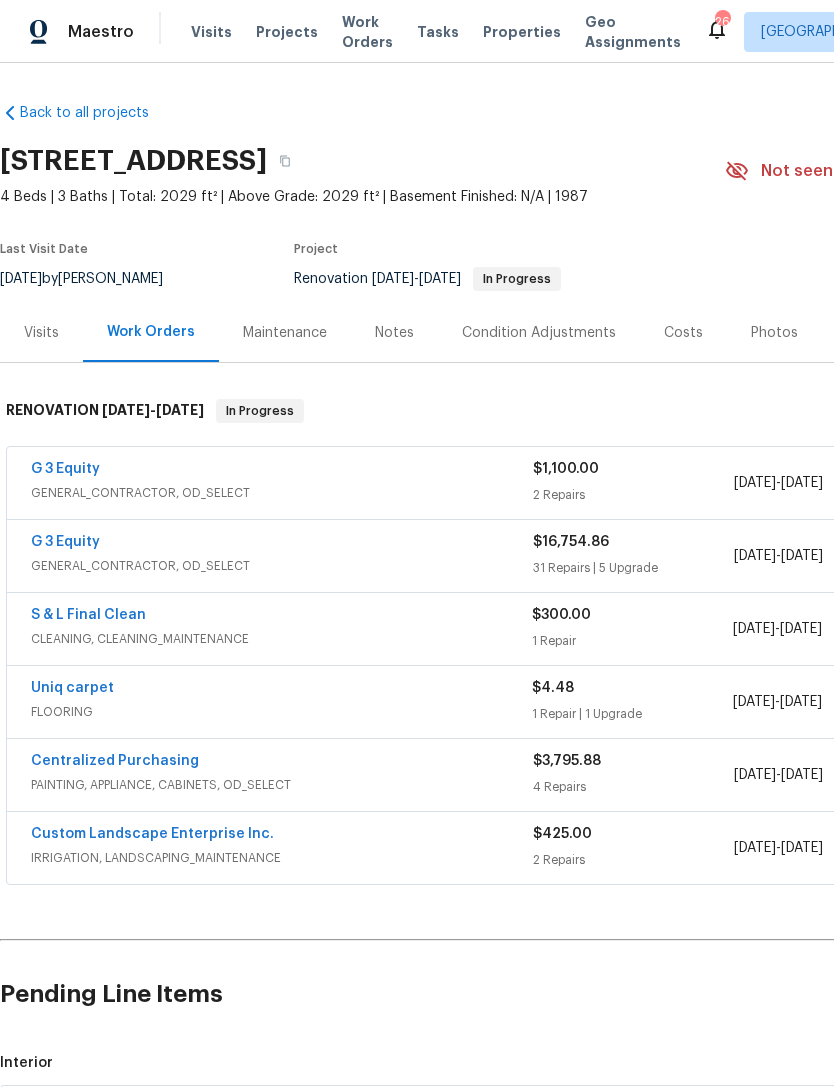 scroll, scrollTop: 0, scrollLeft: 0, axis: both 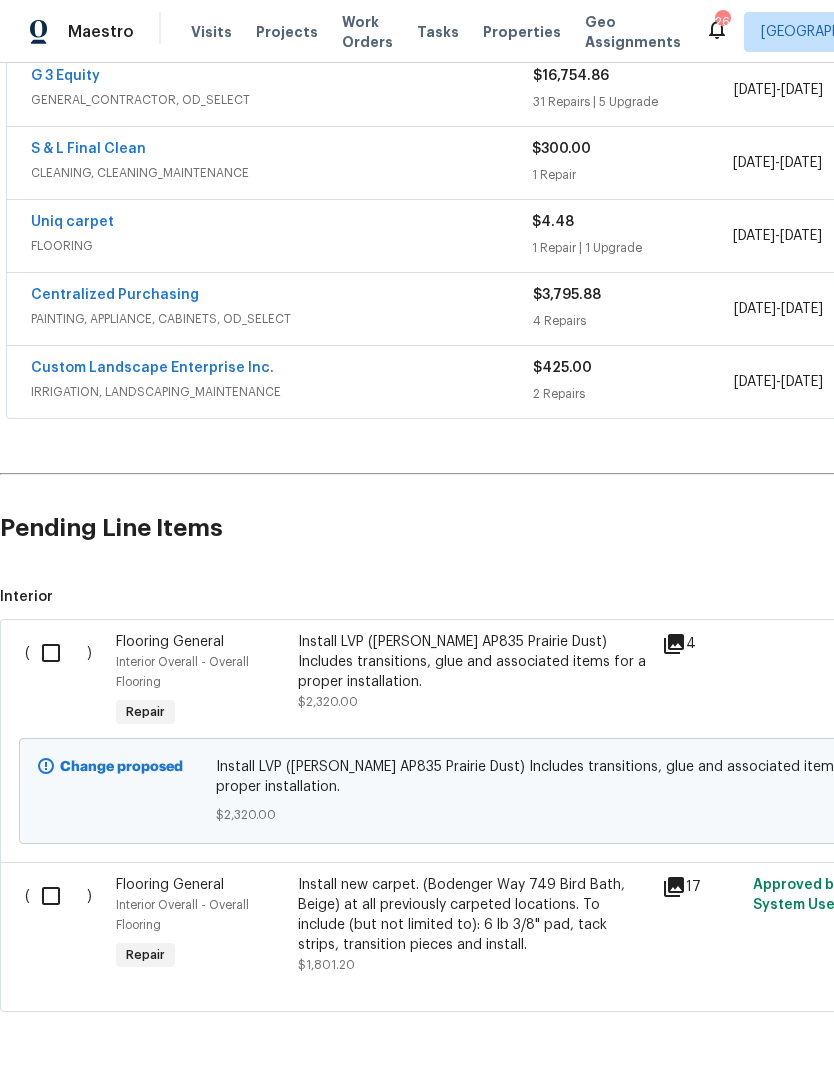 click on "Install new carpet. (Bodenger Way 749 Bird Bath, Beige) at all previously carpeted locations. To include (but not limited to): 6 lb 3/8" pad, tack strips, transition pieces and install." at bounding box center (474, 915) 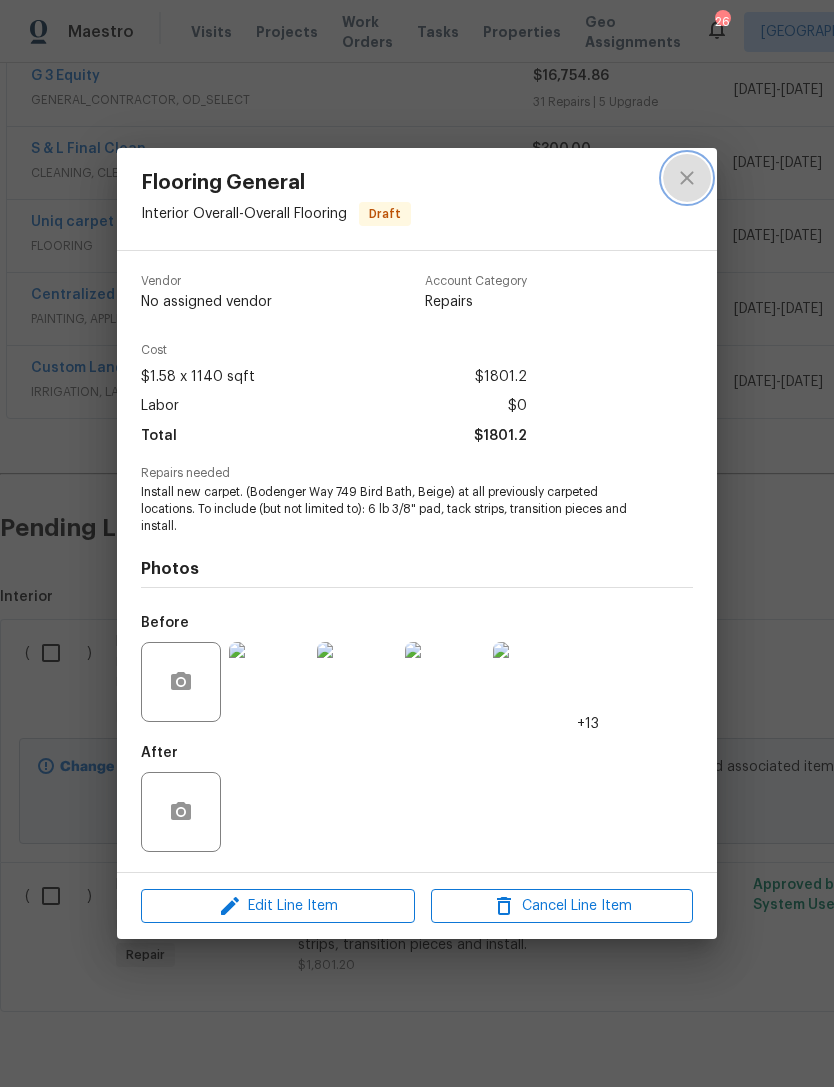 click at bounding box center [687, 178] 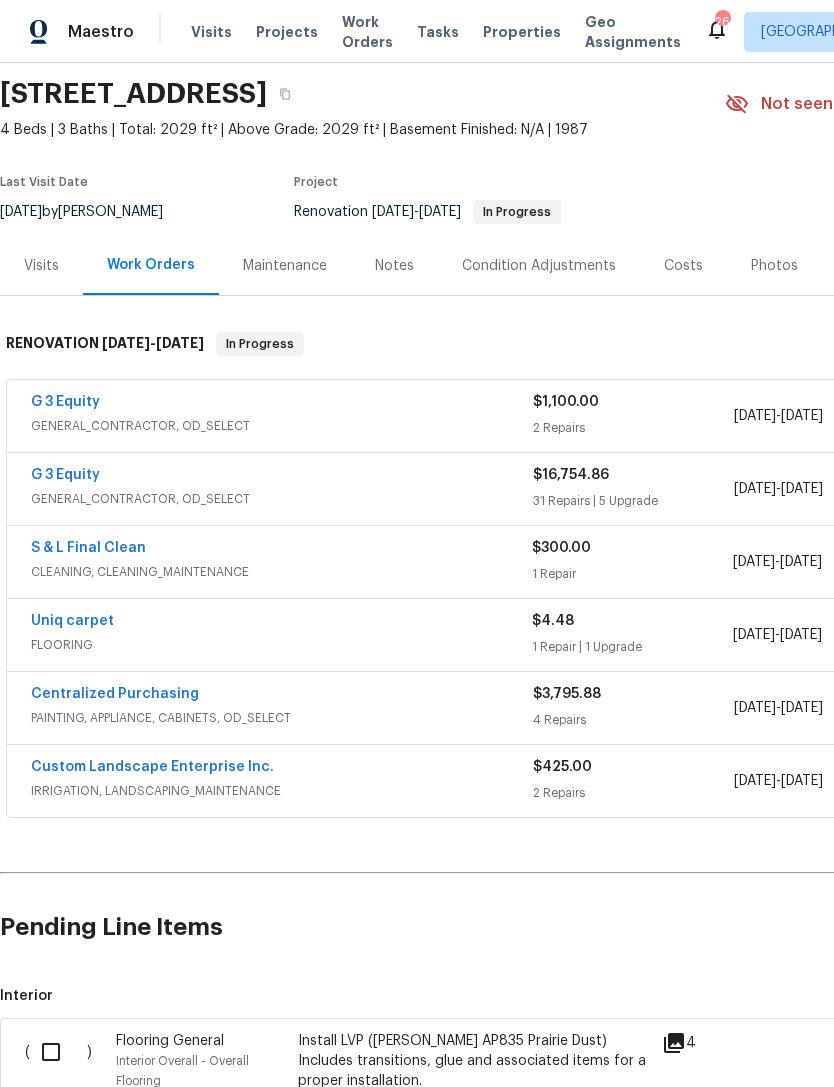 scroll, scrollTop: 67, scrollLeft: 0, axis: vertical 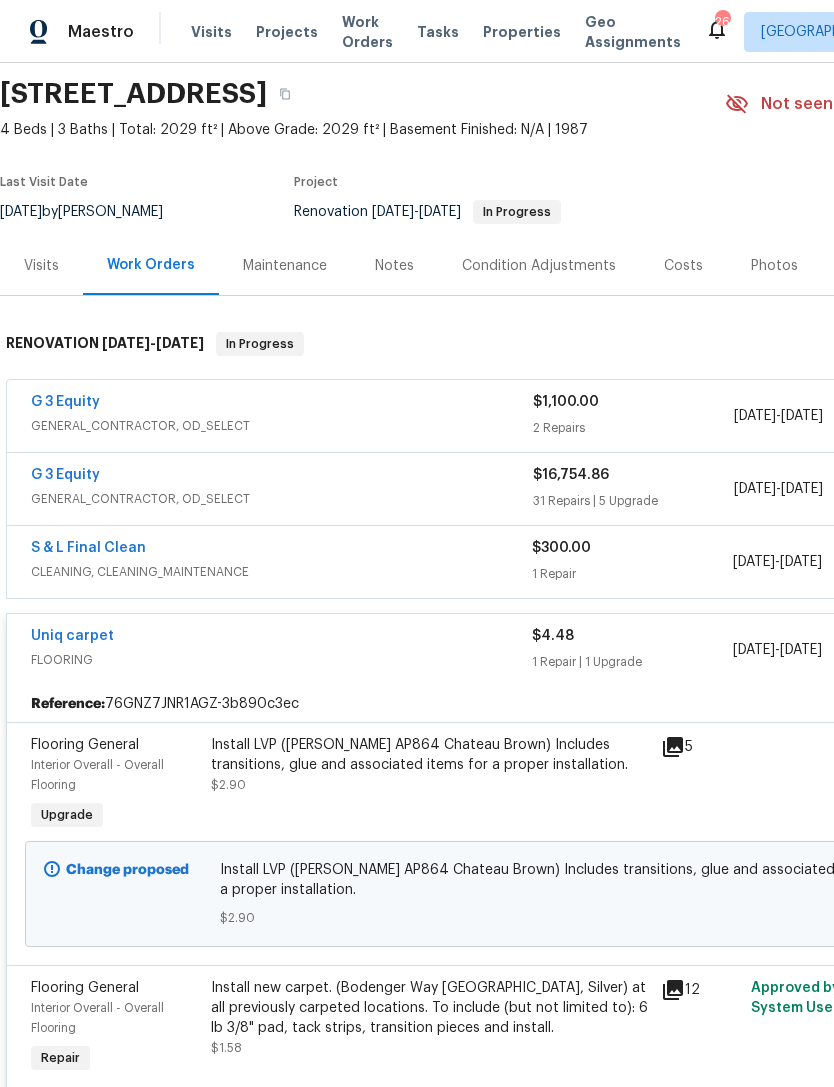 click on "Reference:  76GNZ7JNR1AGZ-3b890c3ec" at bounding box center (565, 704) 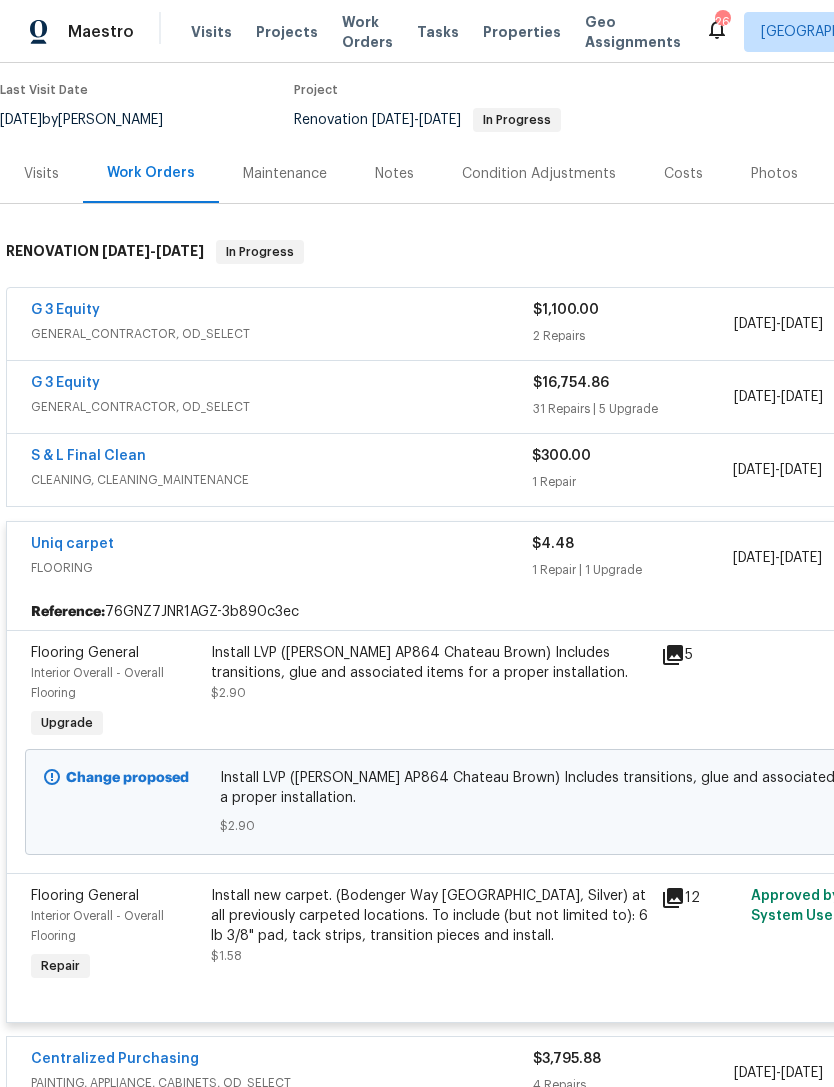 scroll, scrollTop: 159, scrollLeft: 0, axis: vertical 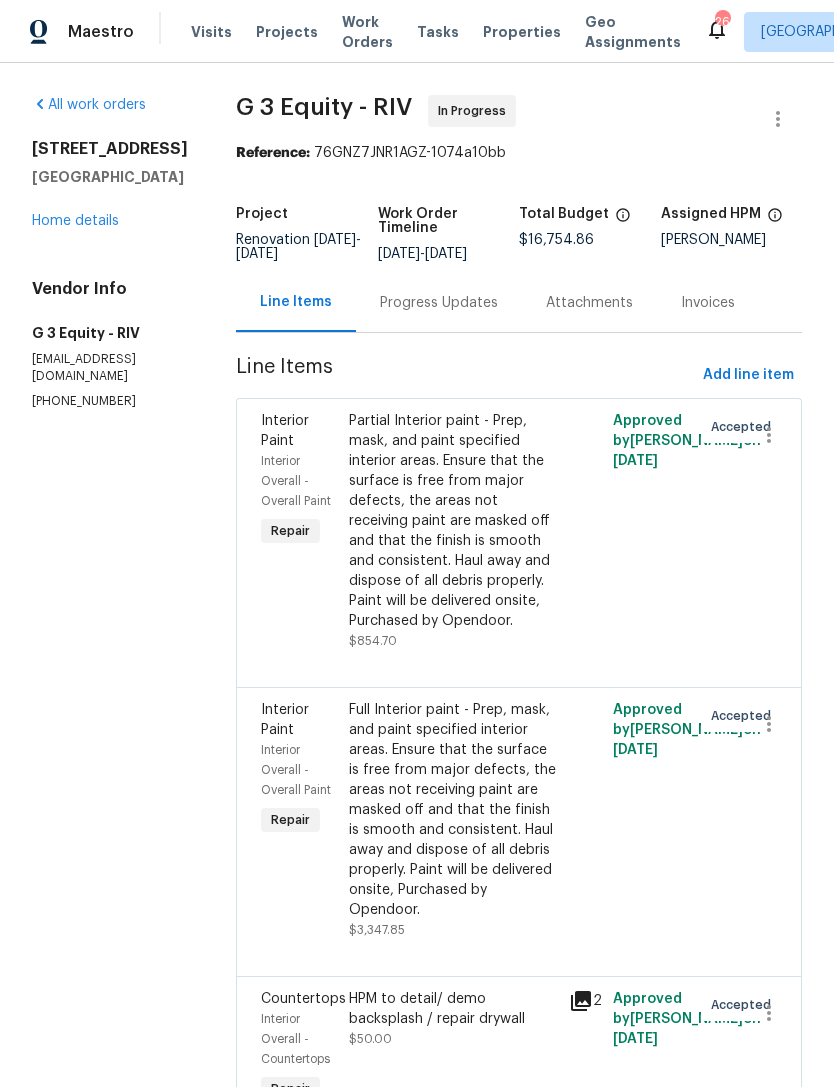 click on "Home details" at bounding box center (75, 221) 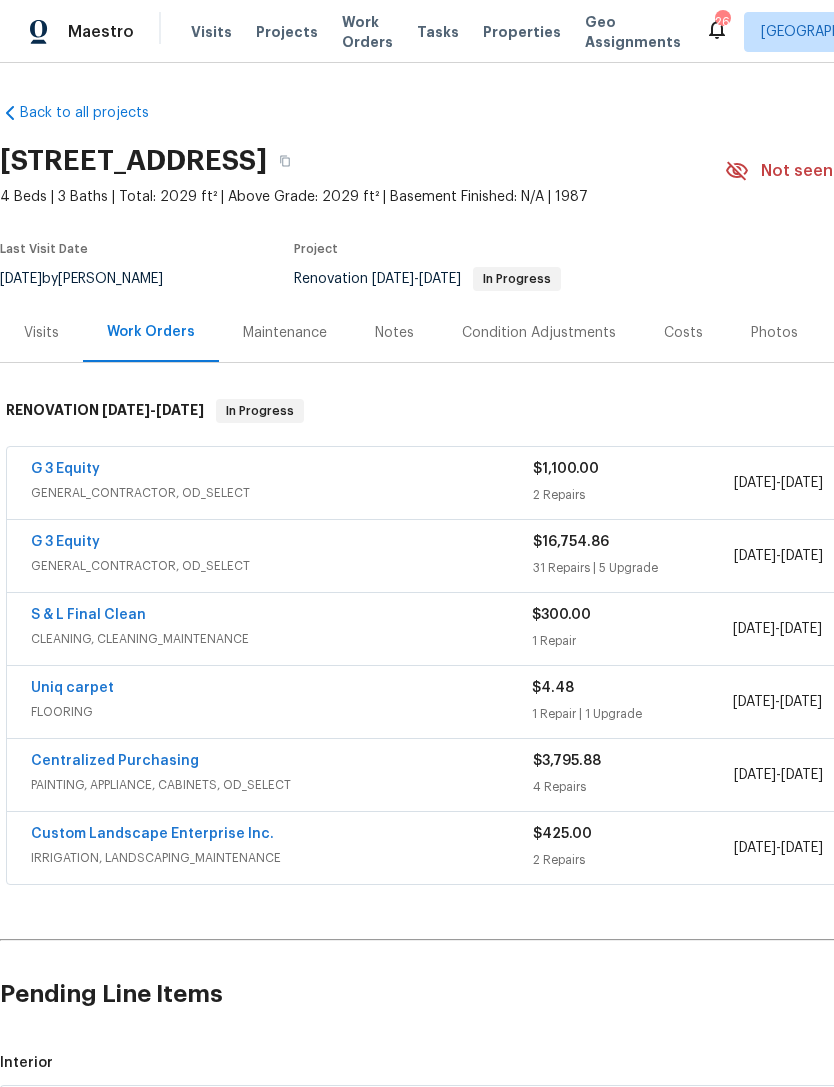 click on "Visits" at bounding box center (41, 333) 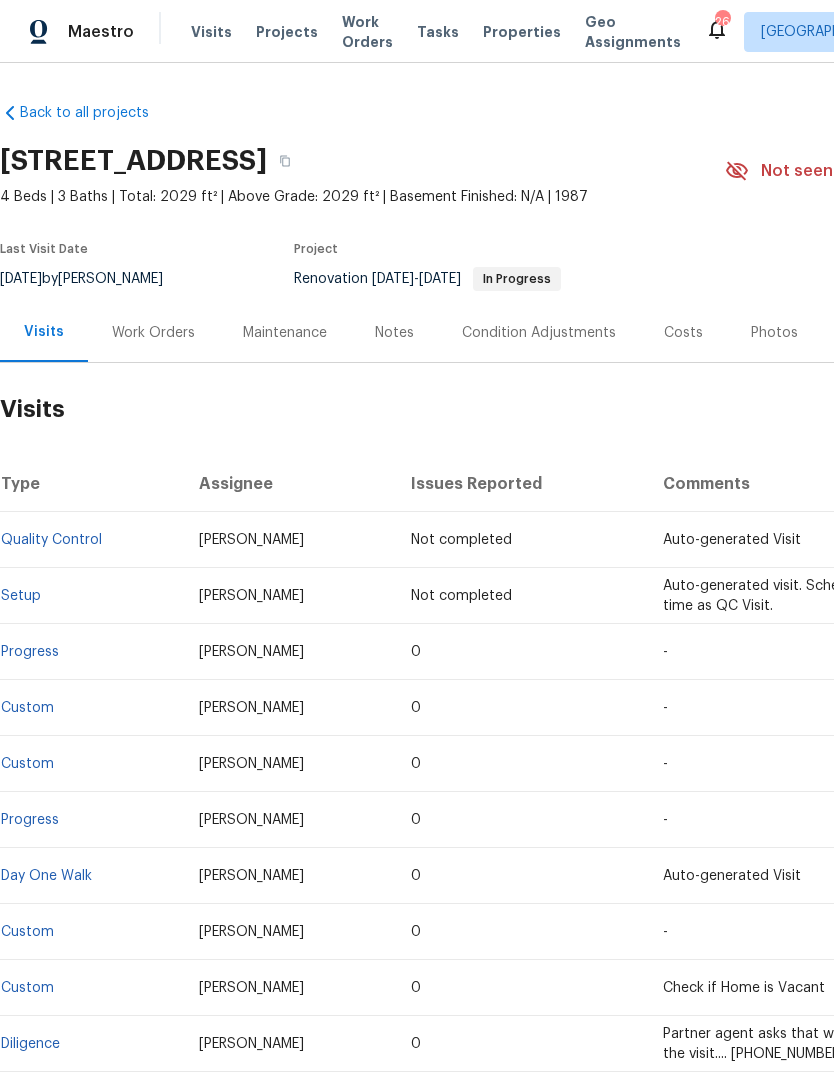 click on "Notes" at bounding box center (394, 333) 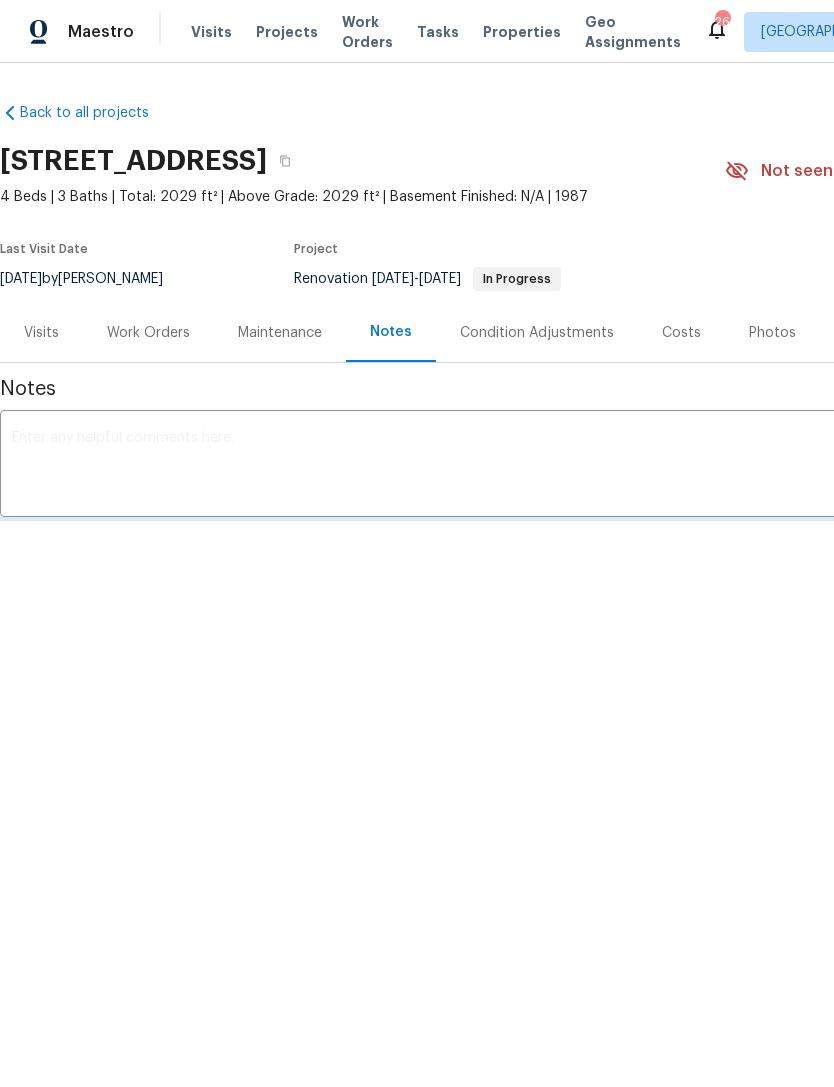 scroll, scrollTop: 0, scrollLeft: 0, axis: both 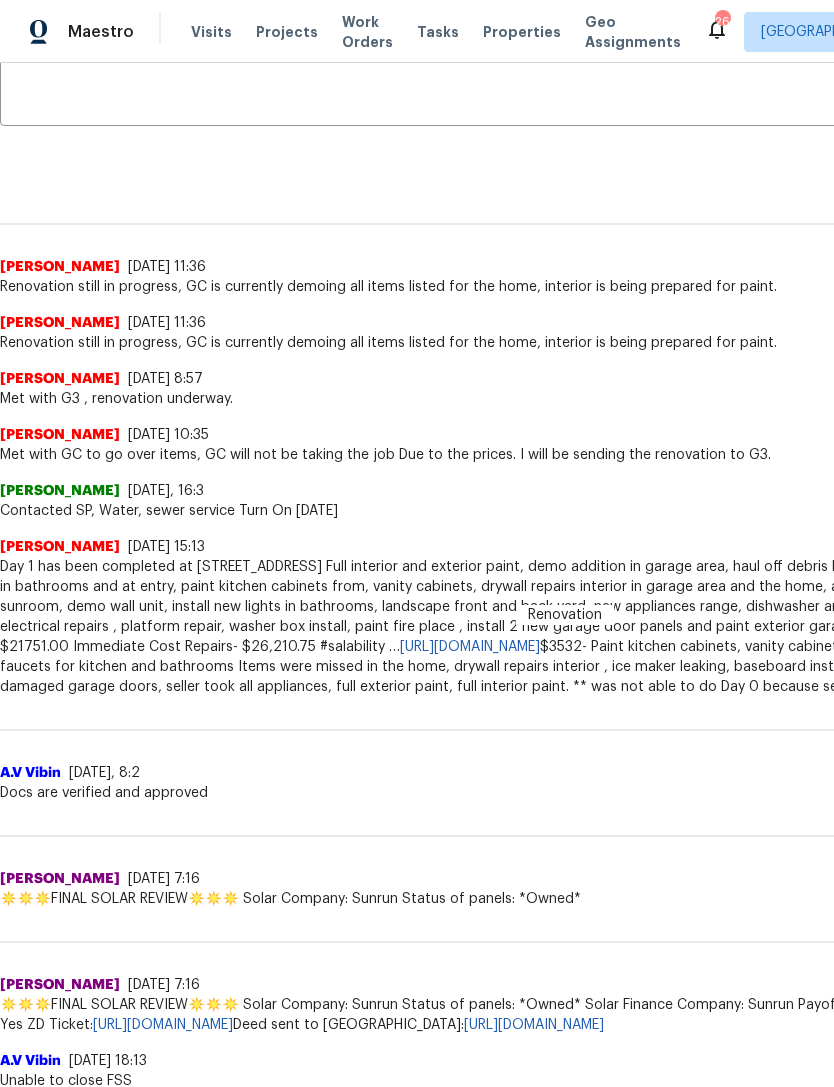 click on "https://admin.opendoor.com/admin/properties/16489918/76GNZ7JNR1AGZ/56695181/offer?query=f5751123-5c78-5f35-bcdb-e2f2c6b246d8-" at bounding box center (470, 647) 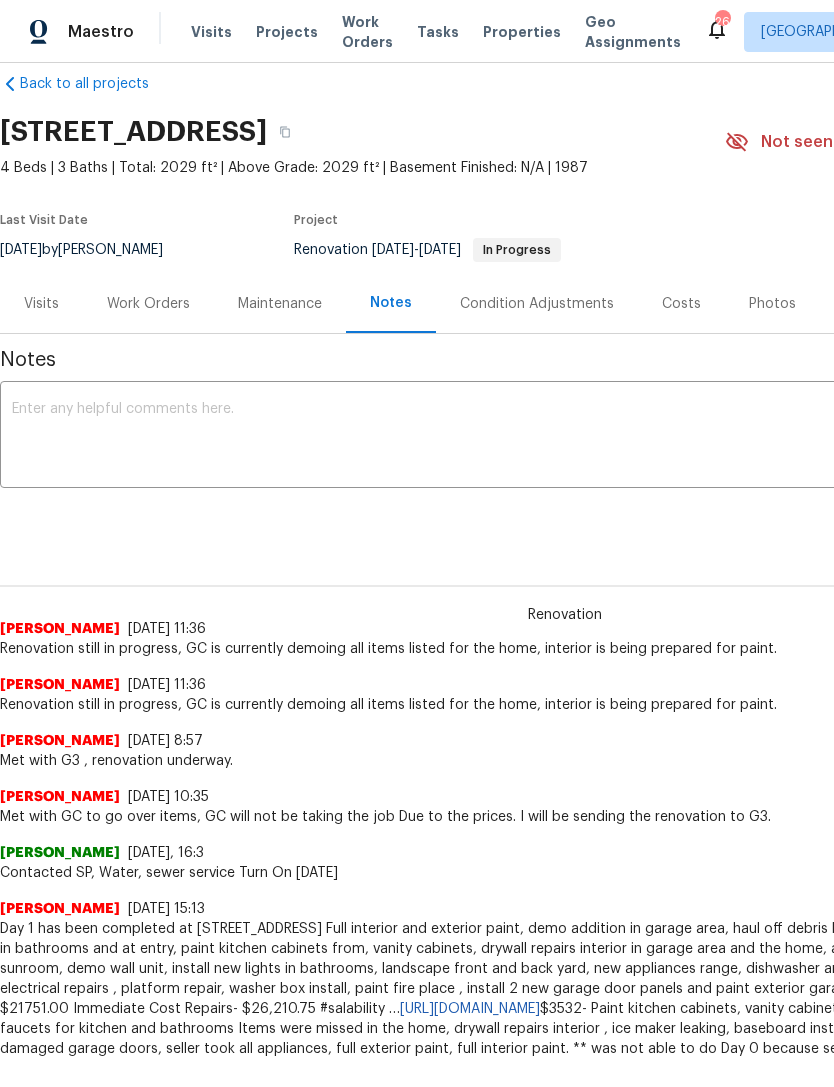 scroll, scrollTop: 29, scrollLeft: 0, axis: vertical 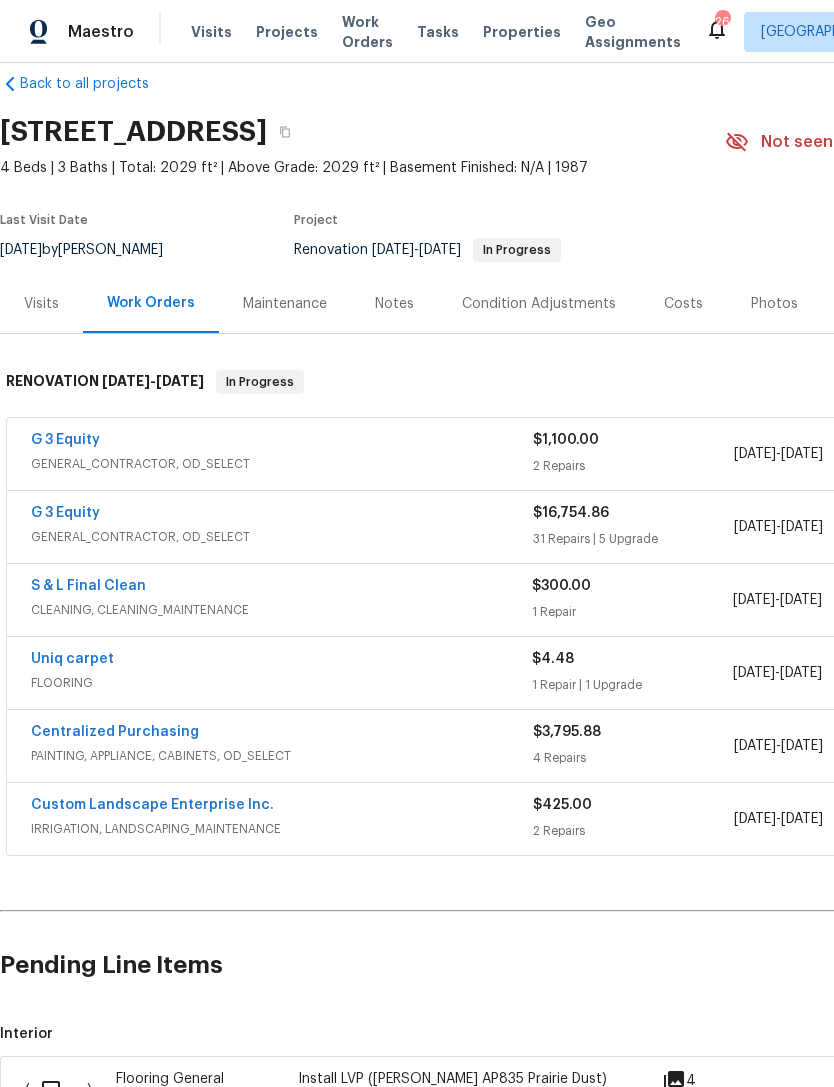 click on "G 3 Equity" at bounding box center [65, 513] 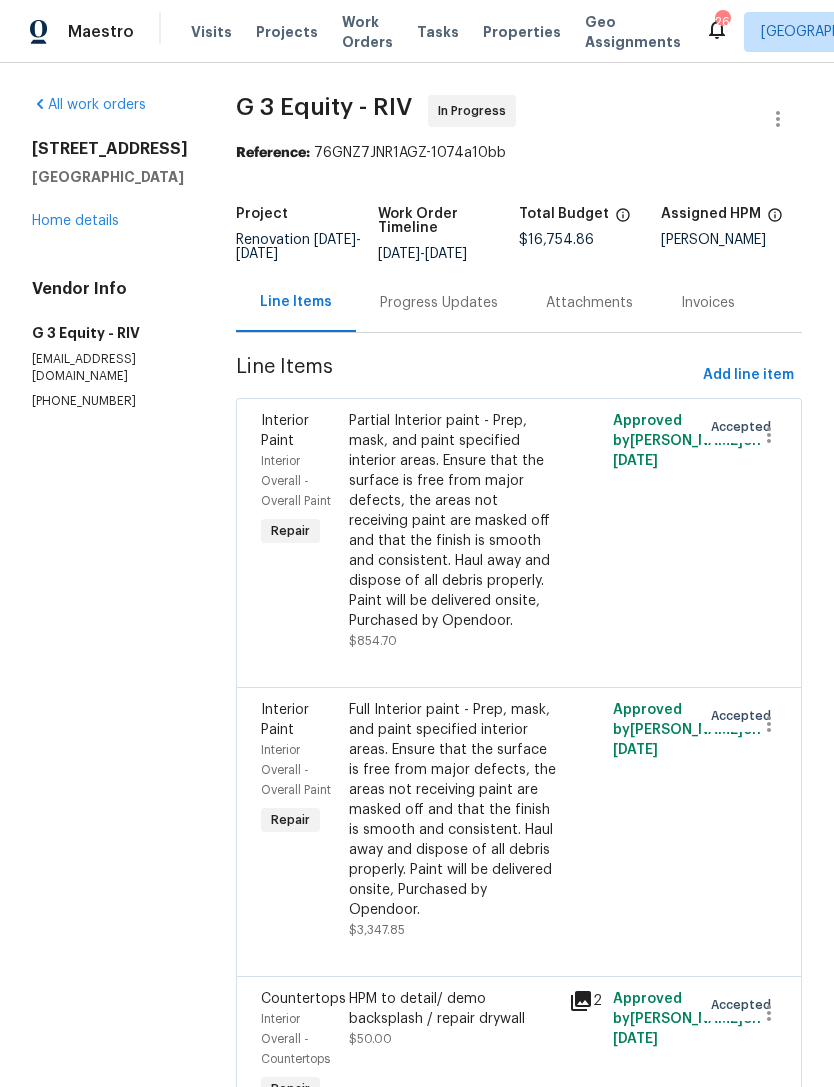 scroll, scrollTop: 0, scrollLeft: 0, axis: both 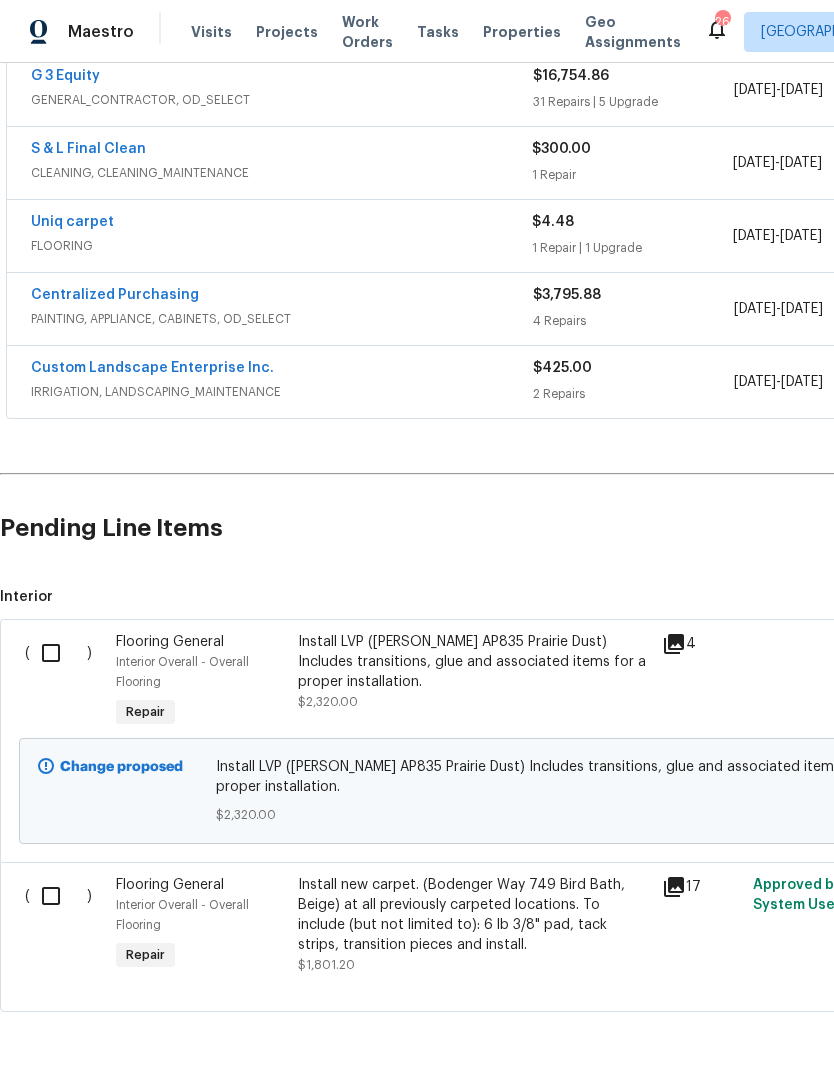 click on "Install new carpet. (Bodenger Way 749 Bird Bath, Beige) at all previously carpeted locations. To include (but not limited to): 6 lb 3/8" pad, tack strips, transition pieces and install." at bounding box center (474, 915) 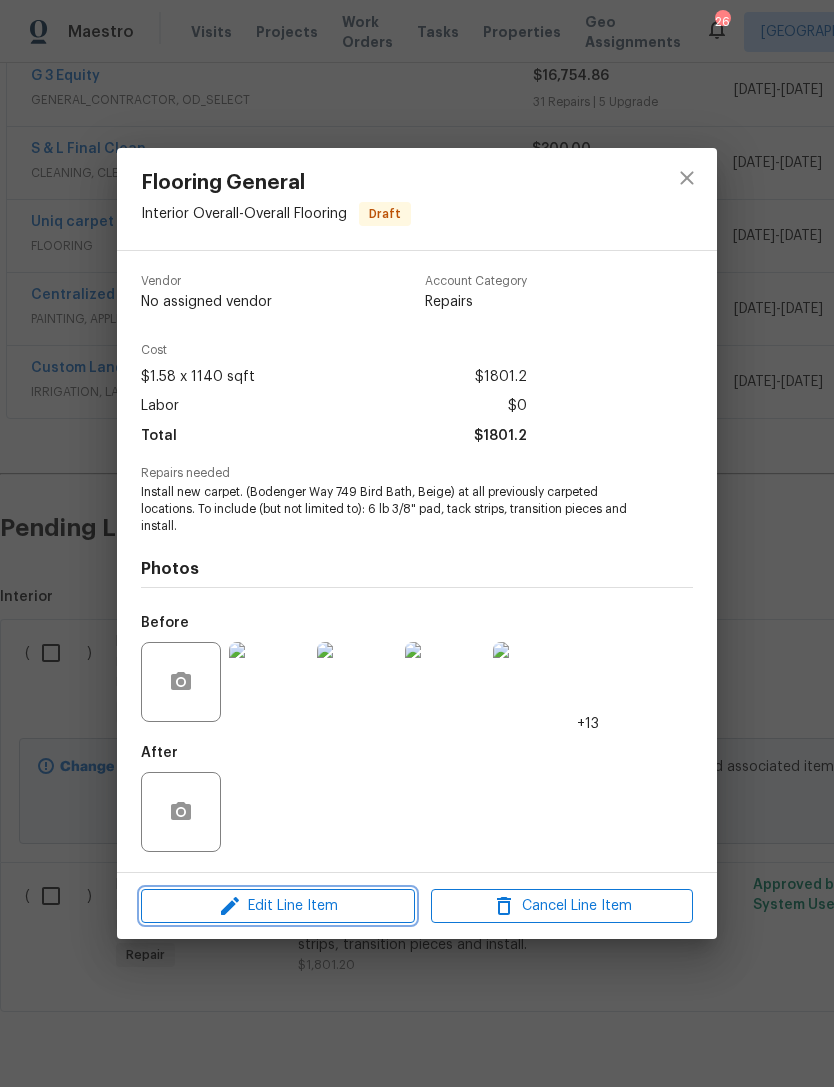 click on "Edit Line Item" at bounding box center (278, 906) 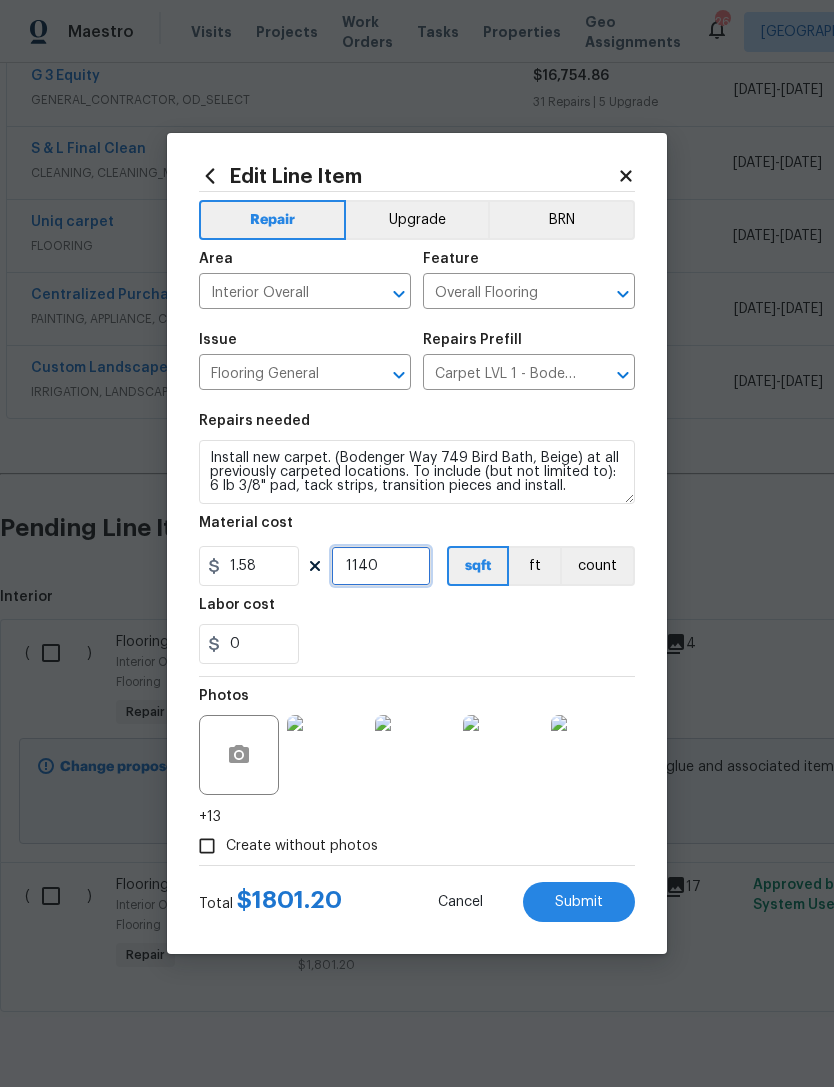 click on "1140" at bounding box center (381, 566) 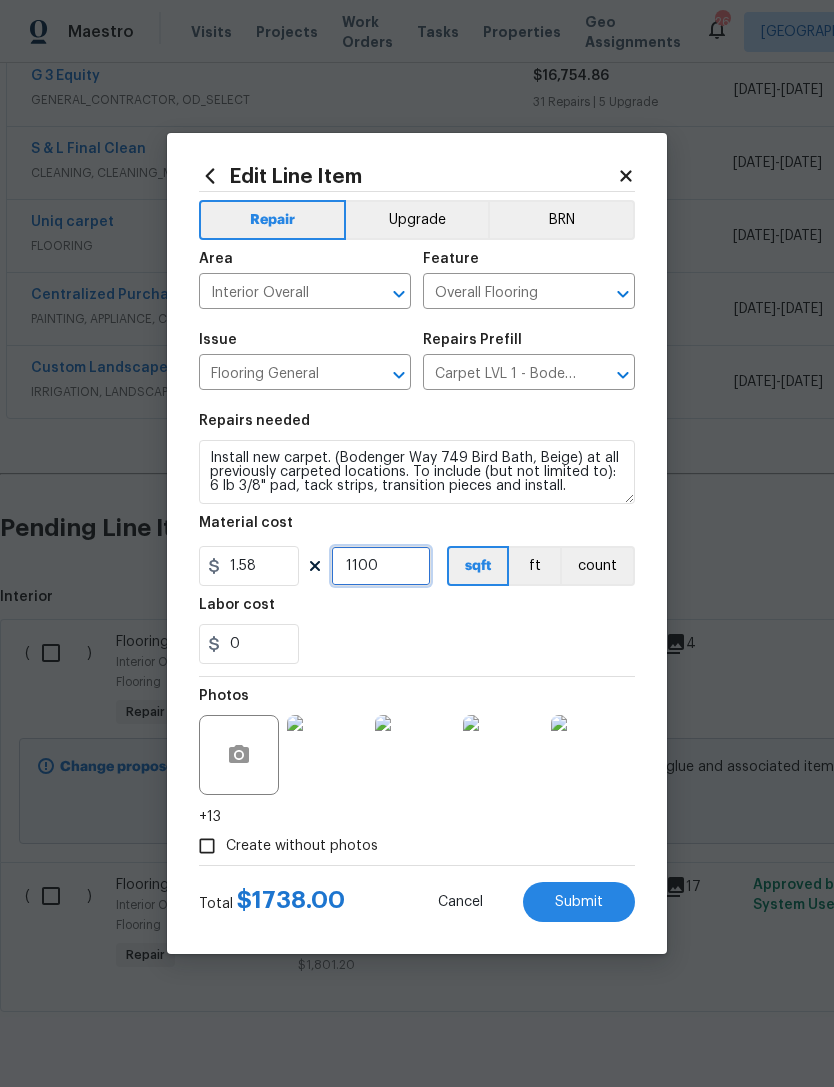 click on "1100" at bounding box center [381, 566] 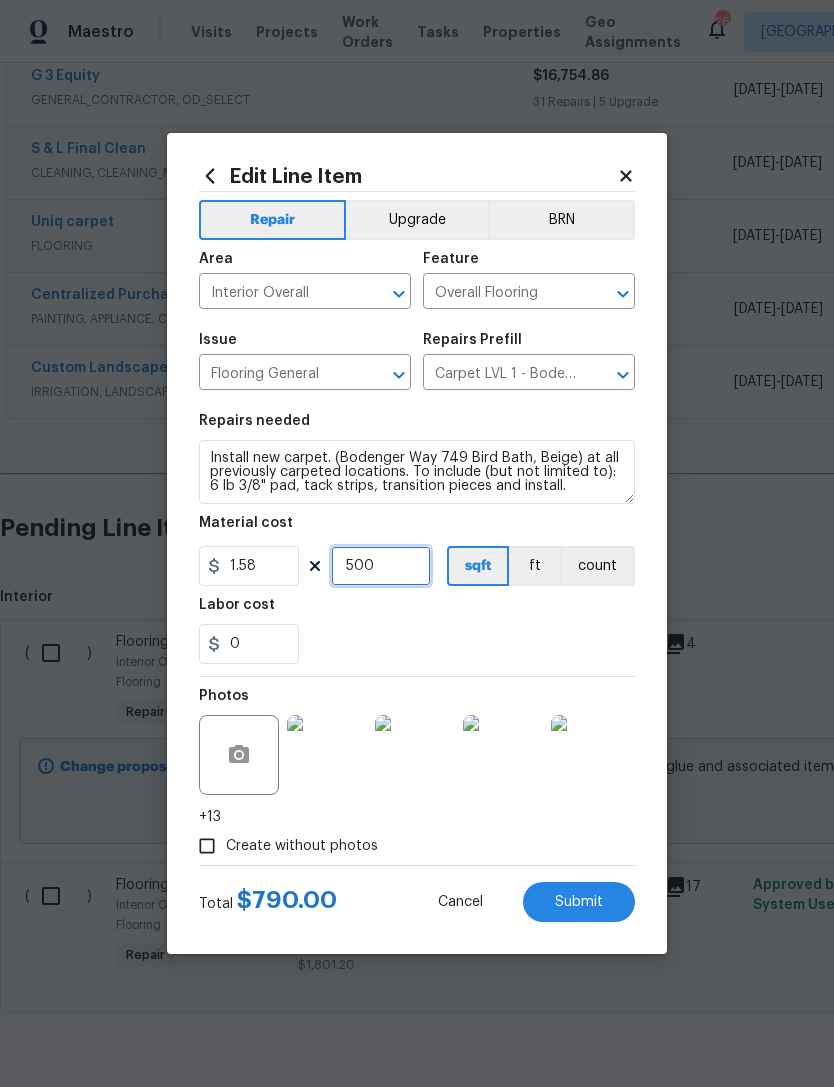 click on "500" at bounding box center (381, 566) 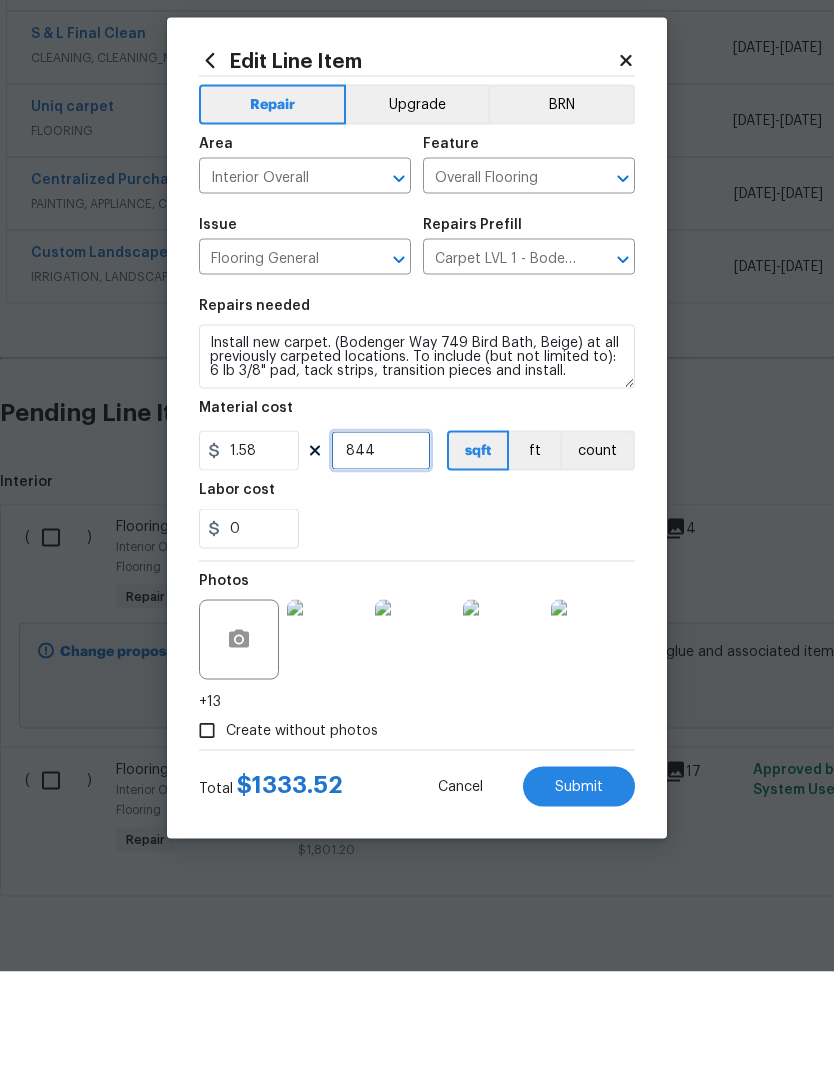 scroll, scrollTop: 0, scrollLeft: 0, axis: both 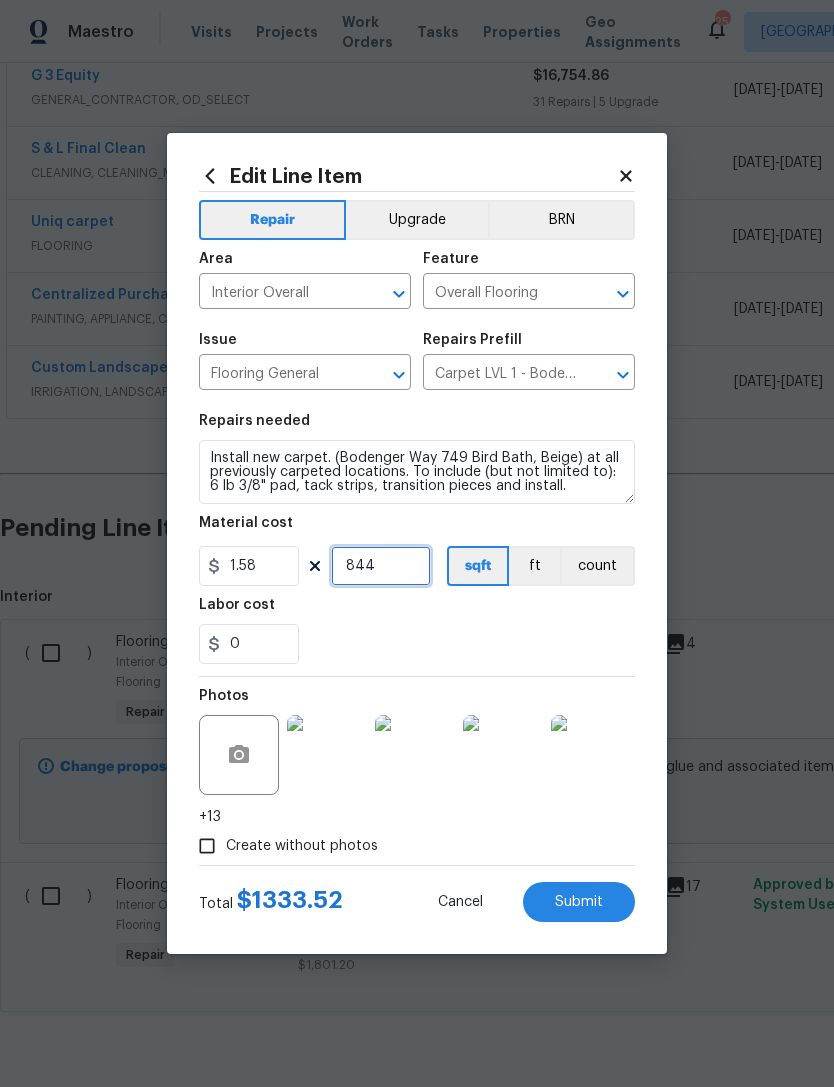 type on "844" 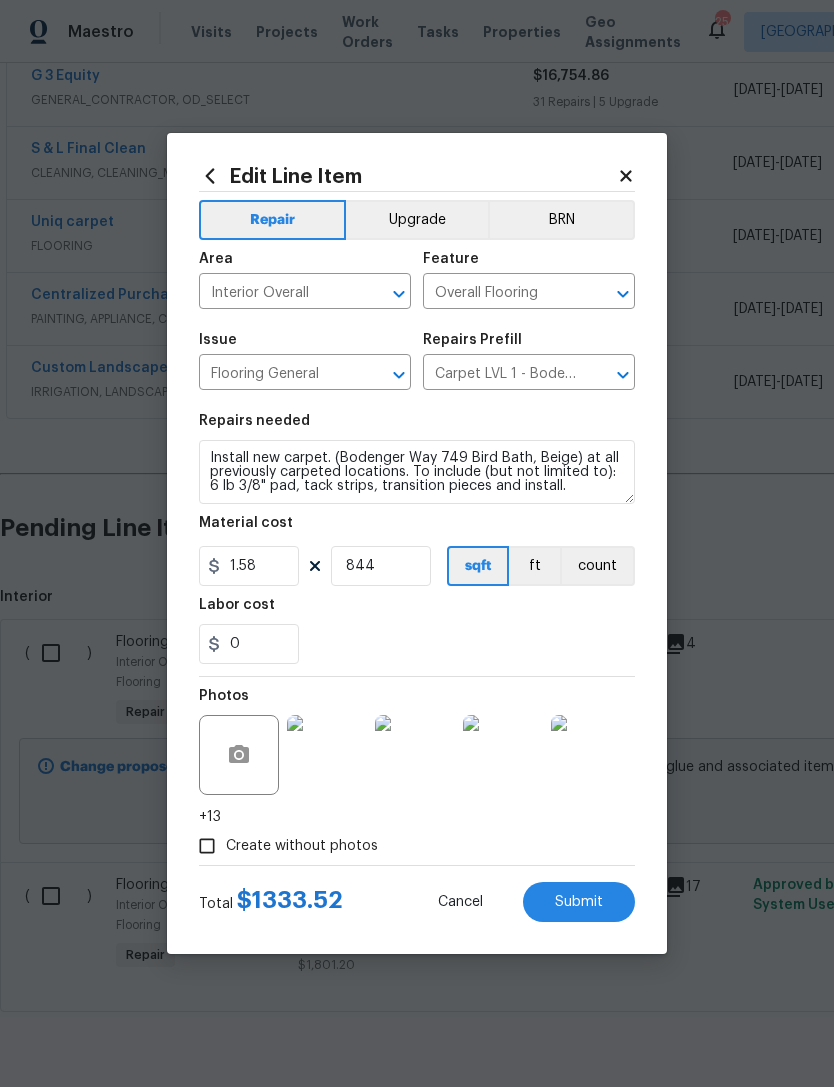 click 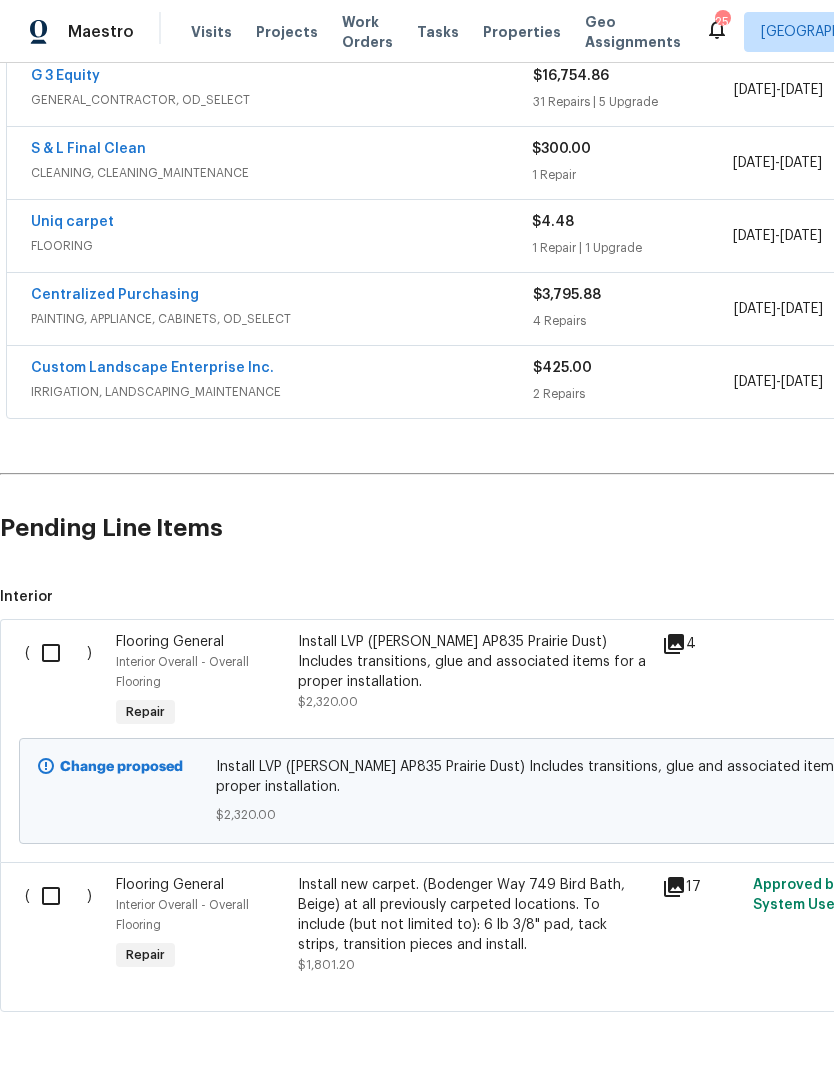 click on "Install LVP (Knighton AP835 Prairie Dust) Includes transitions, glue and associated items for a proper installation." at bounding box center (474, 662) 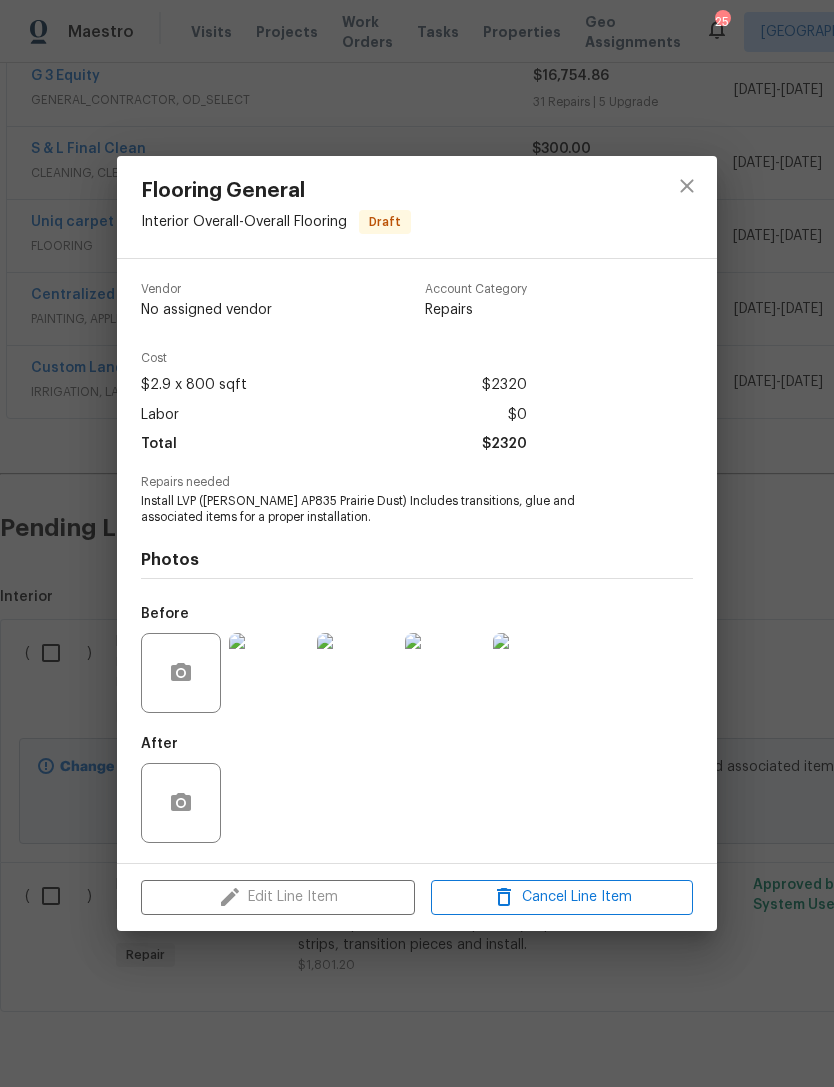 click on "Edit Line Item  Cancel Line Item" at bounding box center [417, 897] 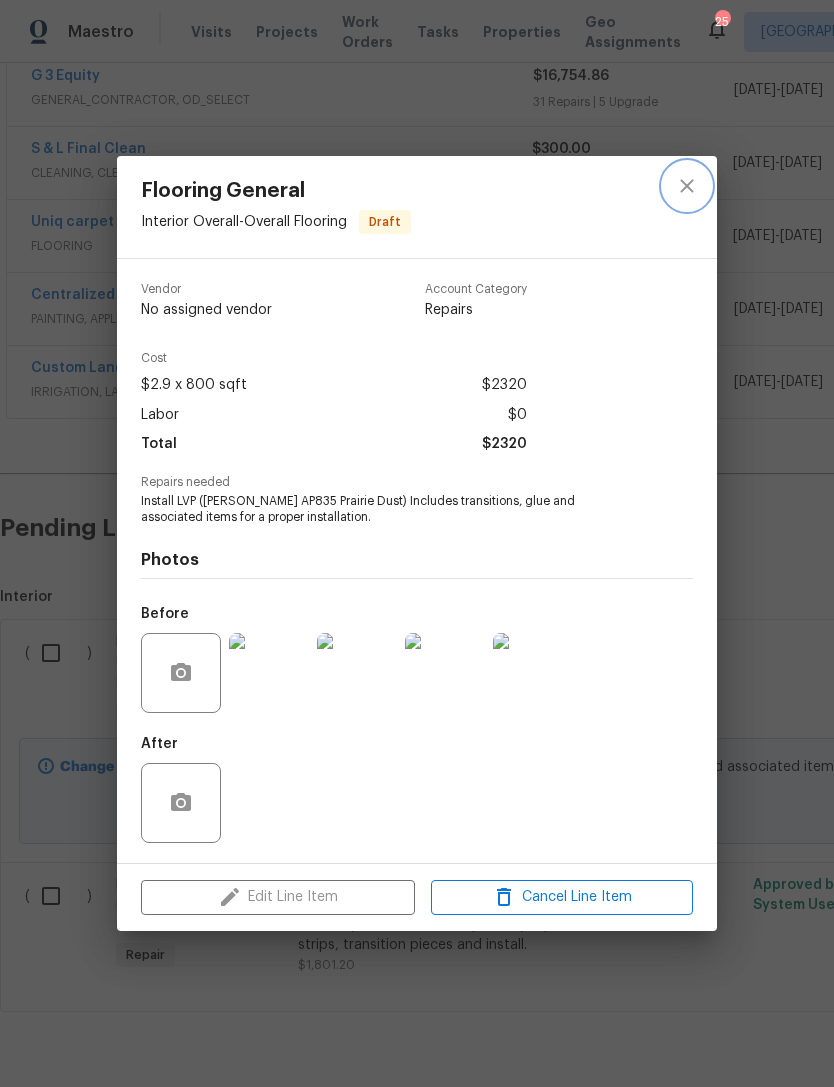 click 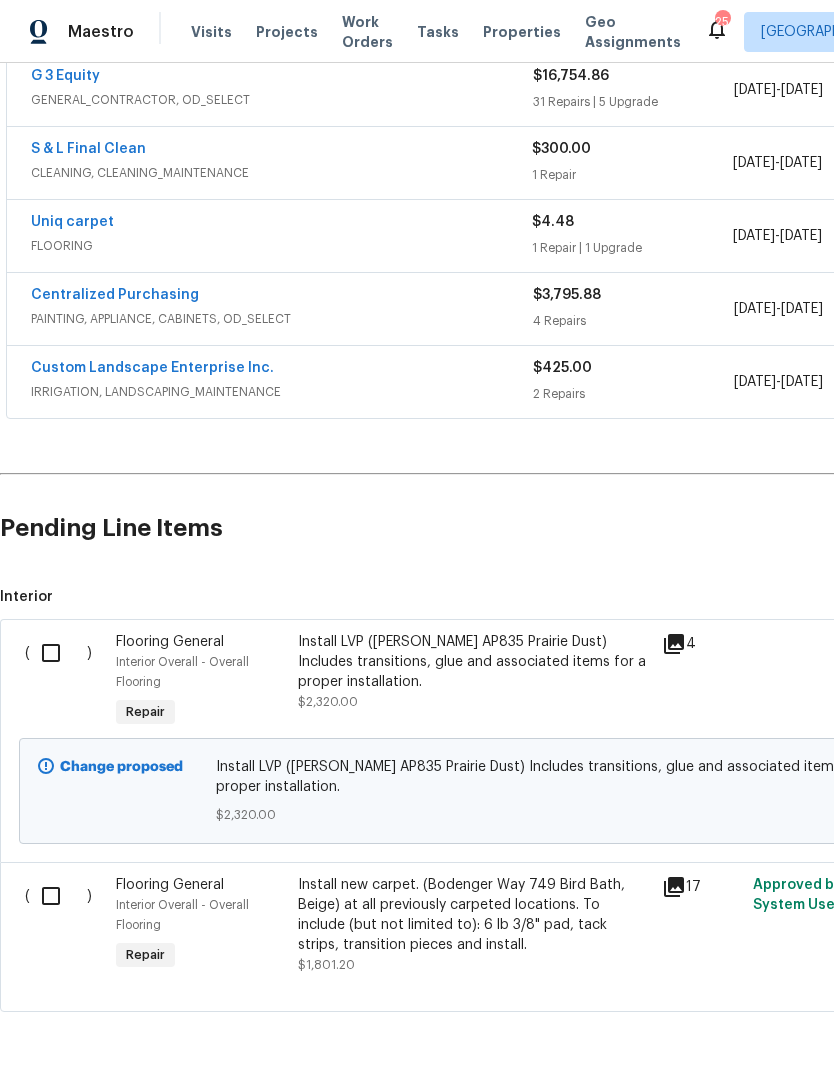 click on "Install LVP (Knighton AP835 Prairie Dust) Includes transitions, glue and associated items for a proper installation. $2,320.00" at bounding box center (565, 791) 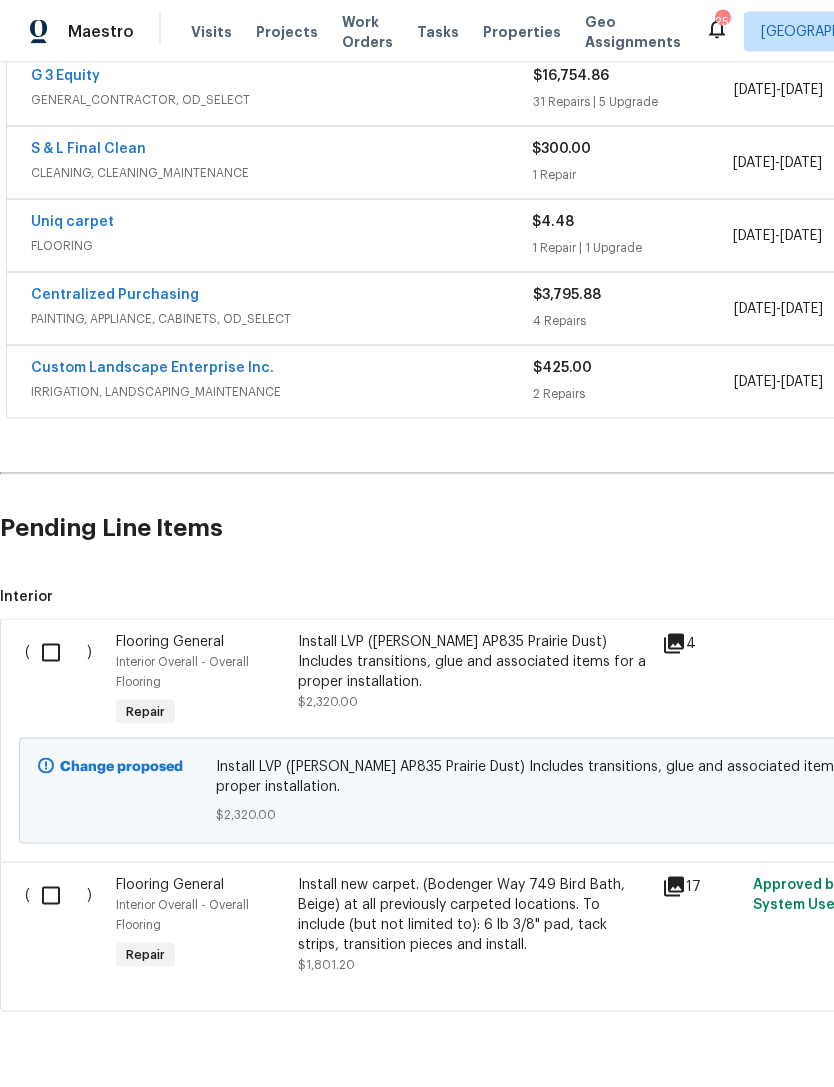 scroll, scrollTop: 64, scrollLeft: 0, axis: vertical 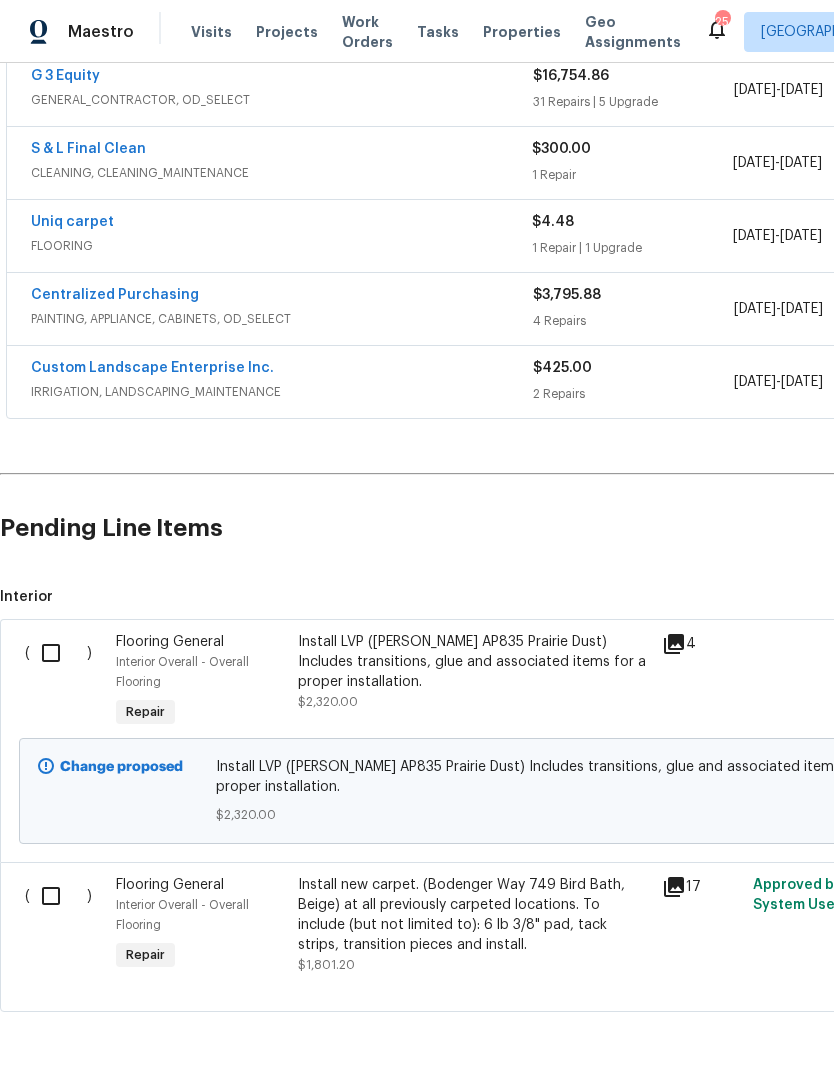 click on "Install LVP (Knighton AP835 Prairie Dust) Includes transitions, glue and associated items for a proper installation." at bounding box center [474, 662] 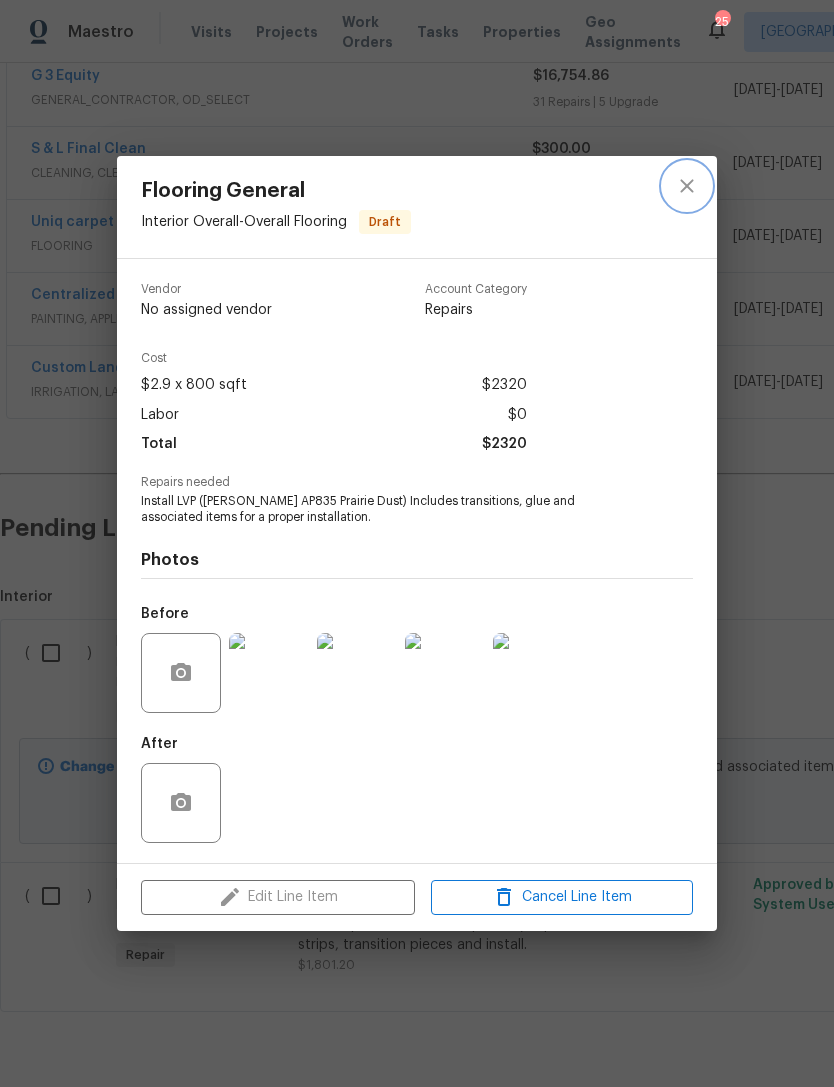 click 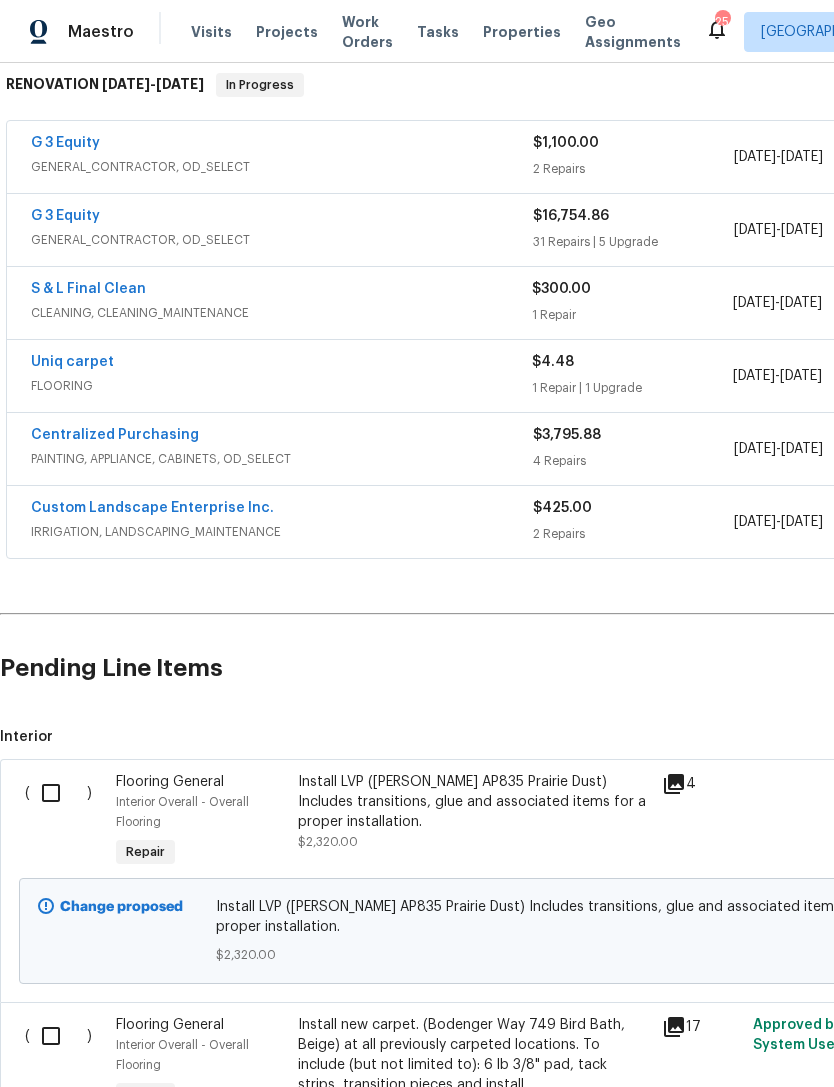 scroll, scrollTop: 324, scrollLeft: 0, axis: vertical 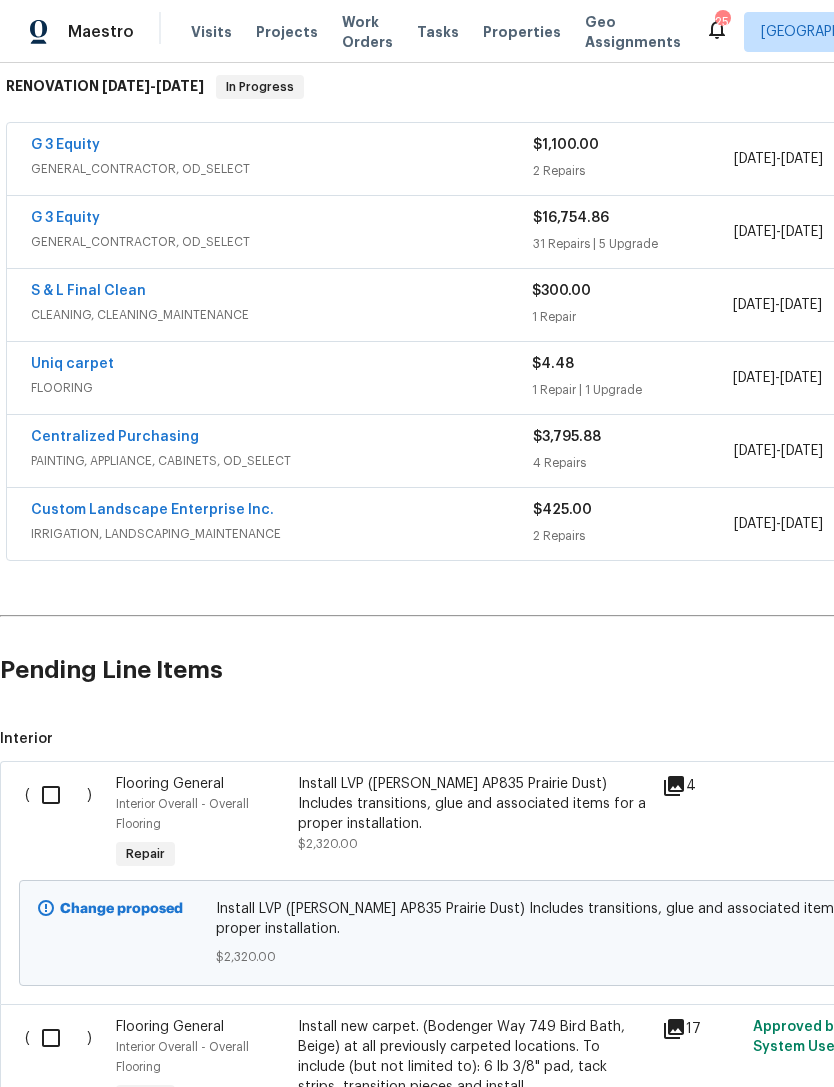 click on "FLOORING" at bounding box center [281, 388] 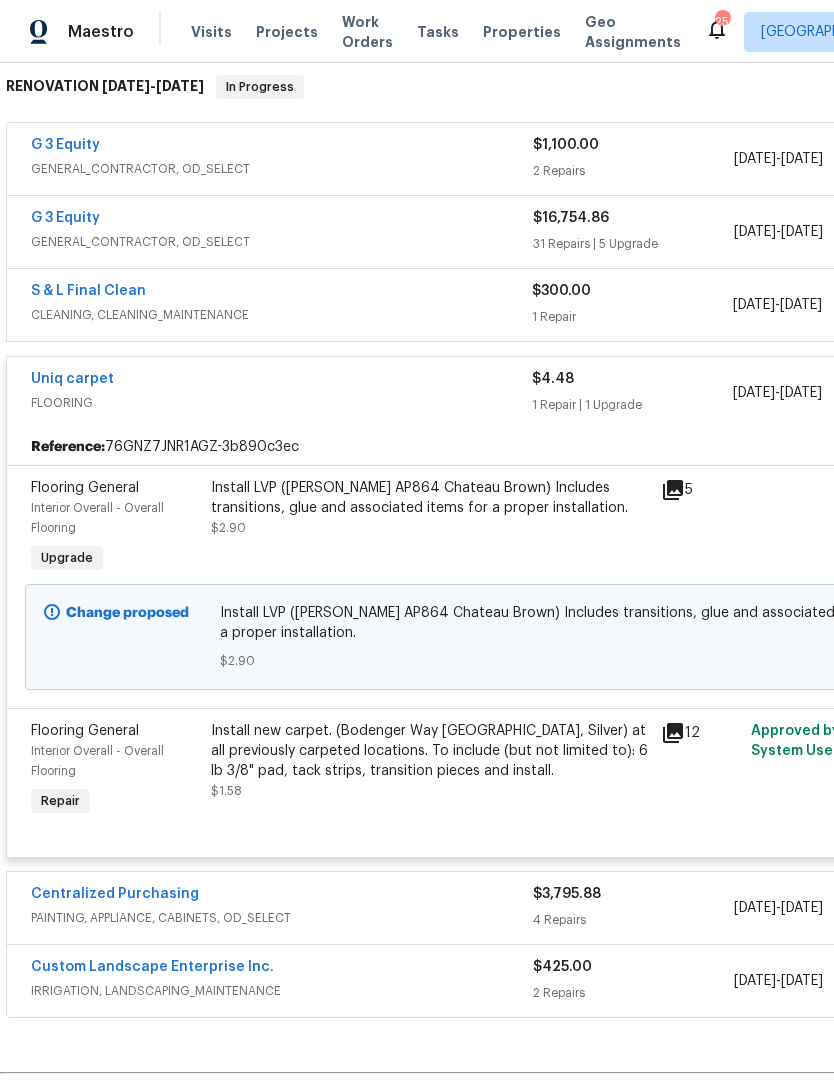 click on "Install LVP (Knighton AP864 Chateau Brown) Includes transitions, glue and associated items for a proper installation." at bounding box center [430, 498] 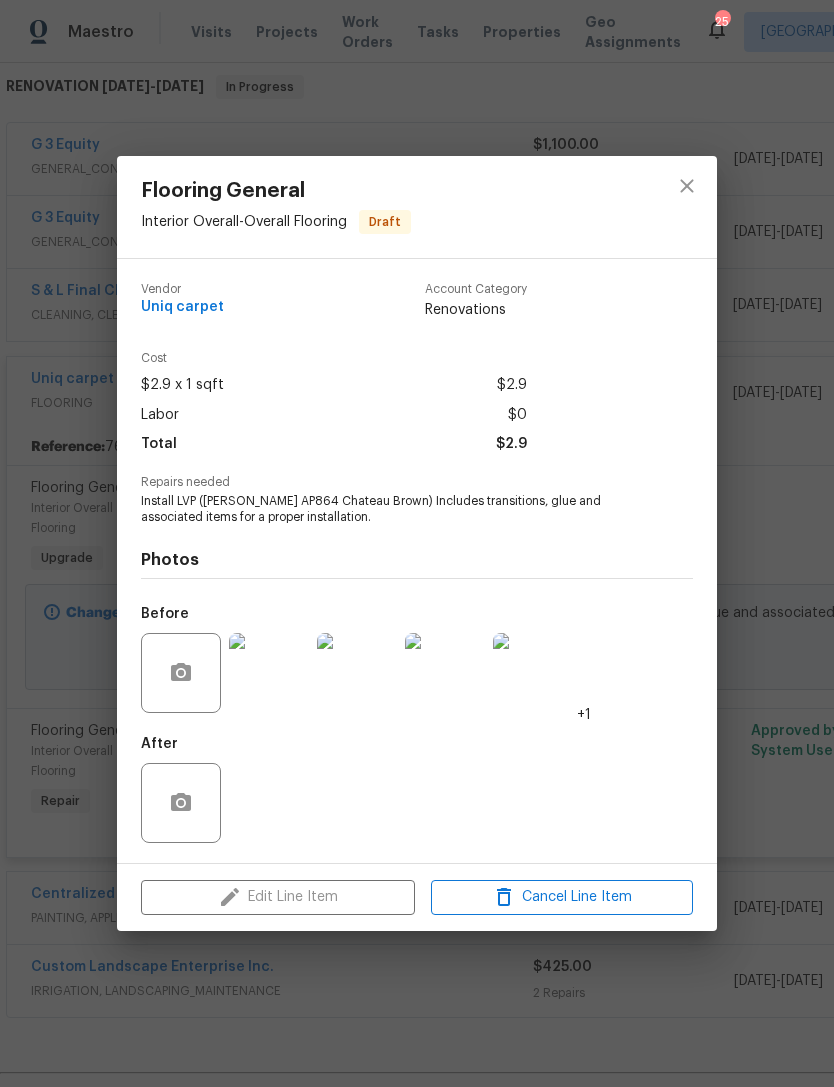 click on "Edit Line Item  Cancel Line Item" at bounding box center (417, 897) 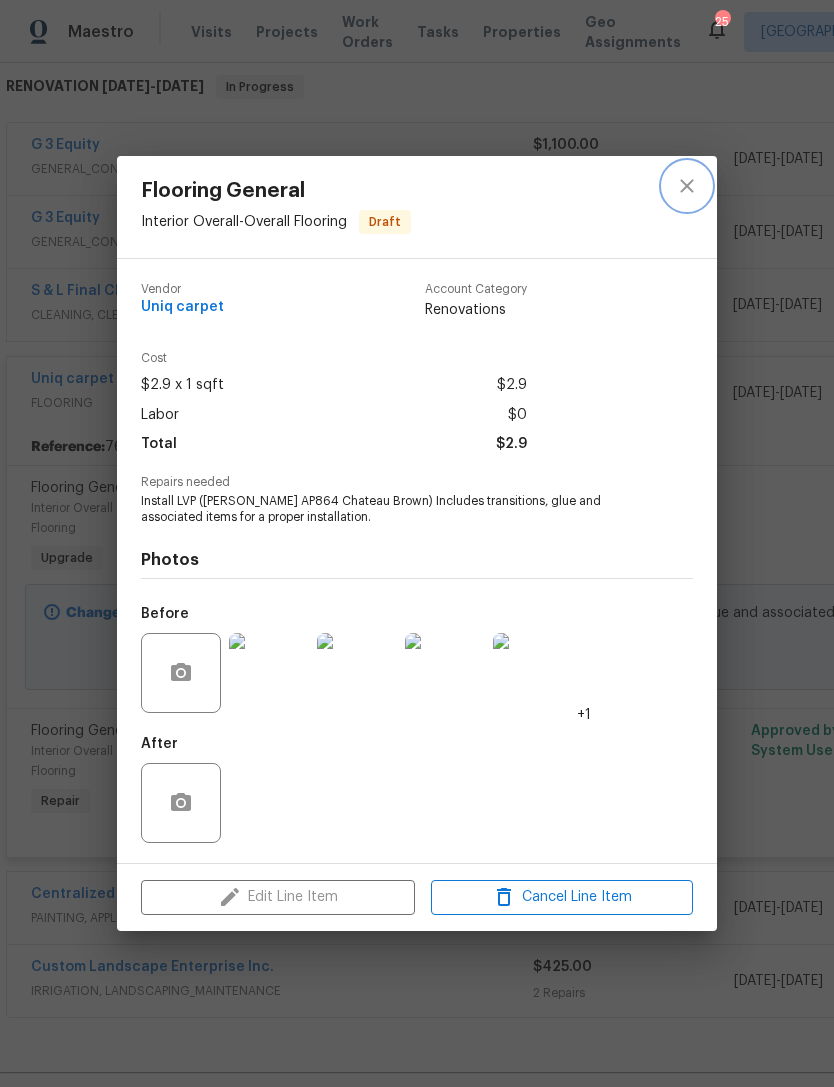 click 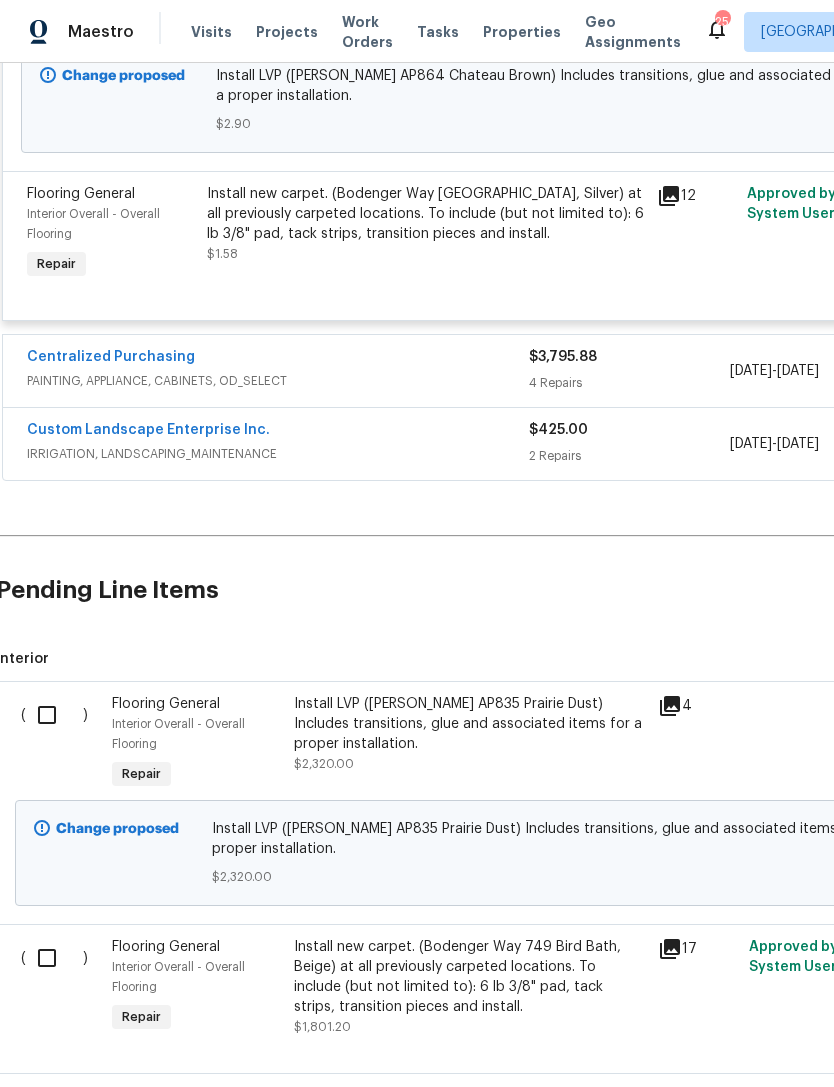 scroll, scrollTop: 861, scrollLeft: 7, axis: both 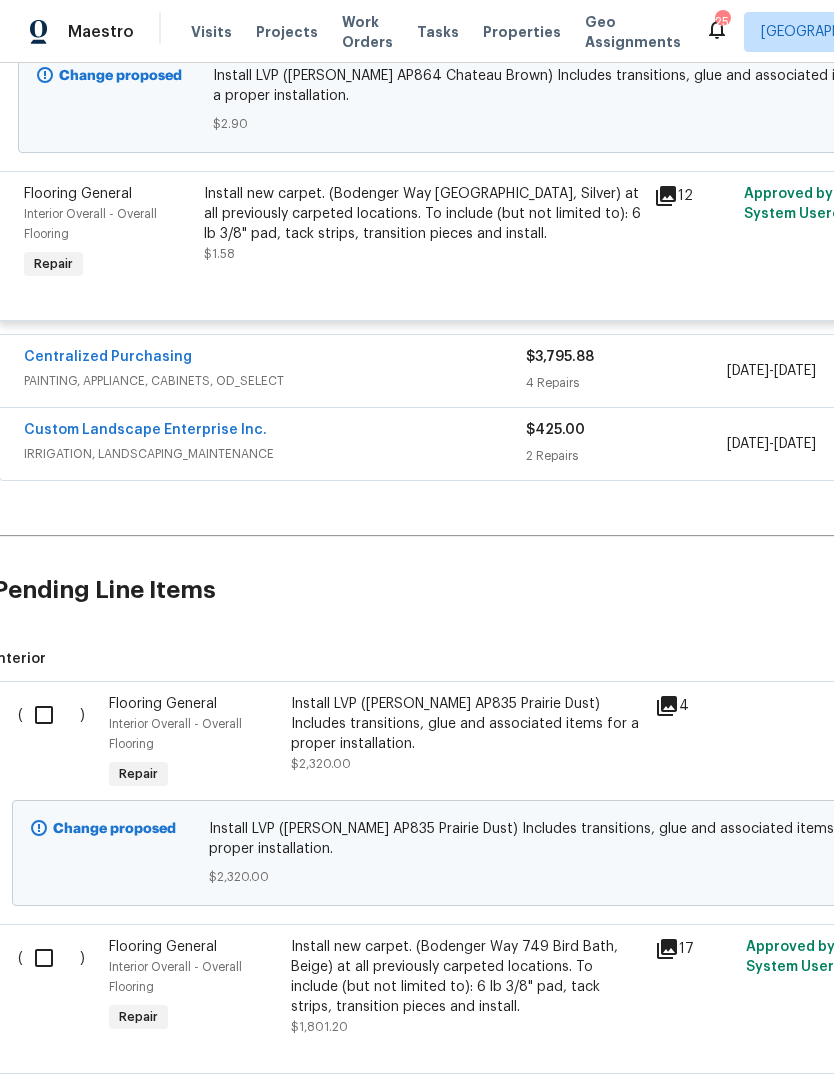 click on "Install new carpet. (Bodenger Way 749 Bird Bath, Beige) at all previously carpeted locations. To include (but not limited to): 6 lb 3/8" pad, tack strips, transition pieces and install." at bounding box center [467, 977] 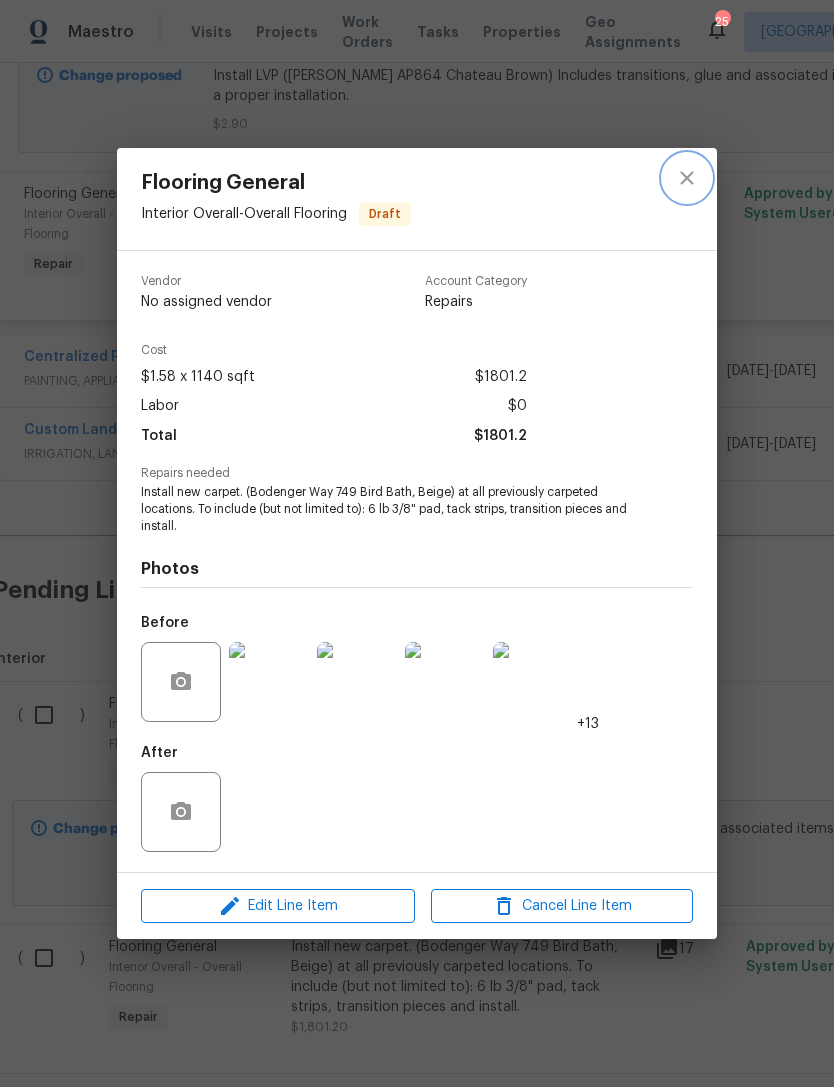 click 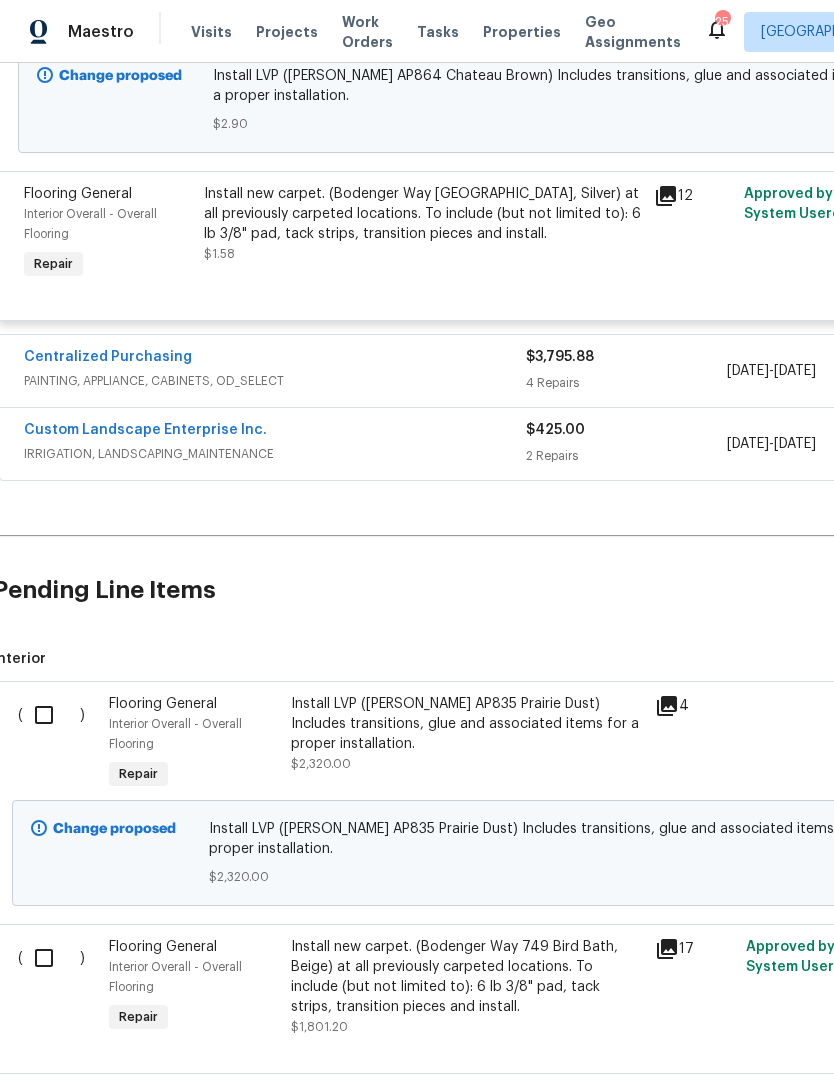 click on "Install LVP (Knighton AP835 Prairie Dust) Includes transitions, glue and associated items for a proper installation." at bounding box center [467, 724] 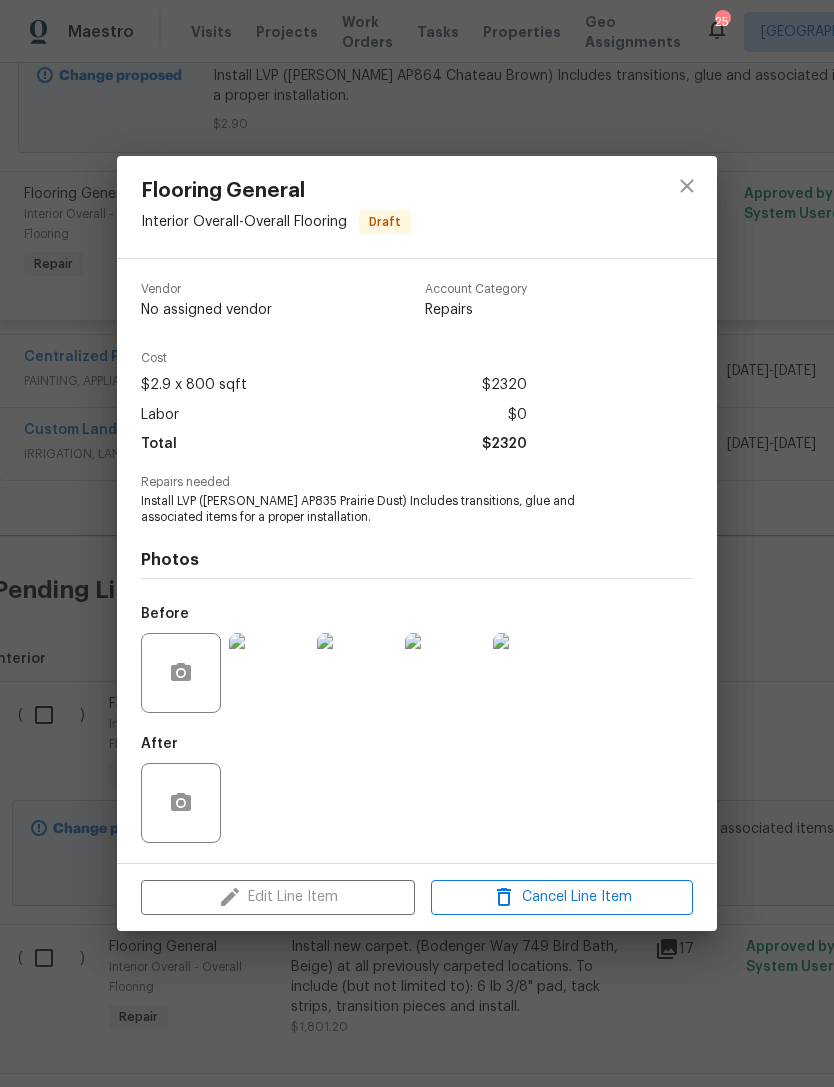 click on "Edit Line Item  Cancel Line Item" at bounding box center (417, 897) 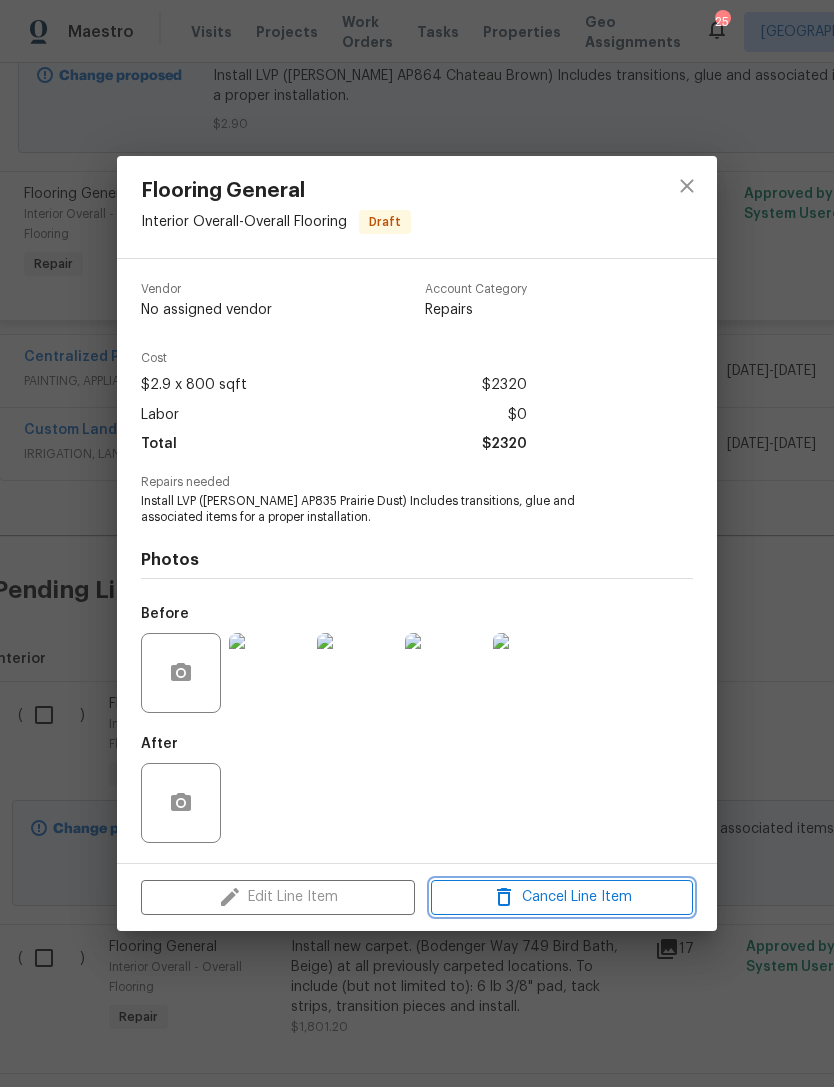 click on "Cancel Line Item" at bounding box center (562, 897) 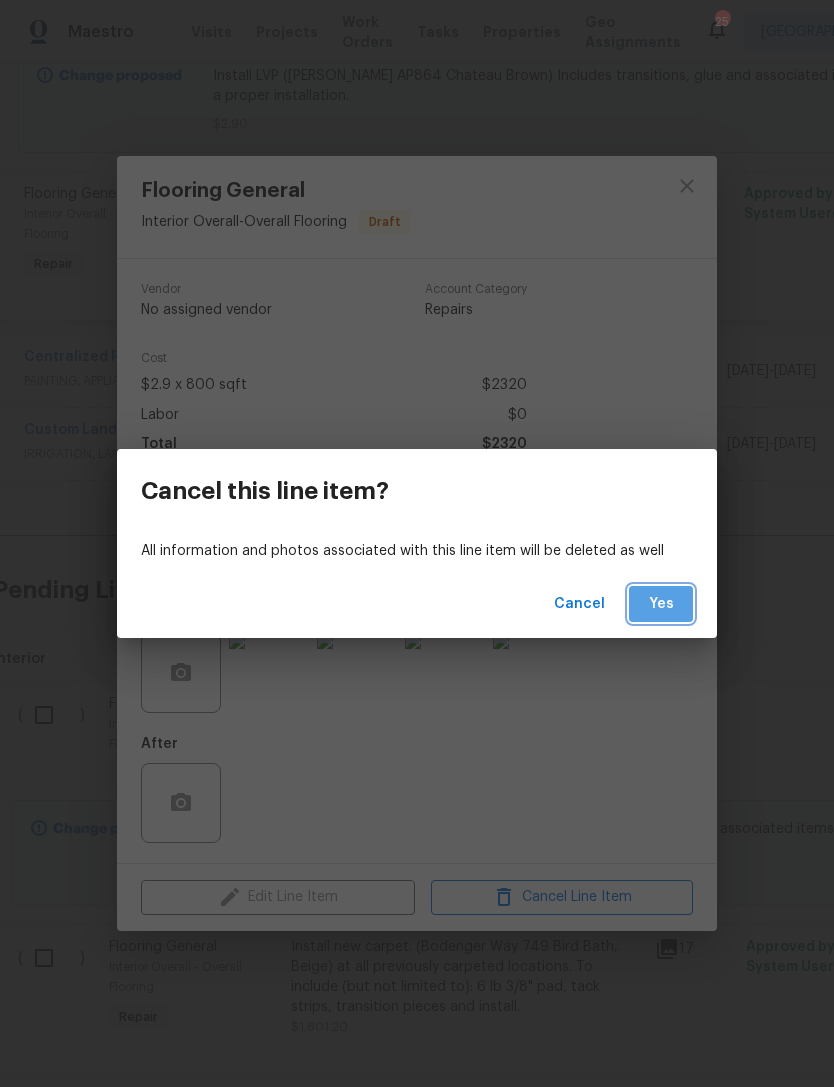 click on "Yes" at bounding box center (661, 604) 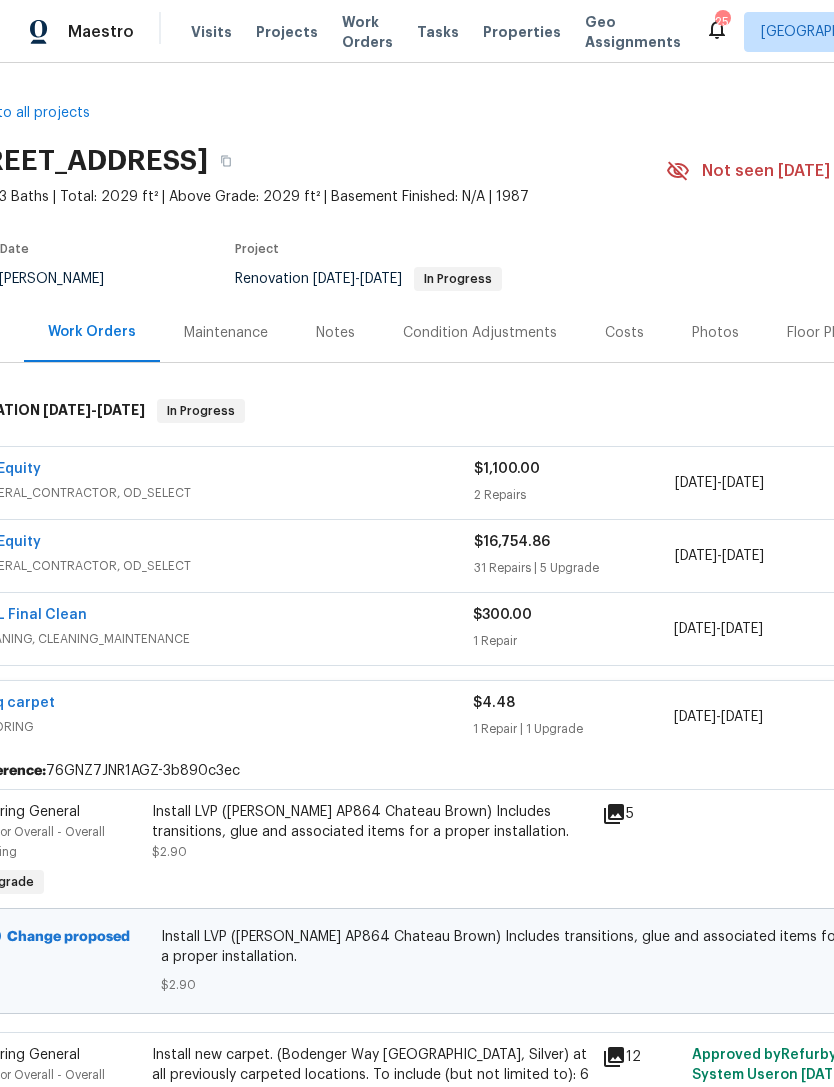 scroll, scrollTop: 0, scrollLeft: 59, axis: horizontal 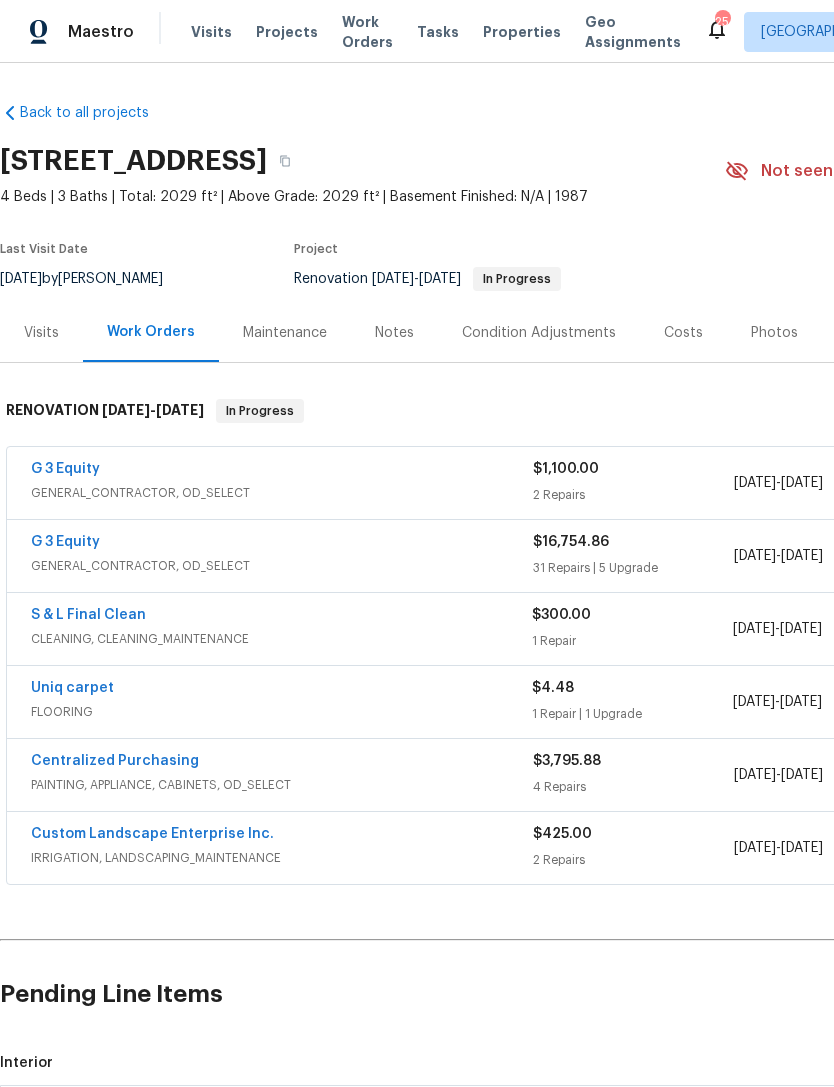 click on "Costs" at bounding box center [683, 333] 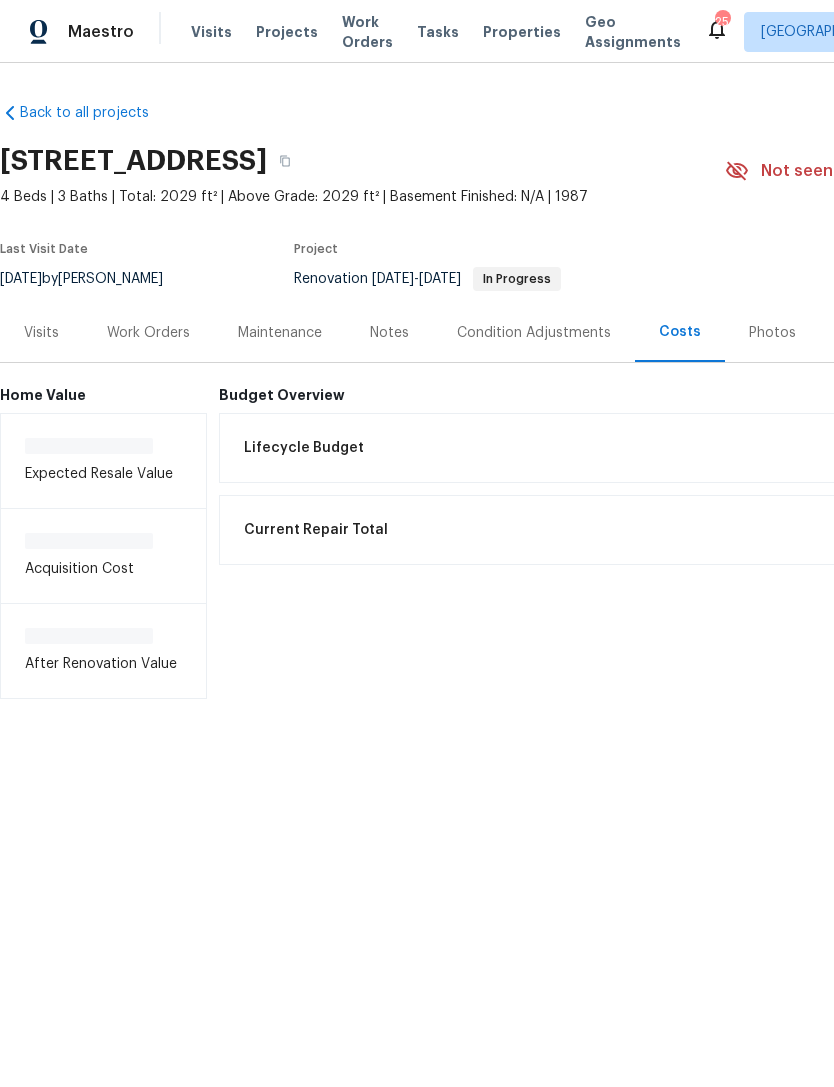 scroll, scrollTop: 0, scrollLeft: 0, axis: both 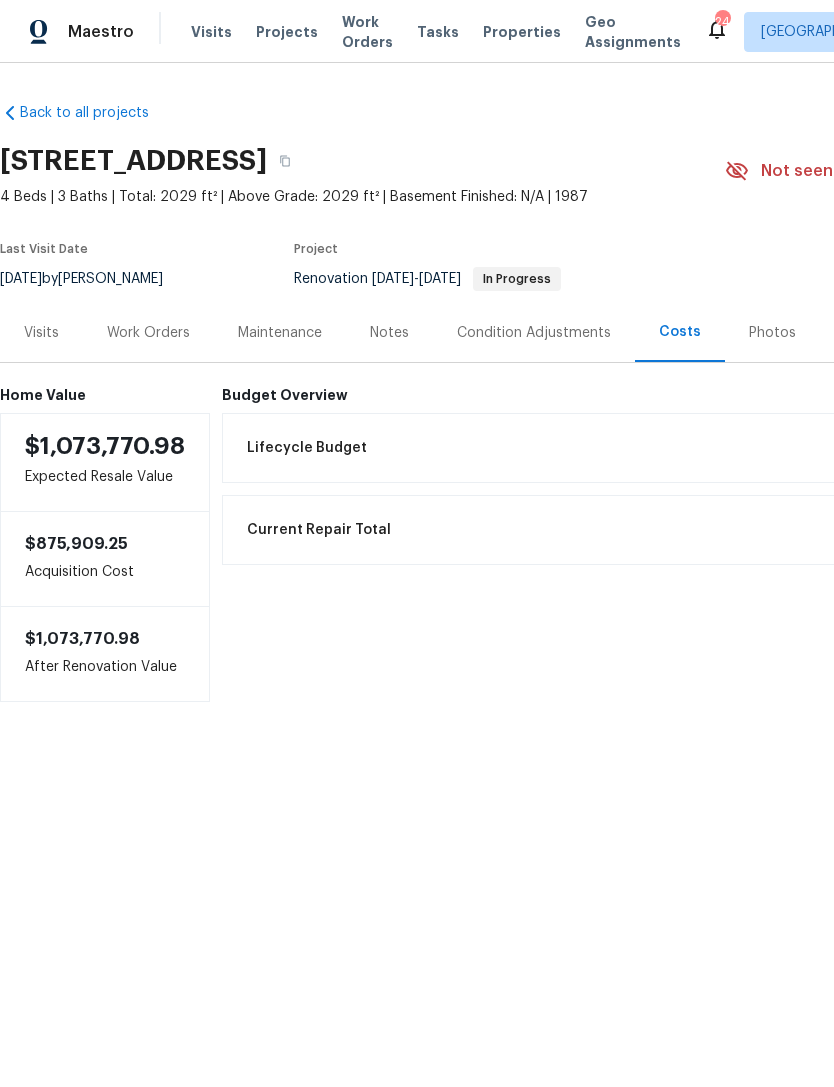 click on "Work Orders" at bounding box center (148, 333) 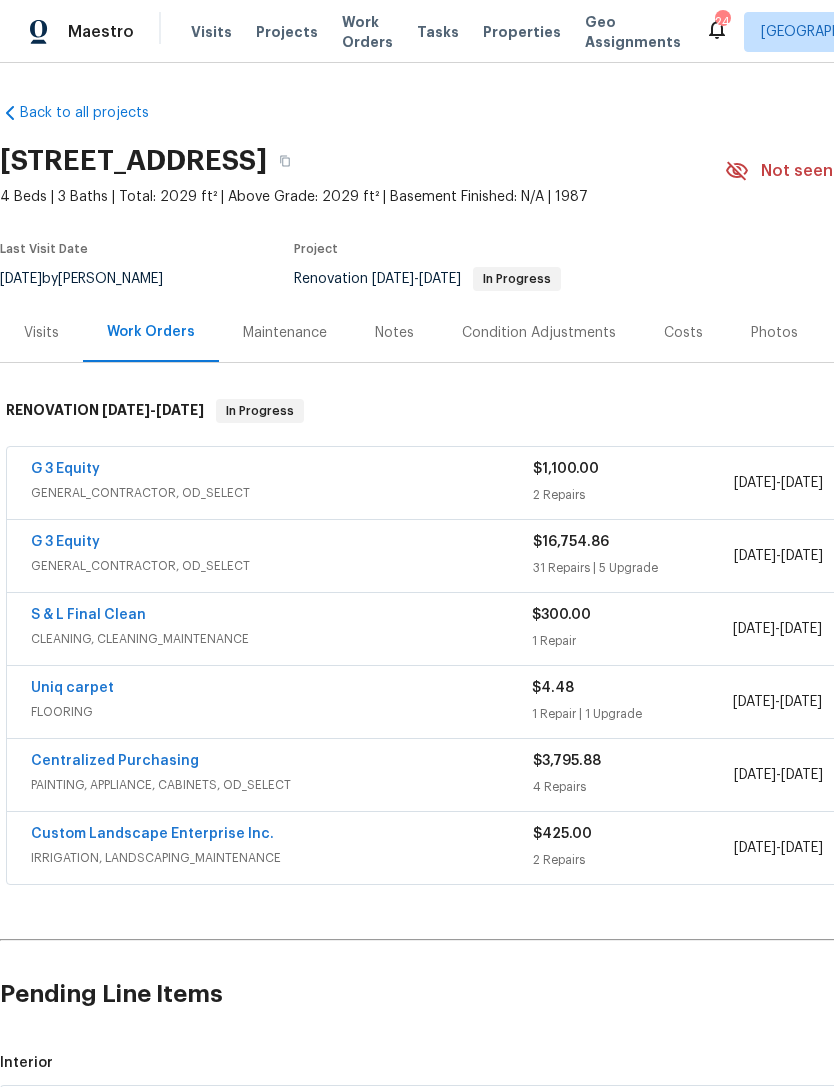 scroll, scrollTop: 0, scrollLeft: 0, axis: both 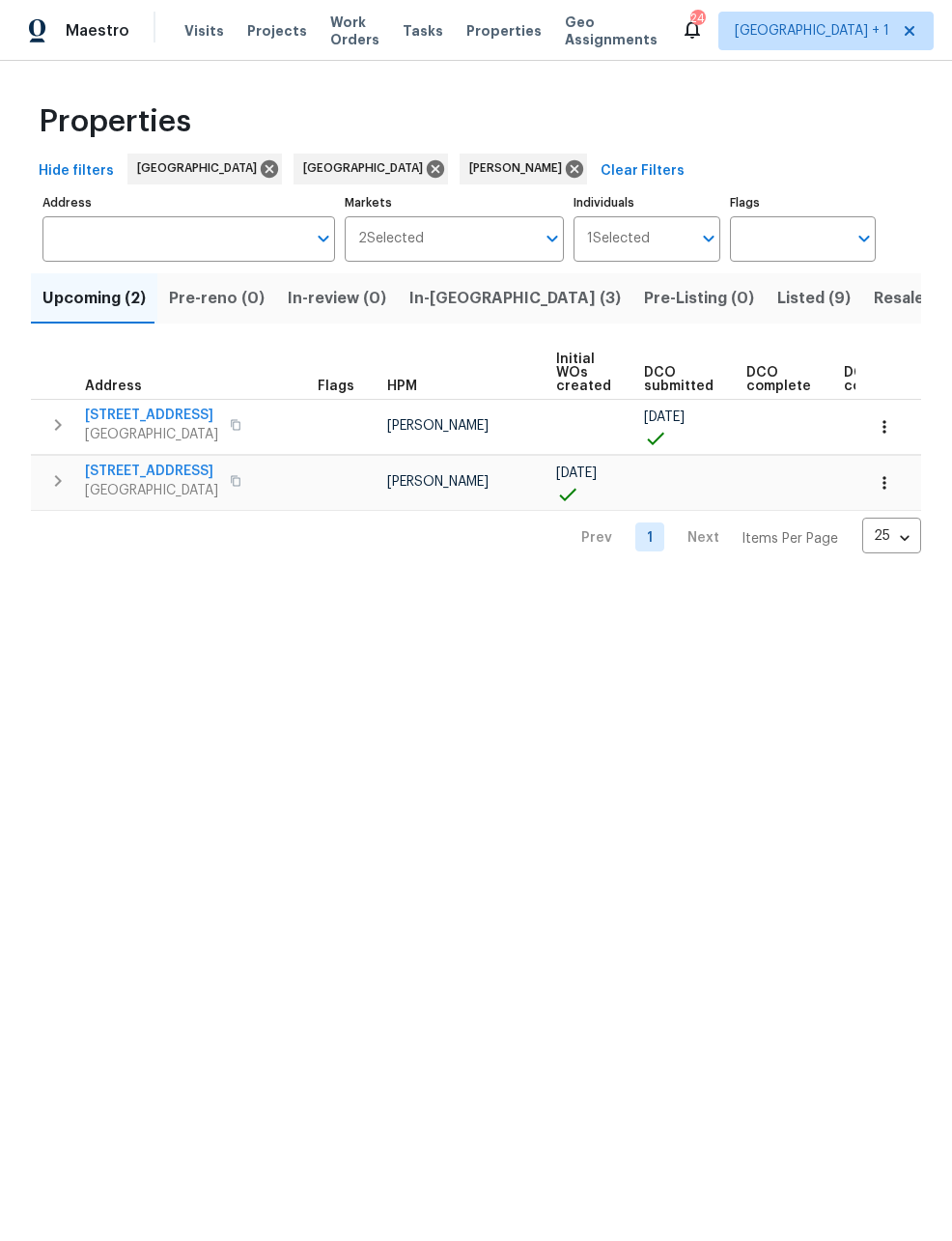 click on "3653 Oak Creek Dr Unit E" at bounding box center [152, 415] 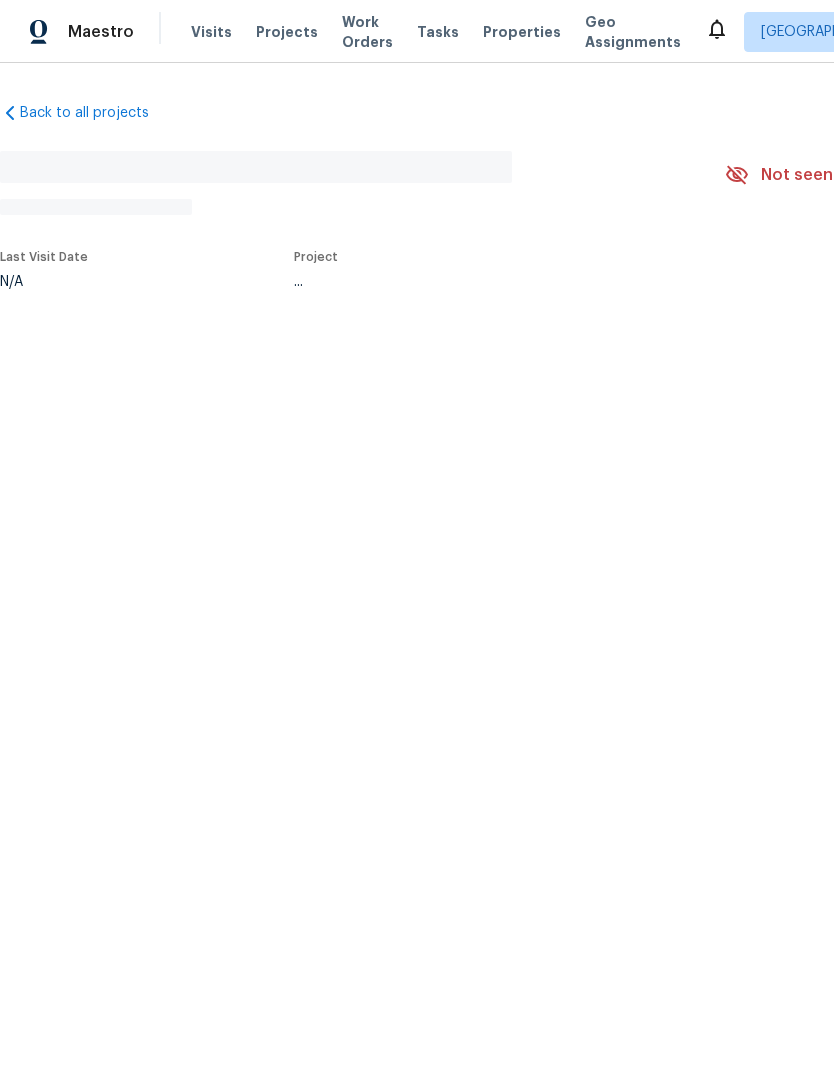 scroll, scrollTop: 0, scrollLeft: 0, axis: both 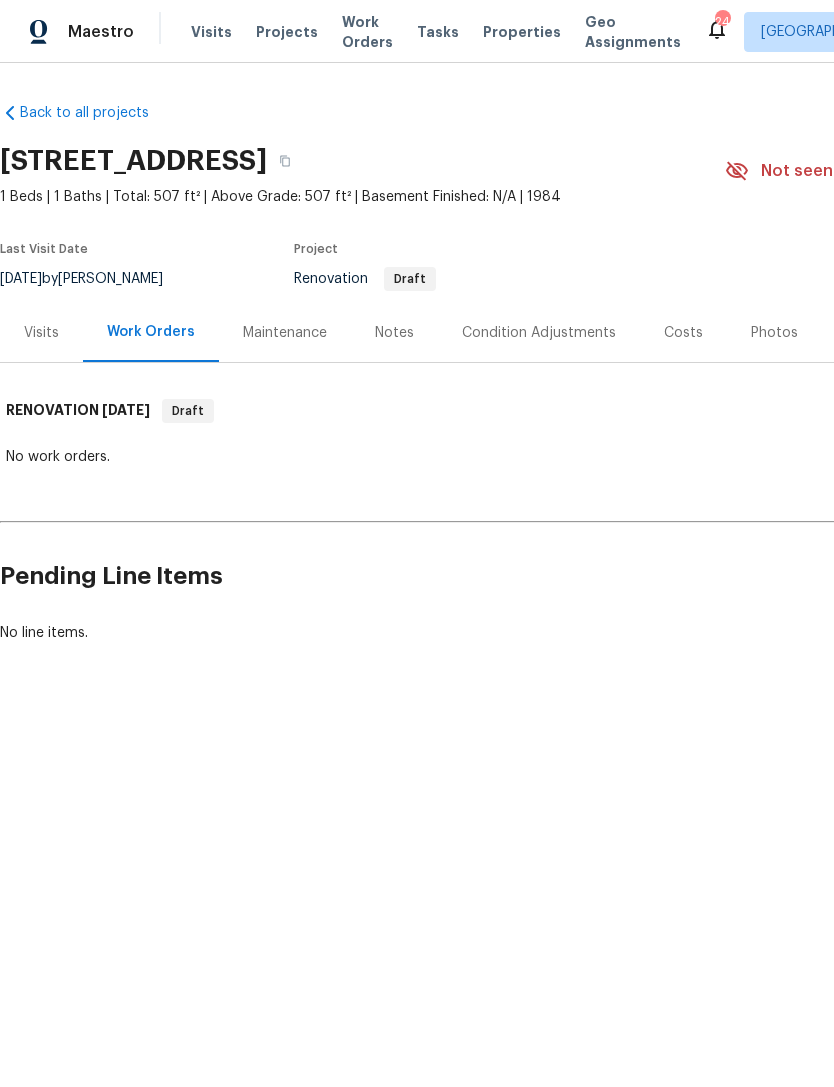 click on "Costs" at bounding box center (683, 333) 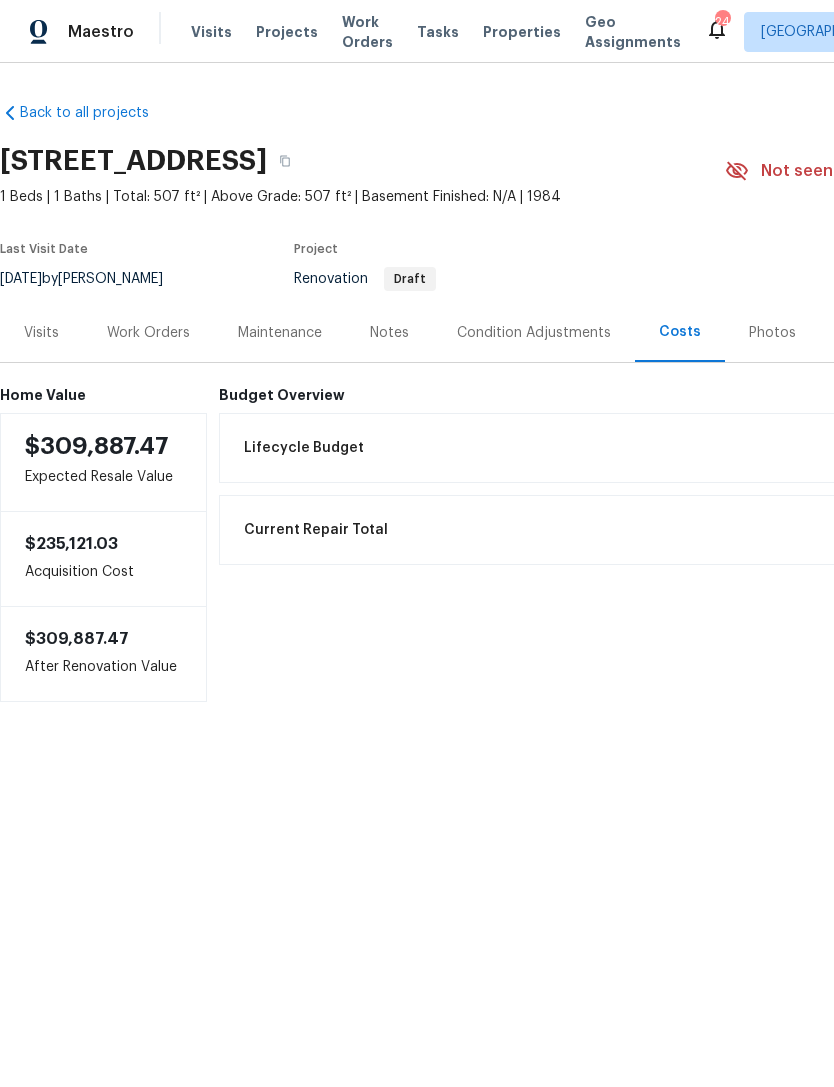 scroll, scrollTop: 0, scrollLeft: 0, axis: both 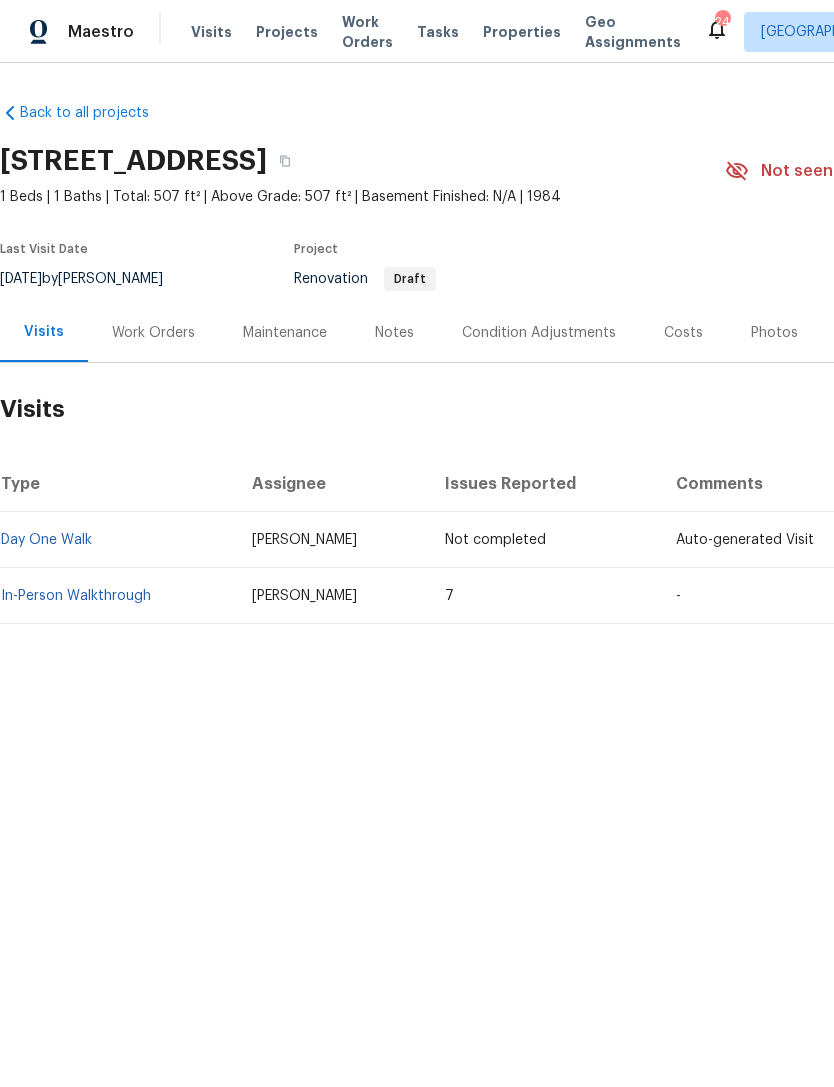 click on "Work Orders" at bounding box center (153, 333) 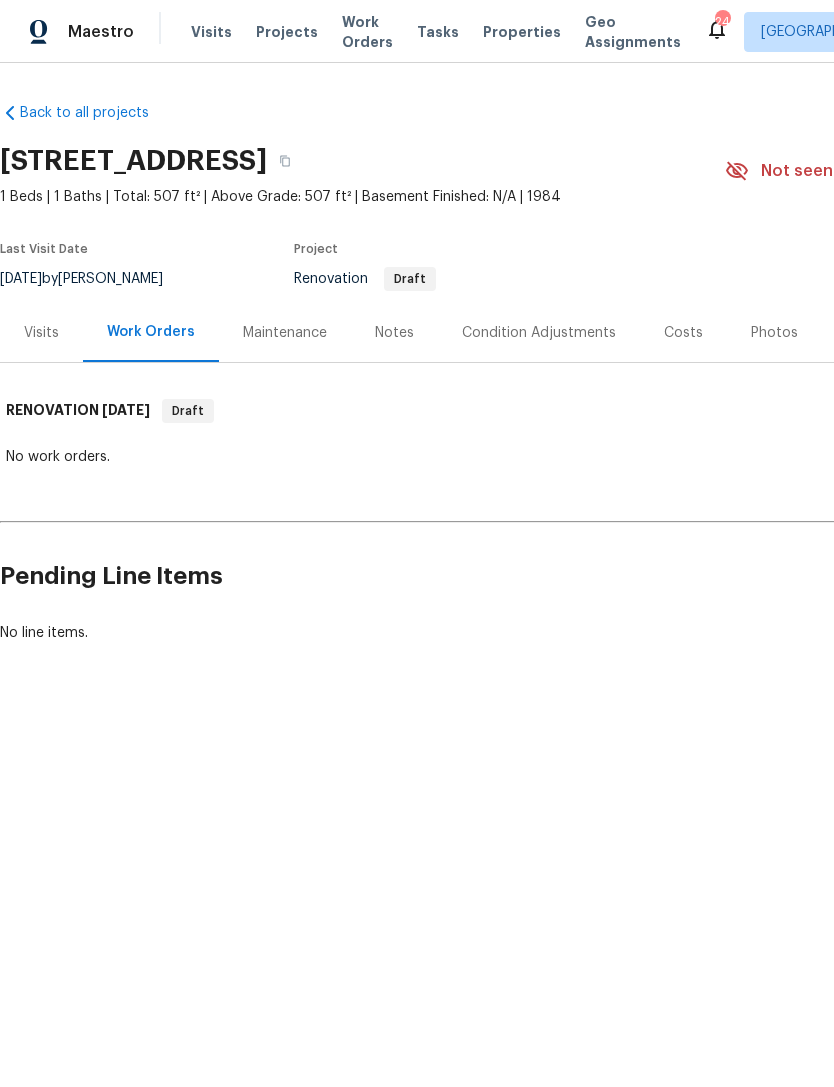 click on "Notes" at bounding box center (394, 333) 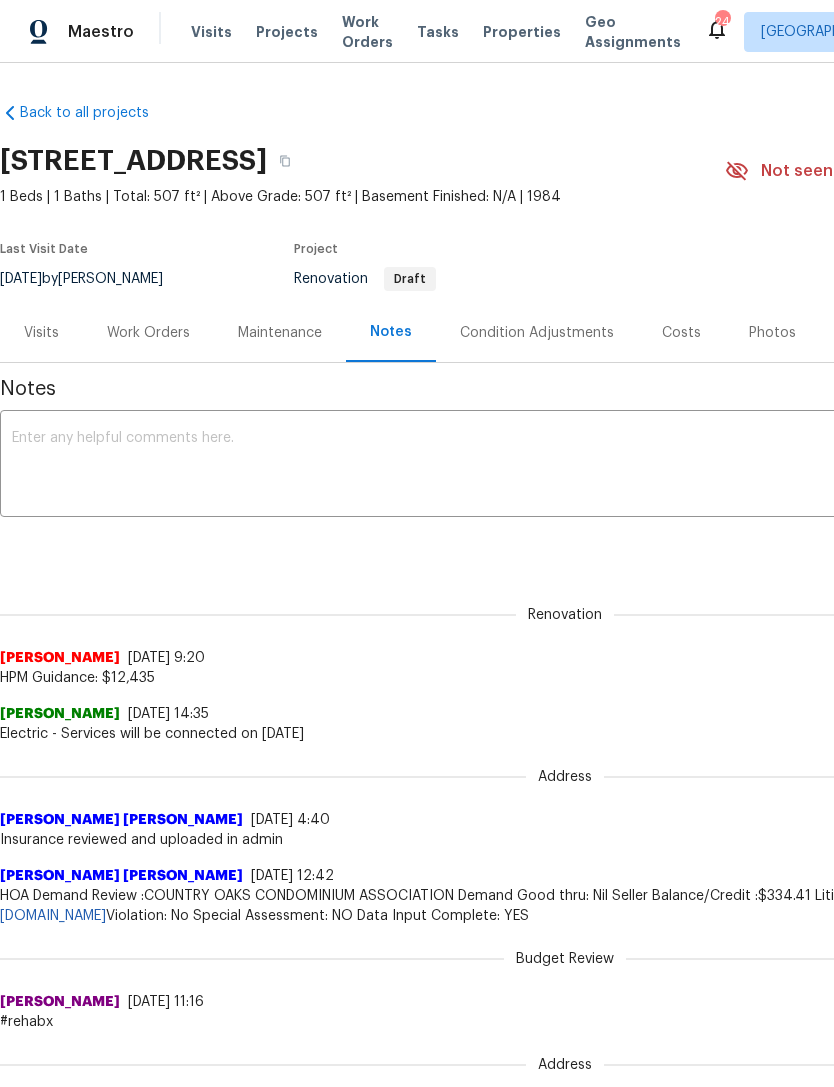 scroll, scrollTop: 0, scrollLeft: 0, axis: both 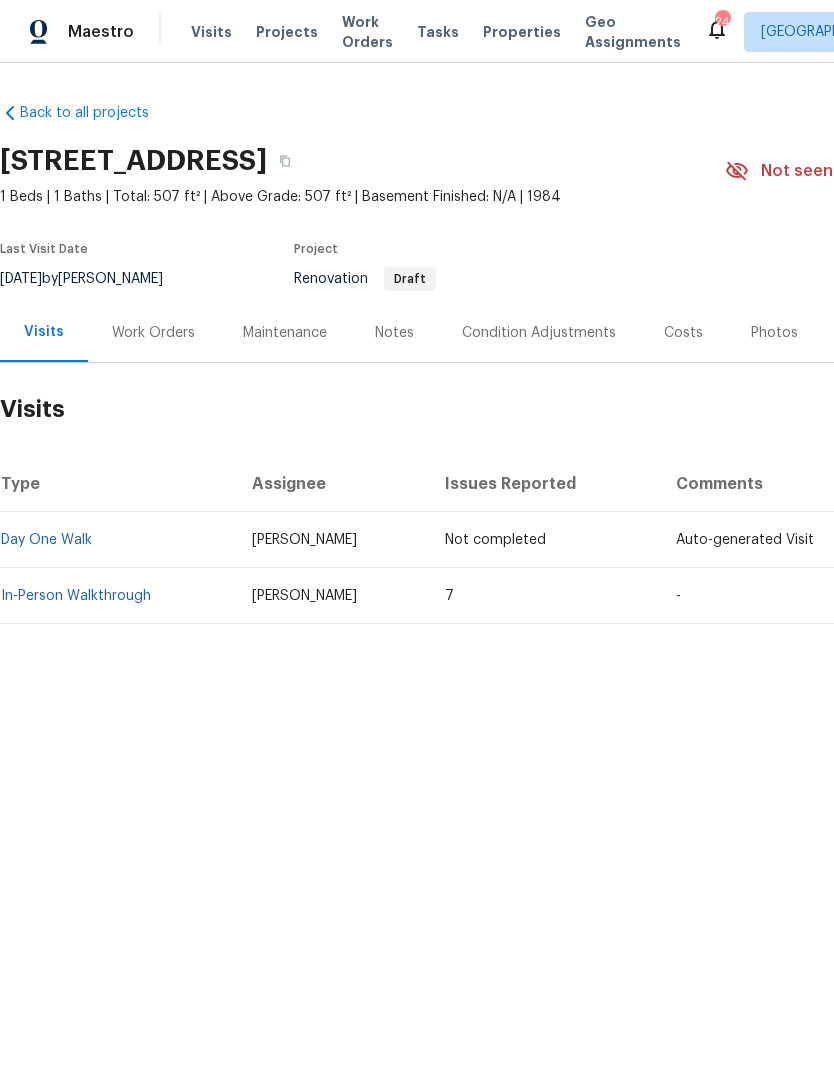 click on "In-Person Walkthrough" at bounding box center (76, 596) 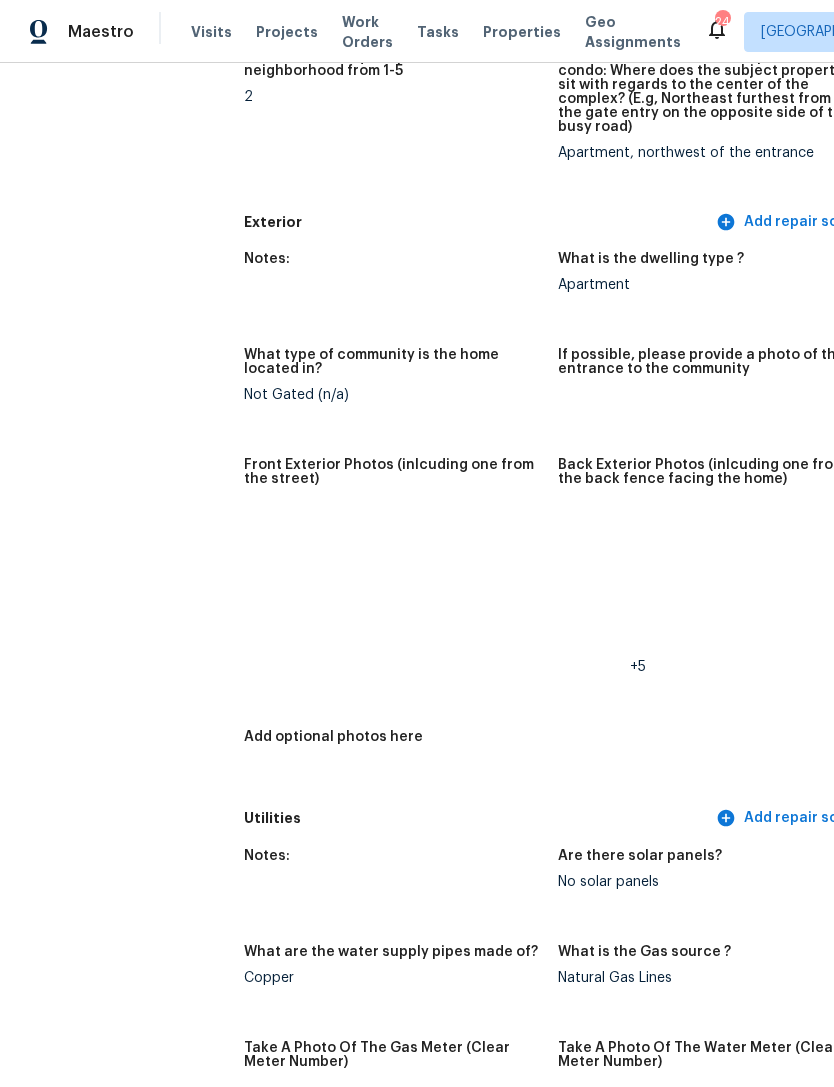 scroll, scrollTop: 705, scrollLeft: 0, axis: vertical 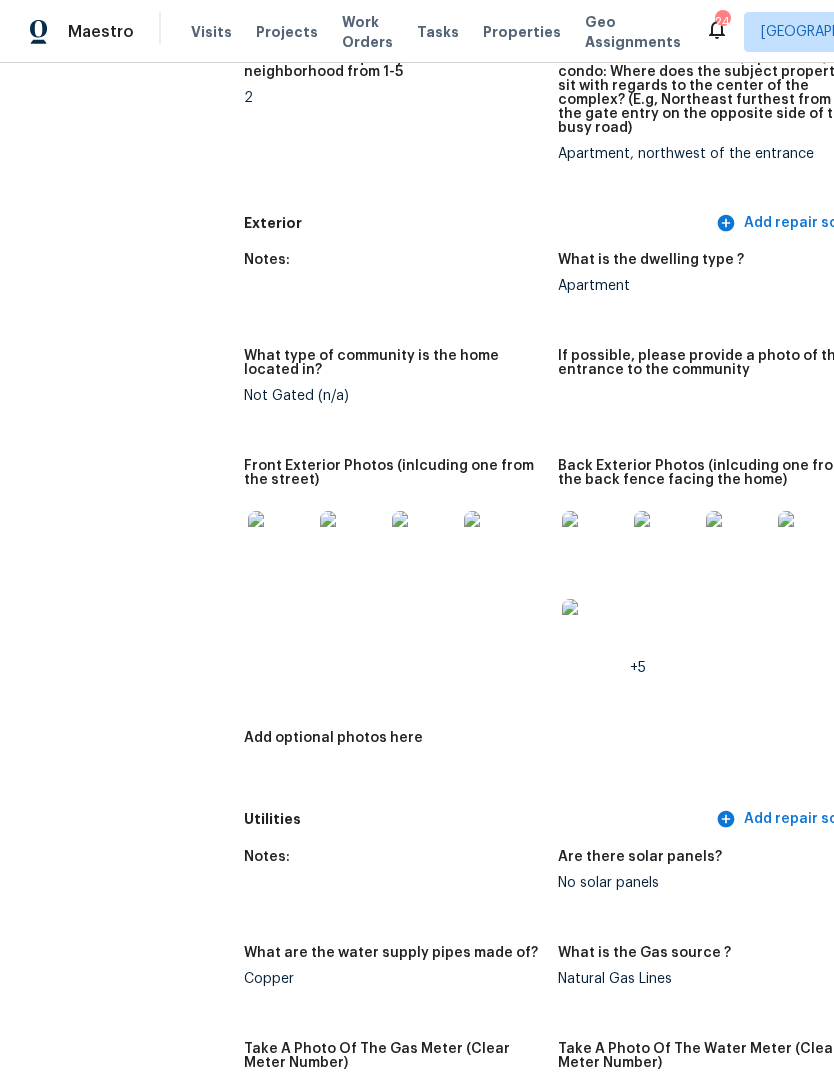 click at bounding box center (280, 543) 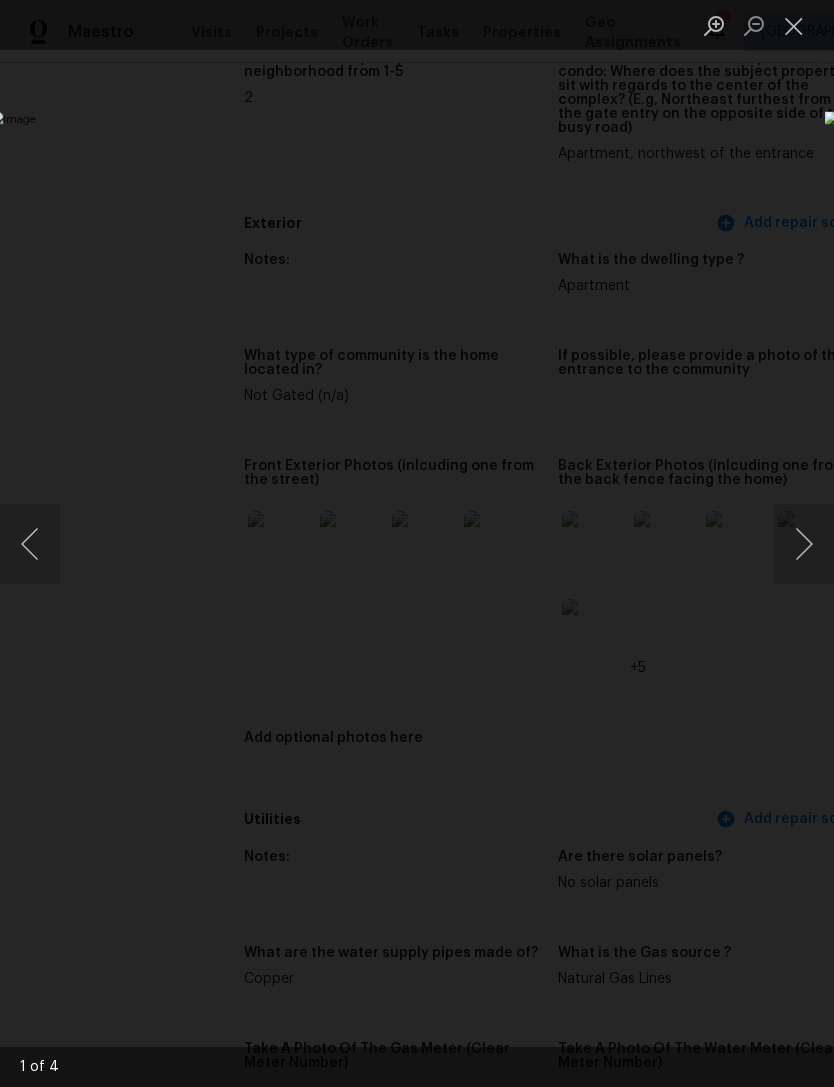 click at bounding box center (804, 544) 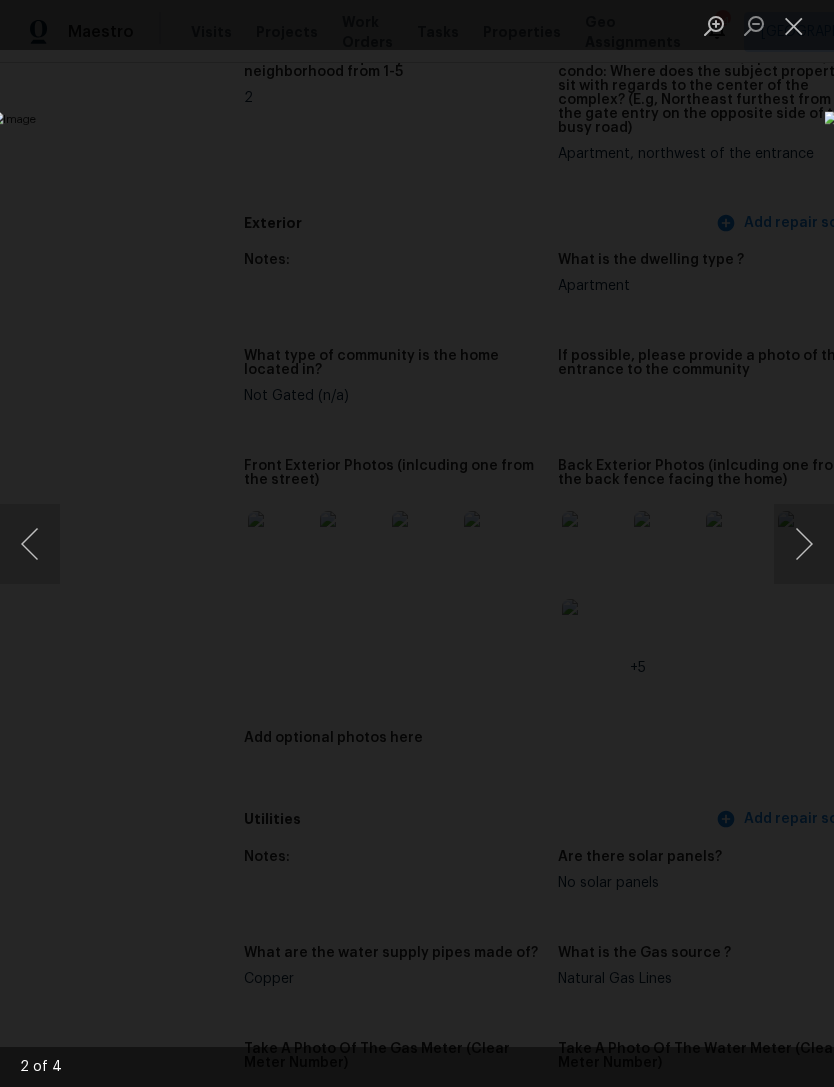 click at bounding box center [804, 544] 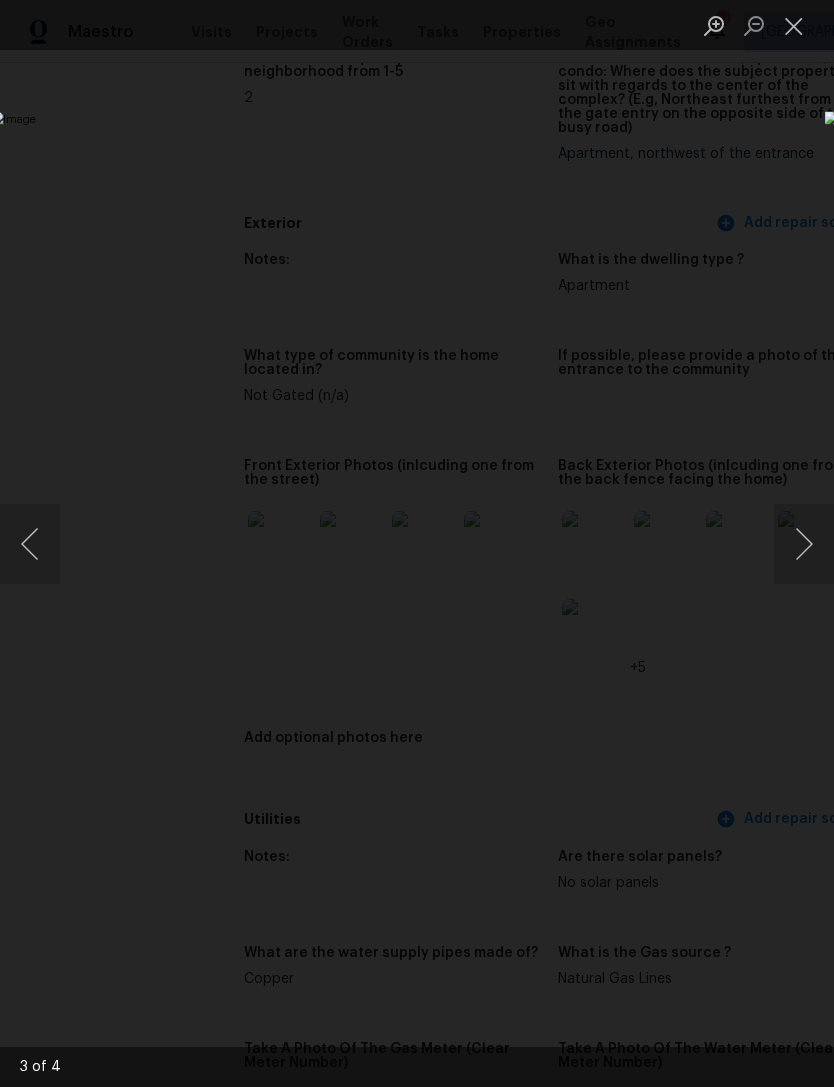 click at bounding box center (804, 544) 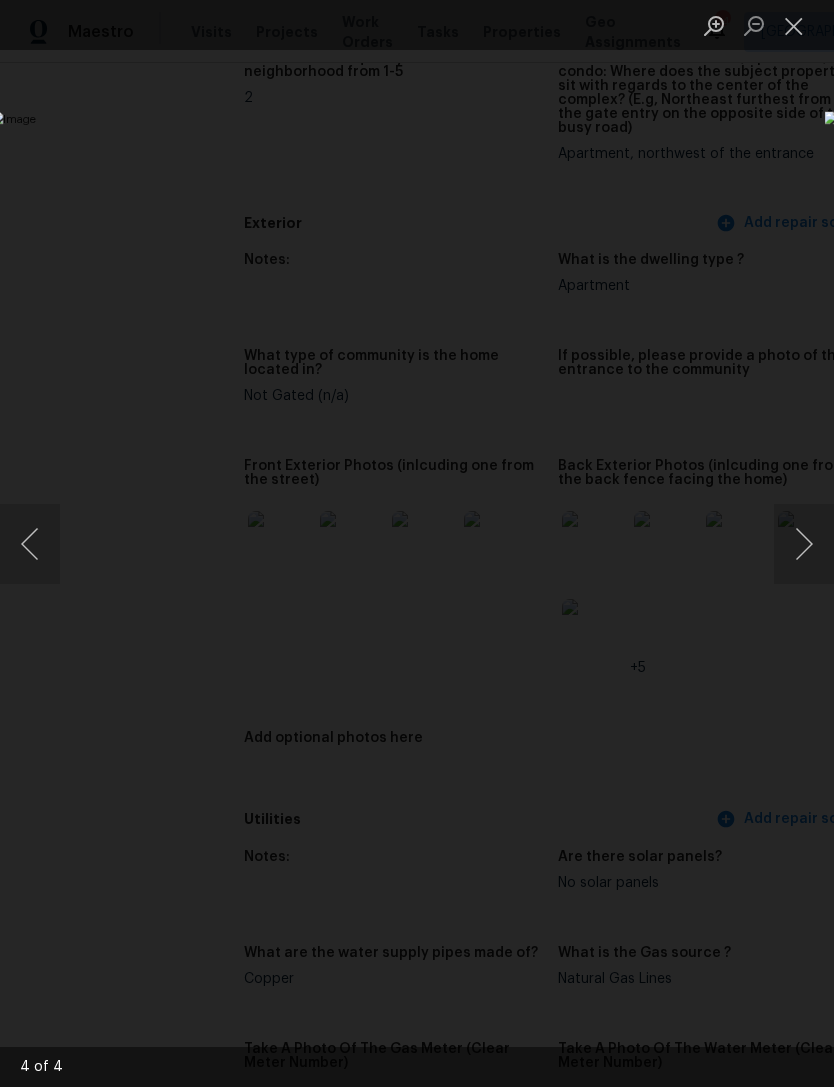 click at bounding box center (804, 544) 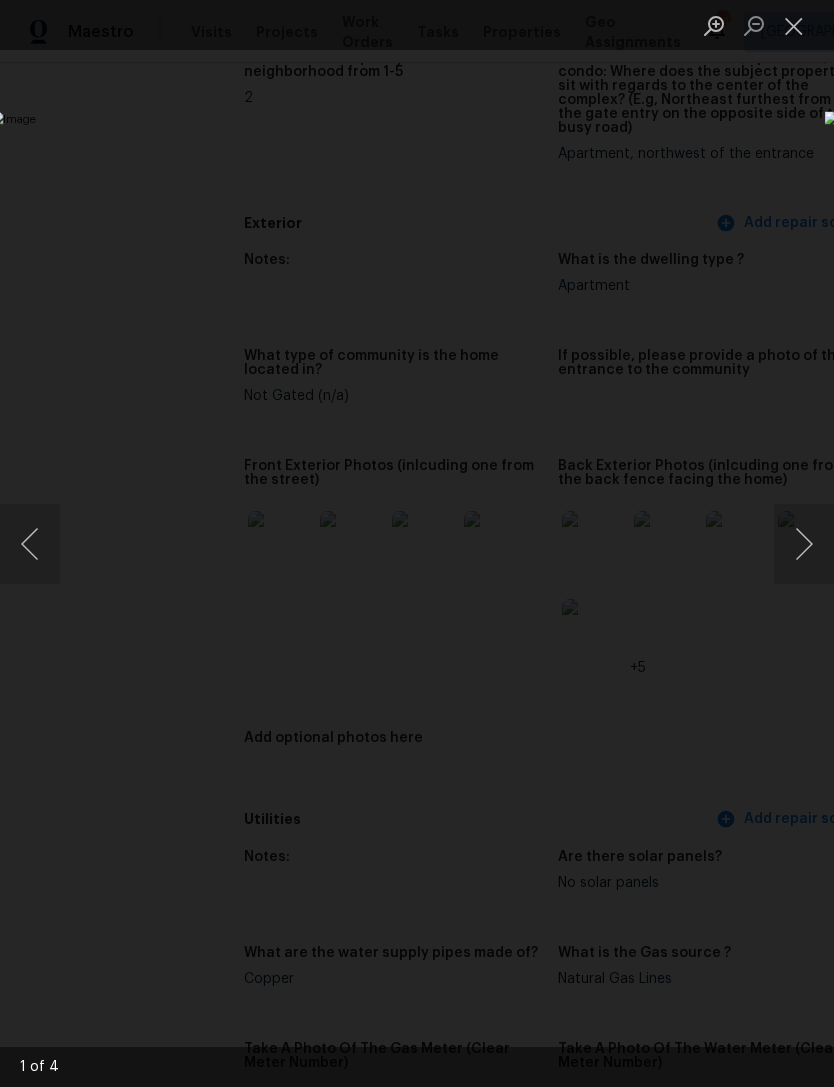 click at bounding box center (804, 544) 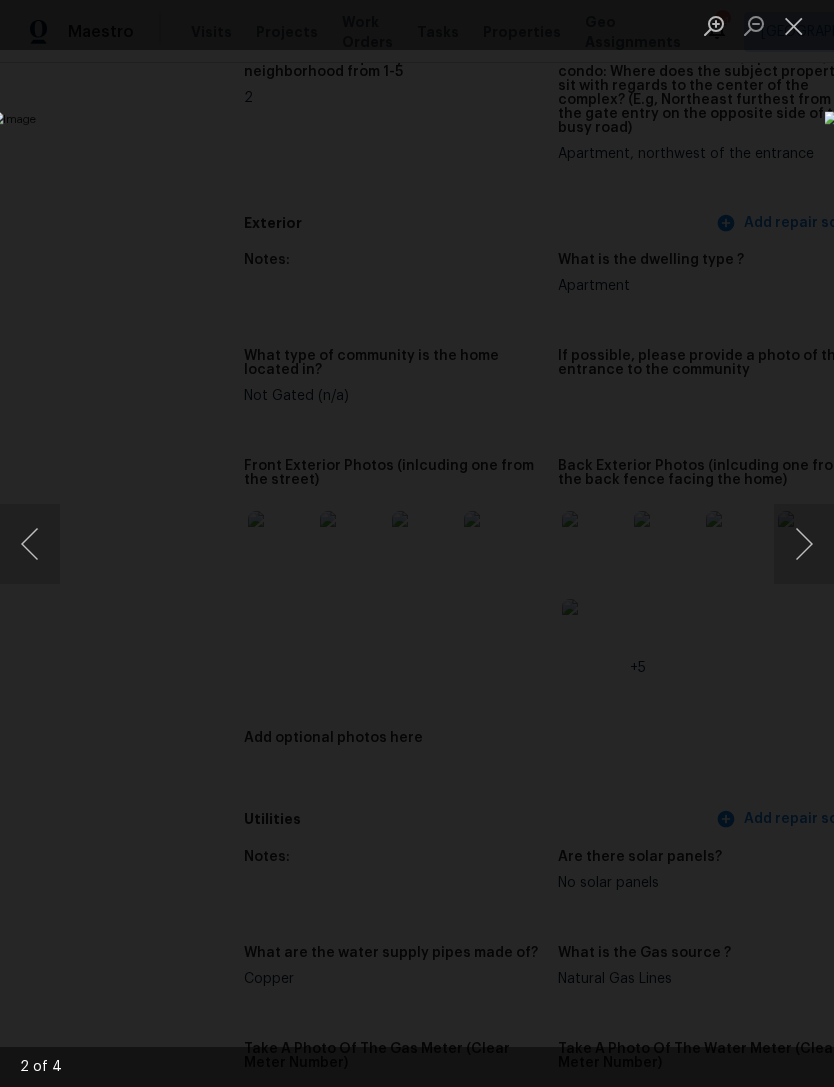 click at bounding box center (804, 544) 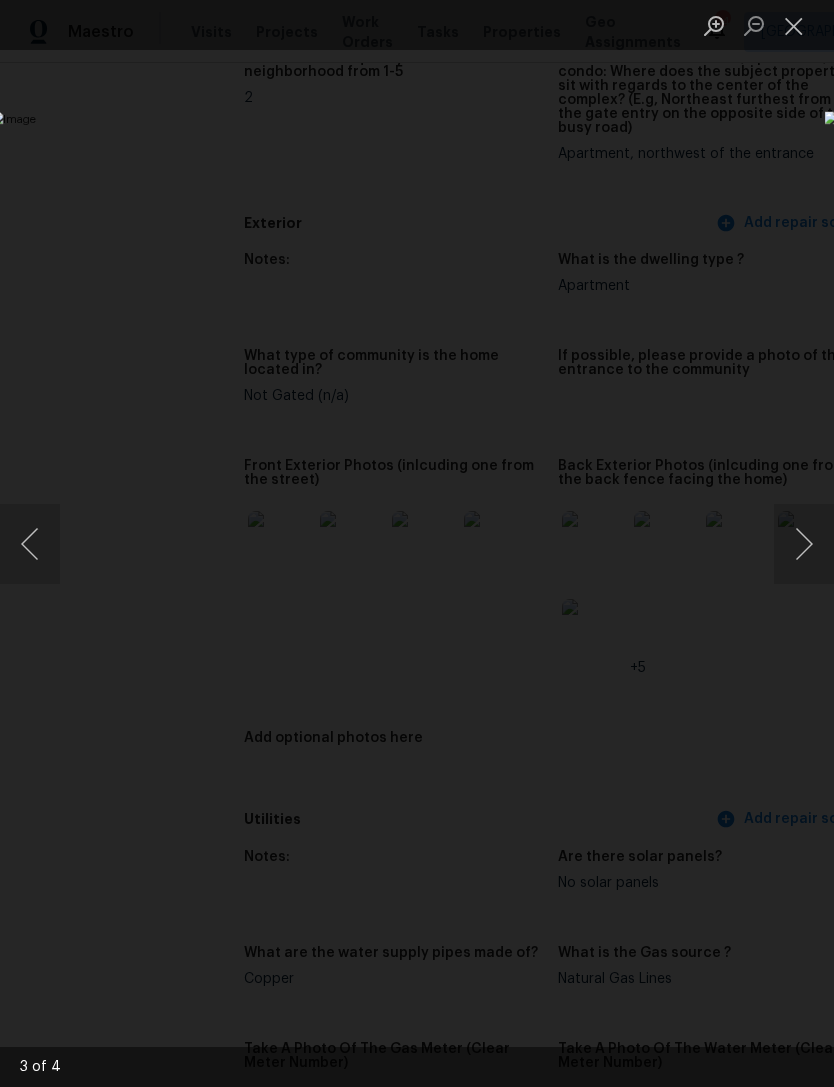 click at bounding box center (804, 544) 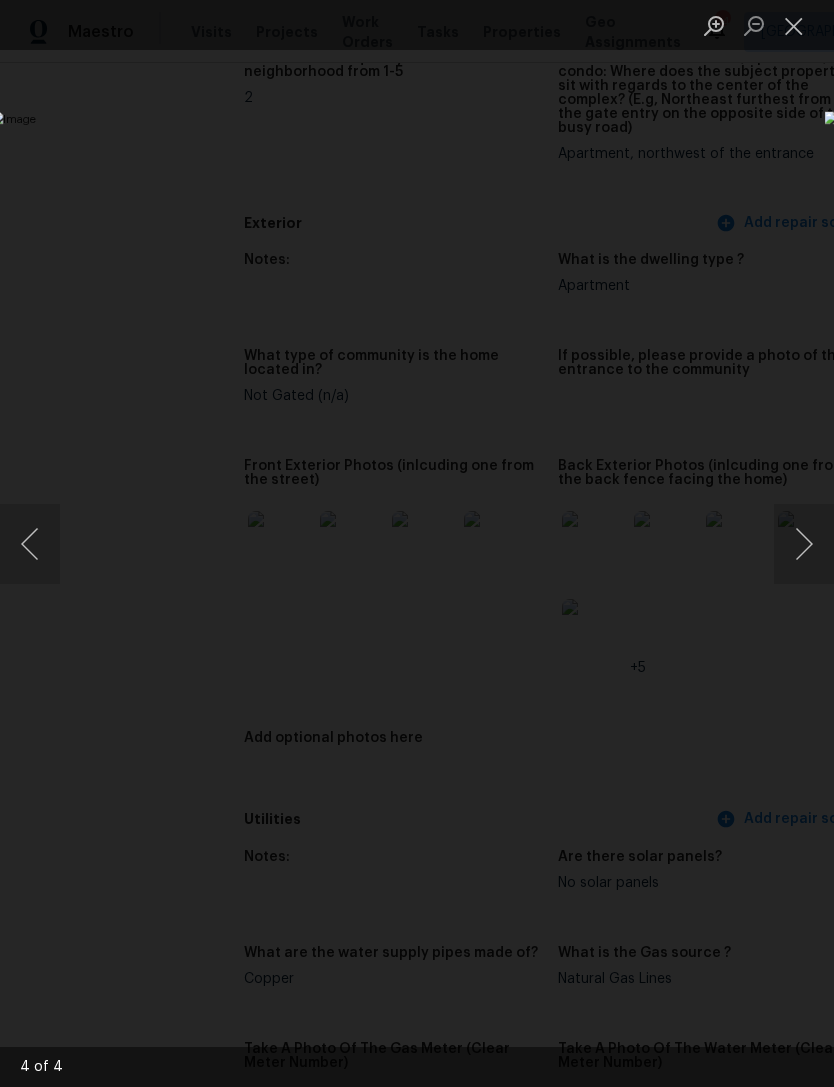 click at bounding box center [804, 544] 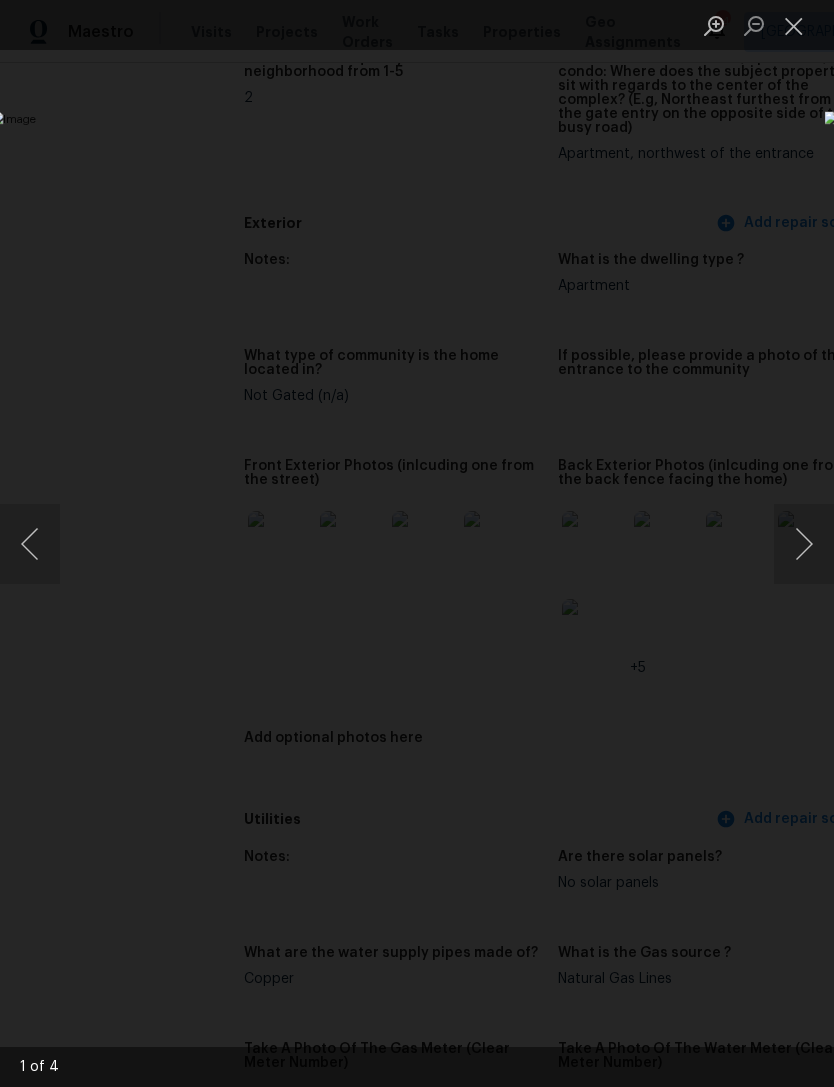 click at bounding box center [794, 25] 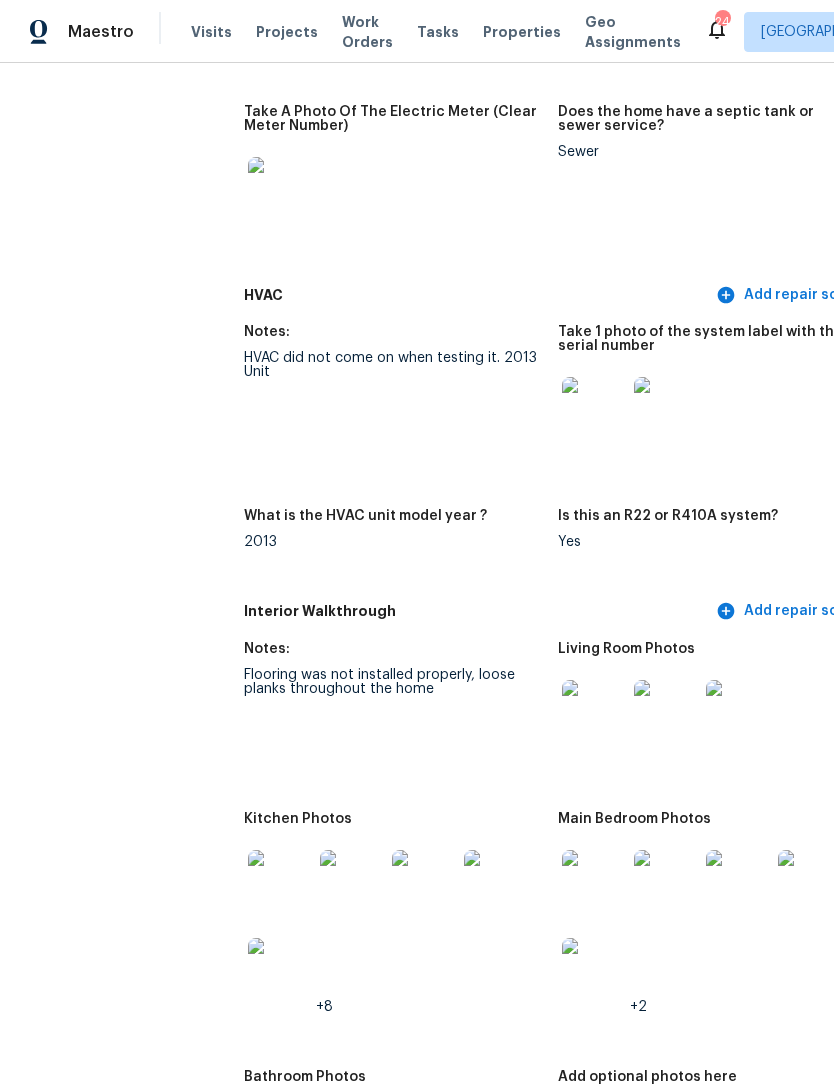 scroll, scrollTop: 1983, scrollLeft: 0, axis: vertical 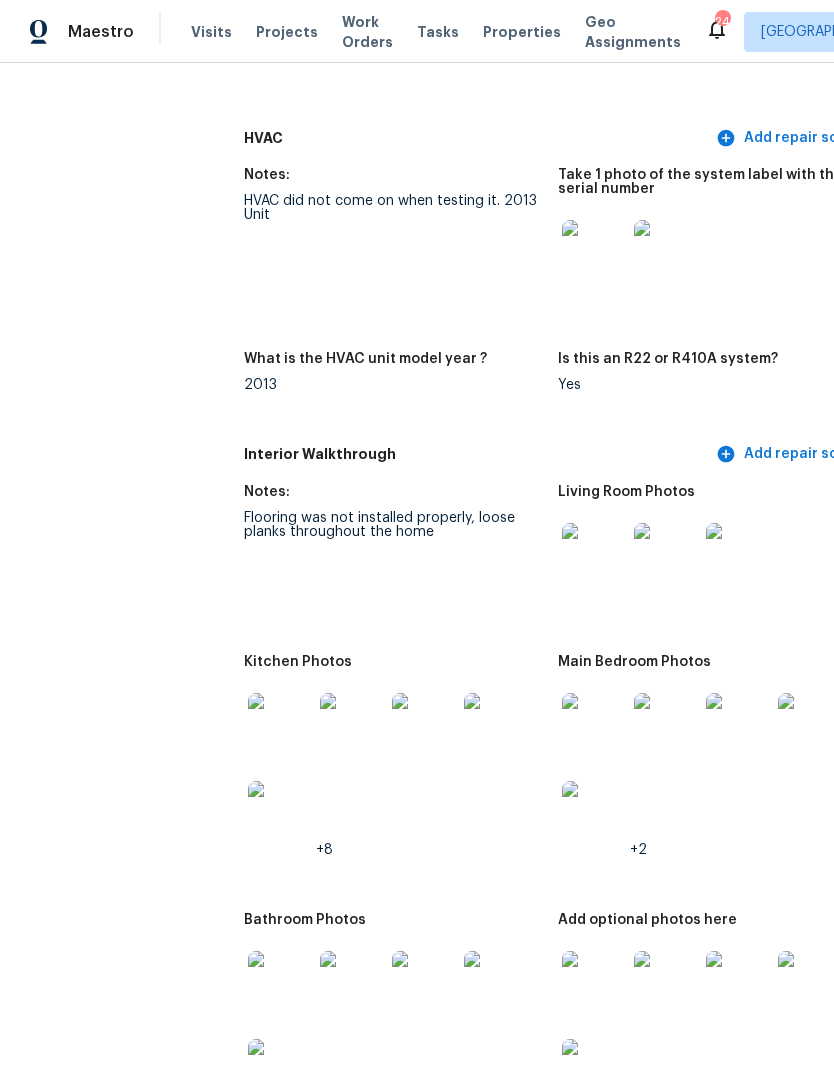 click at bounding box center [280, 725] 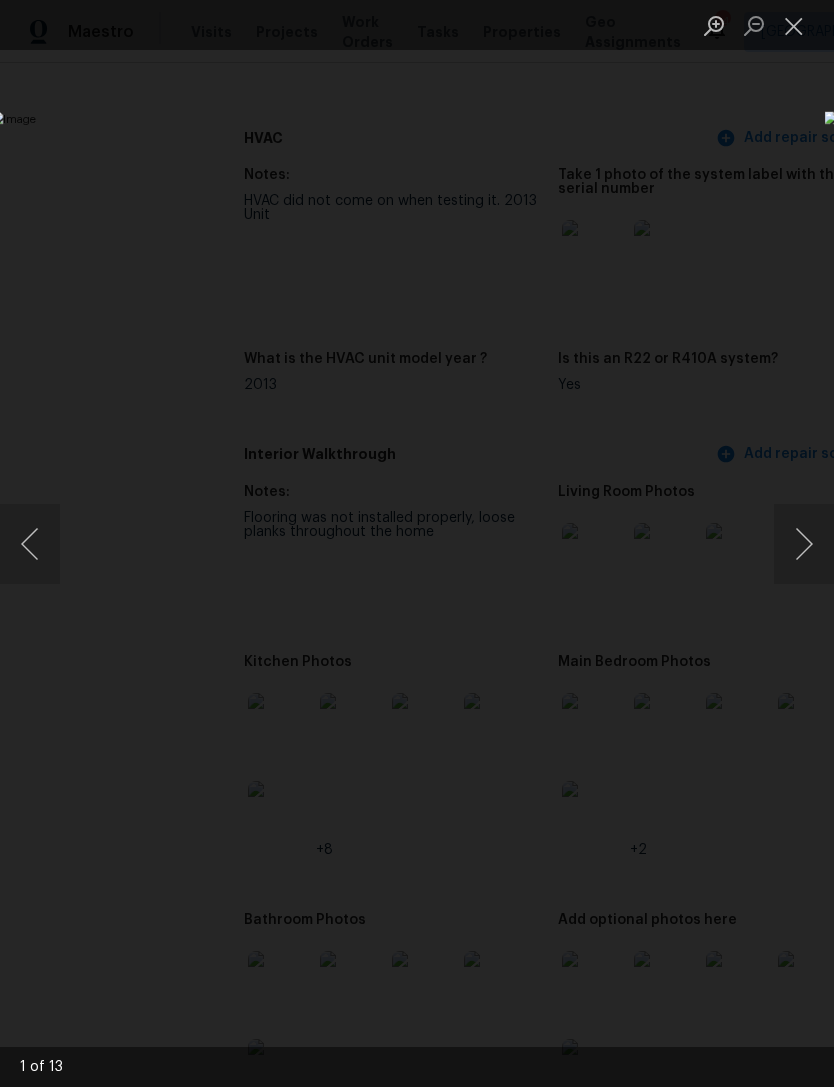 click at bounding box center [804, 544] 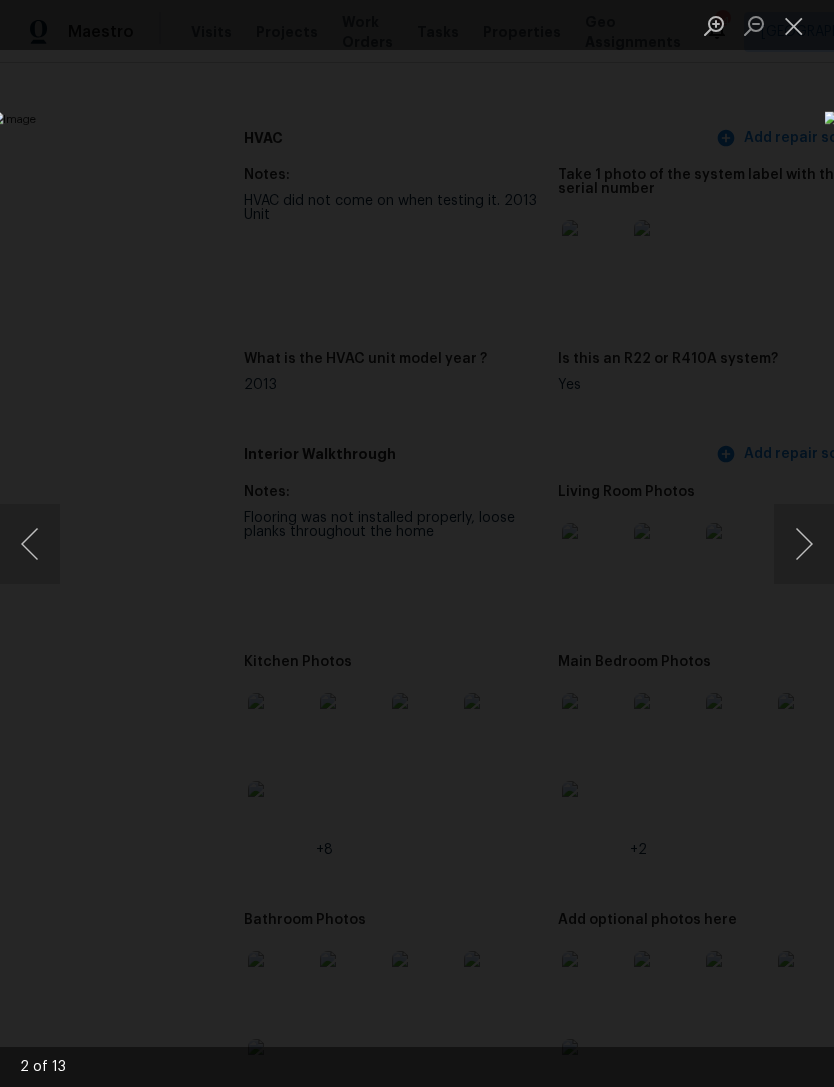 click at bounding box center [804, 544] 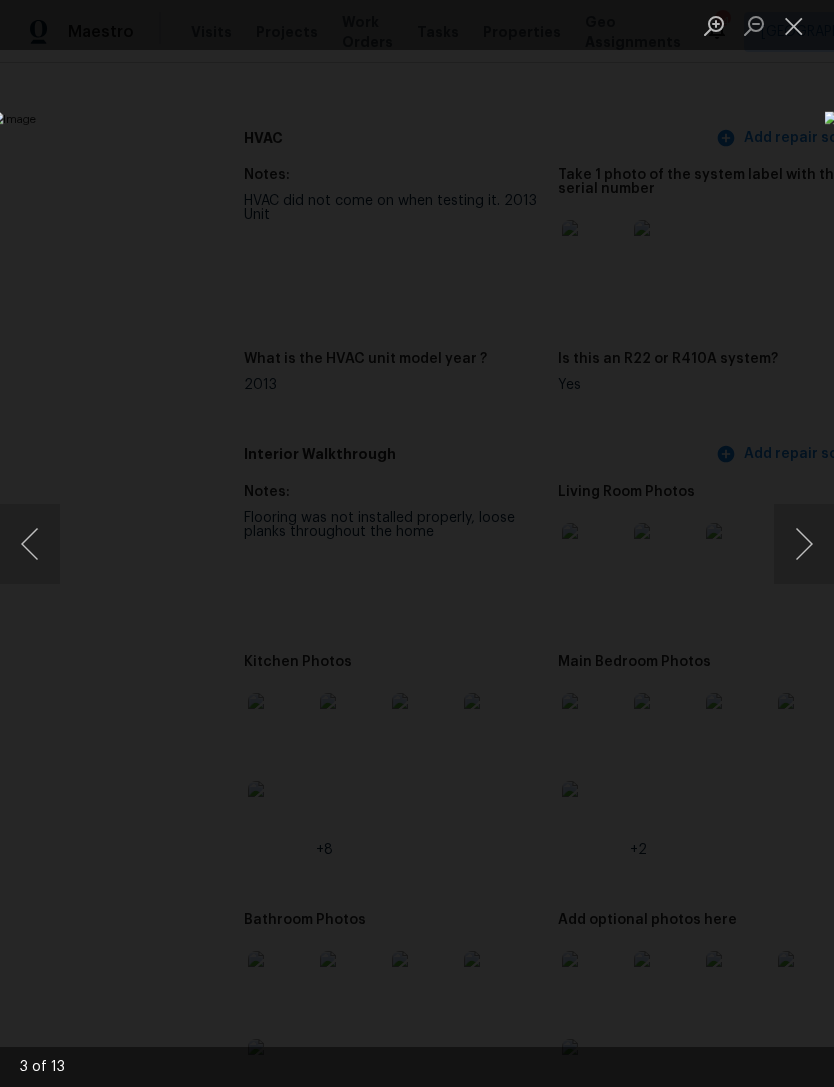 click at bounding box center [804, 544] 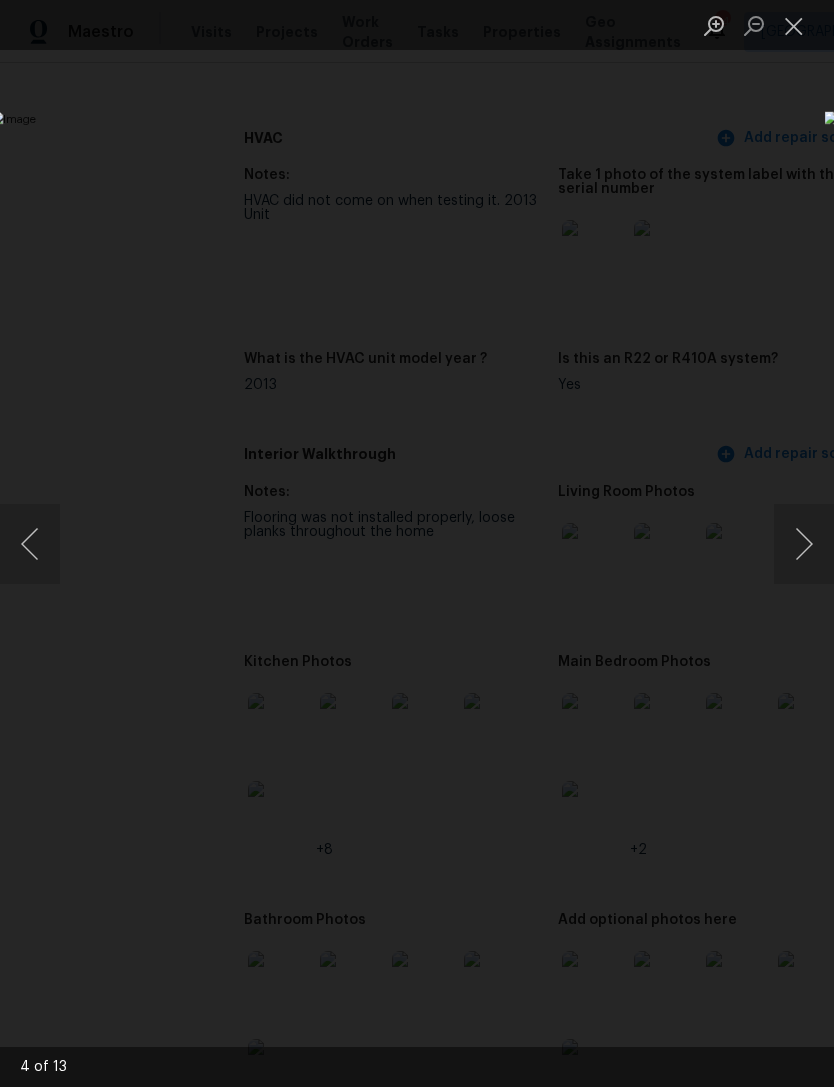 click at bounding box center (804, 544) 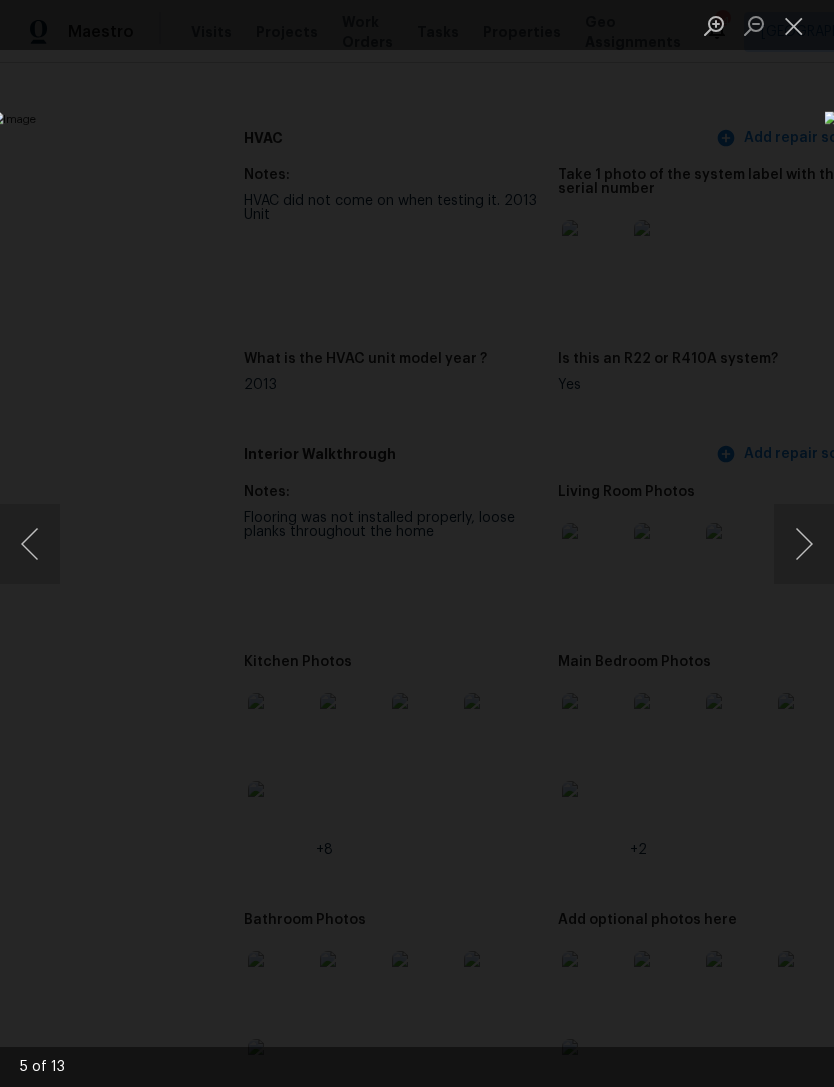 click at bounding box center (804, 544) 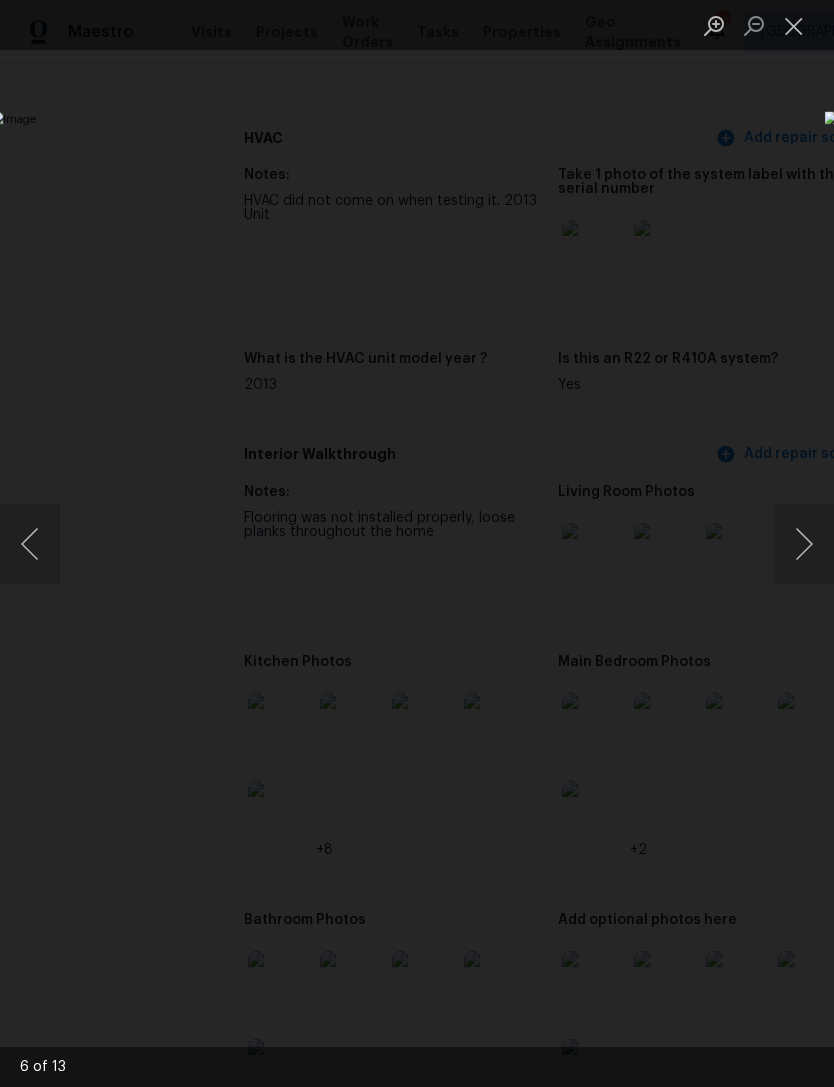 click at bounding box center (804, 544) 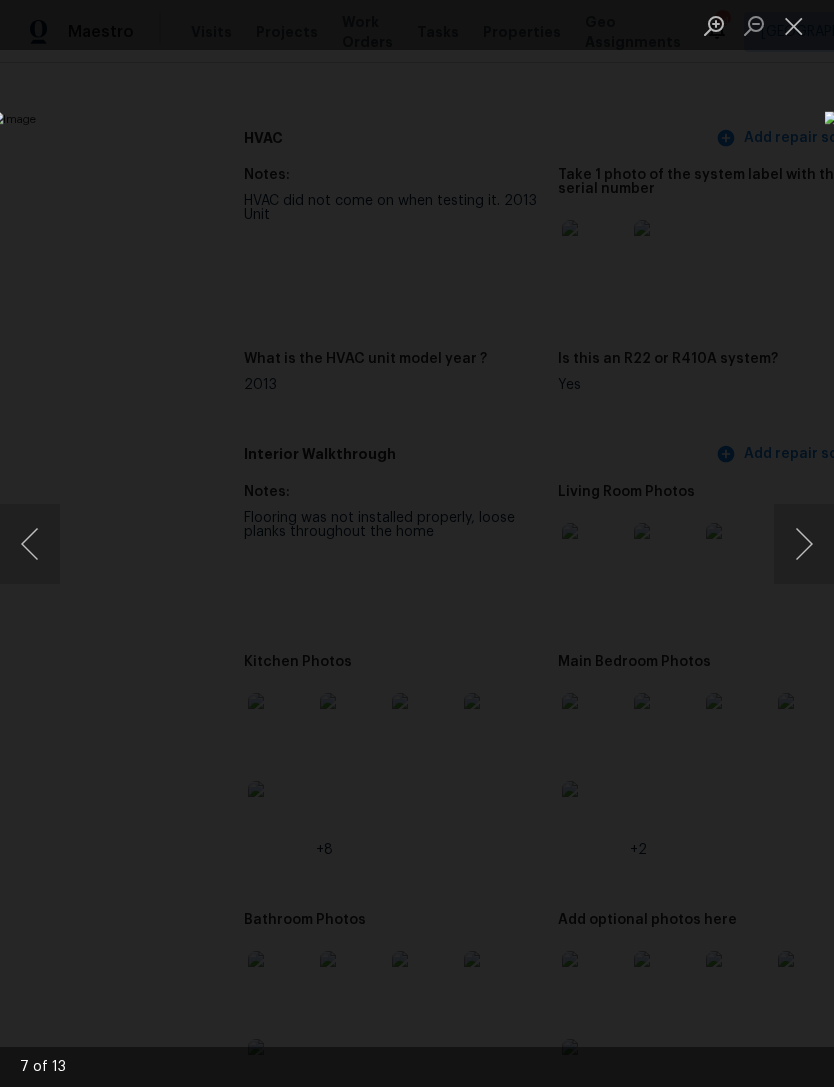 click at bounding box center [804, 544] 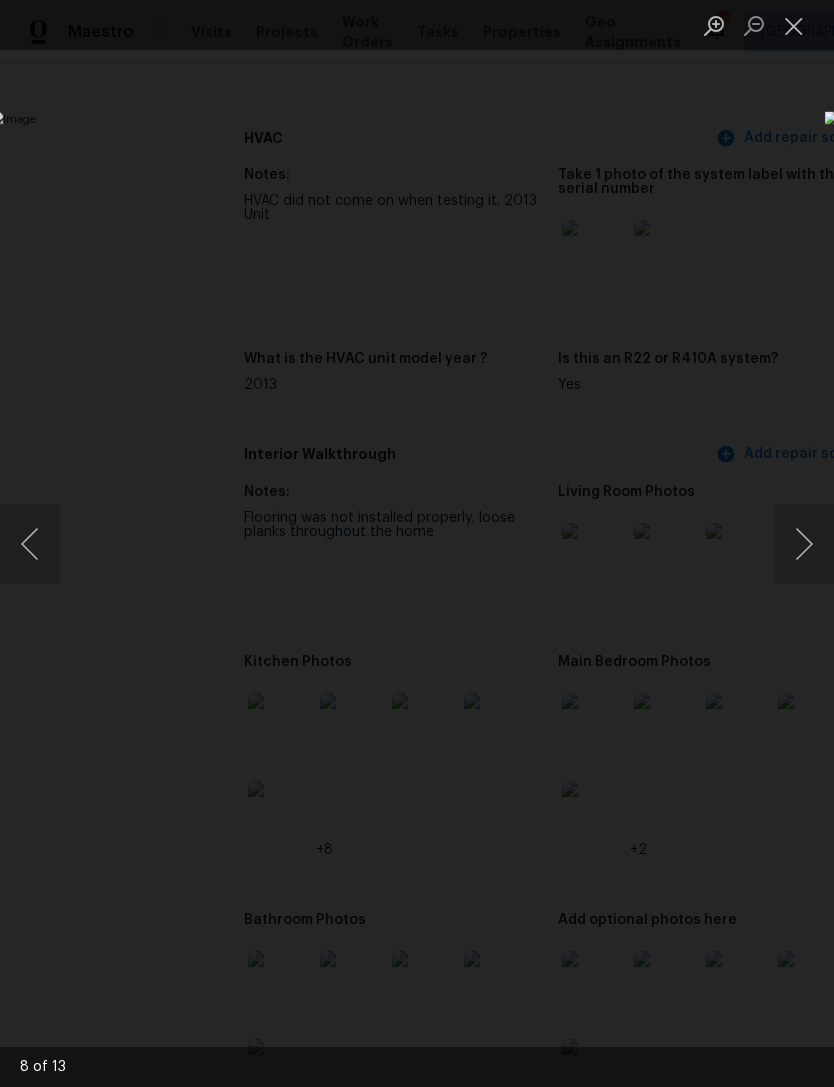 click at bounding box center (804, 544) 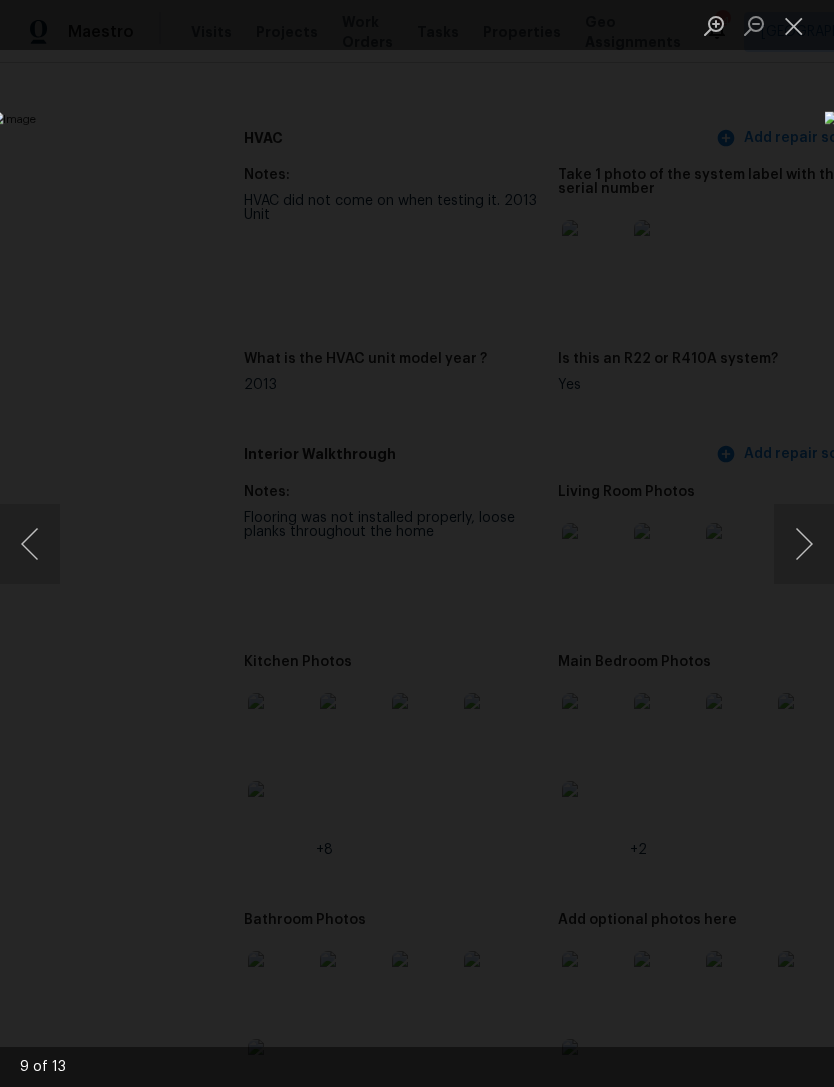 click at bounding box center [804, 544] 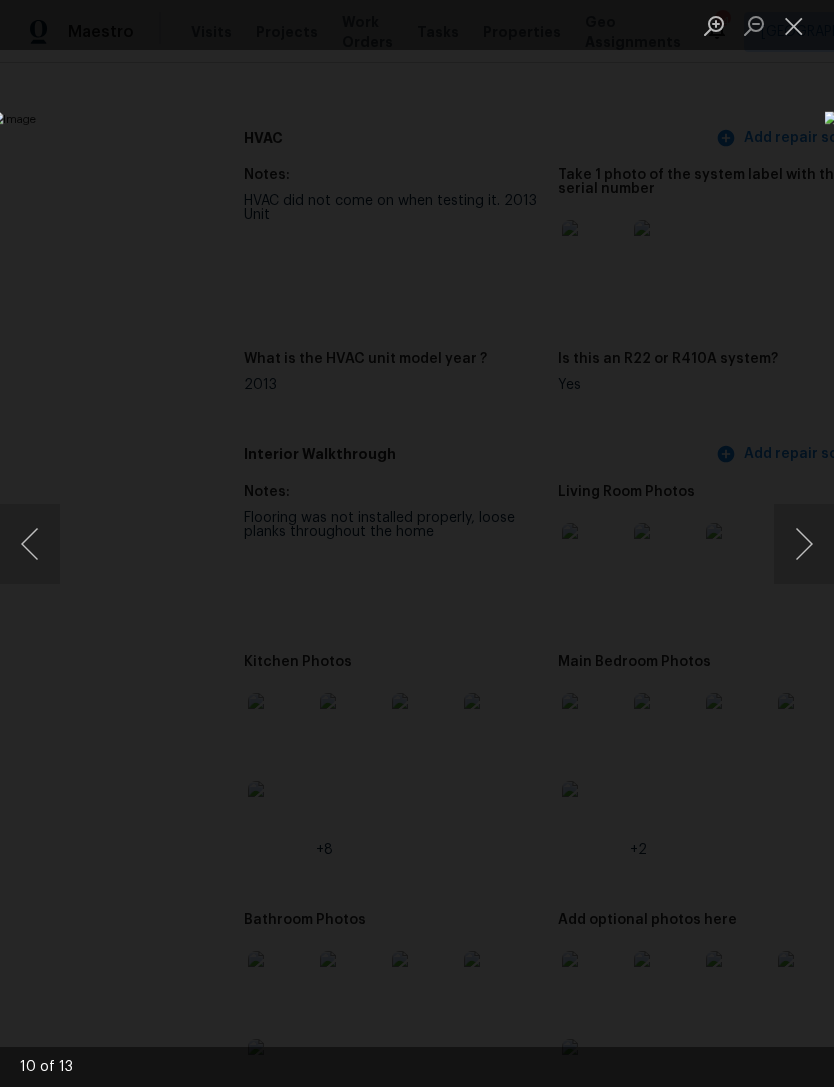 click at bounding box center [804, 544] 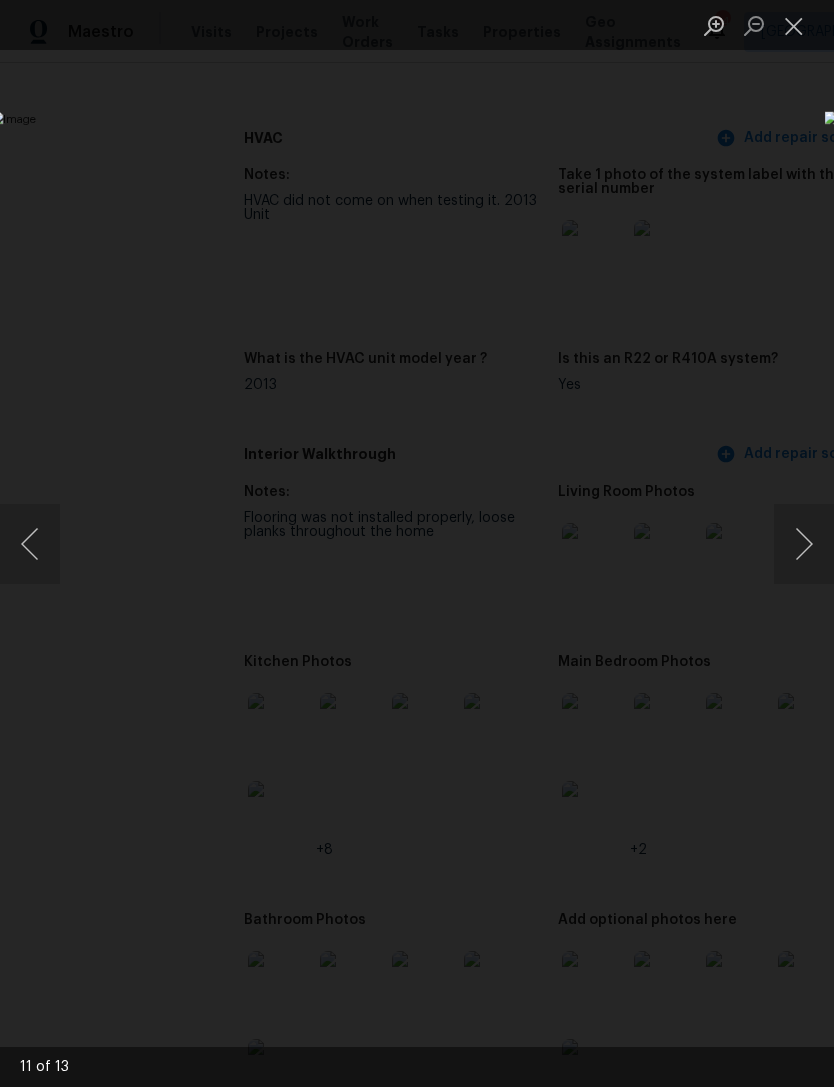 click at bounding box center (794, 25) 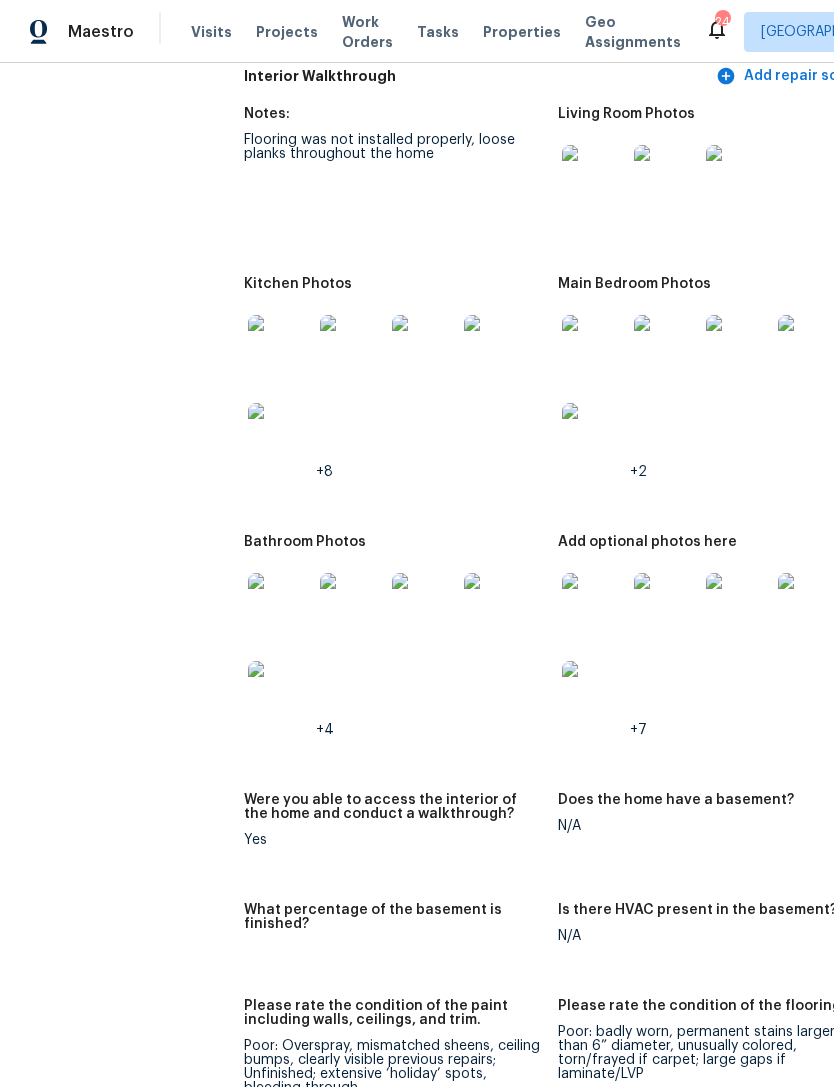 scroll, scrollTop: 2355, scrollLeft: 3, axis: both 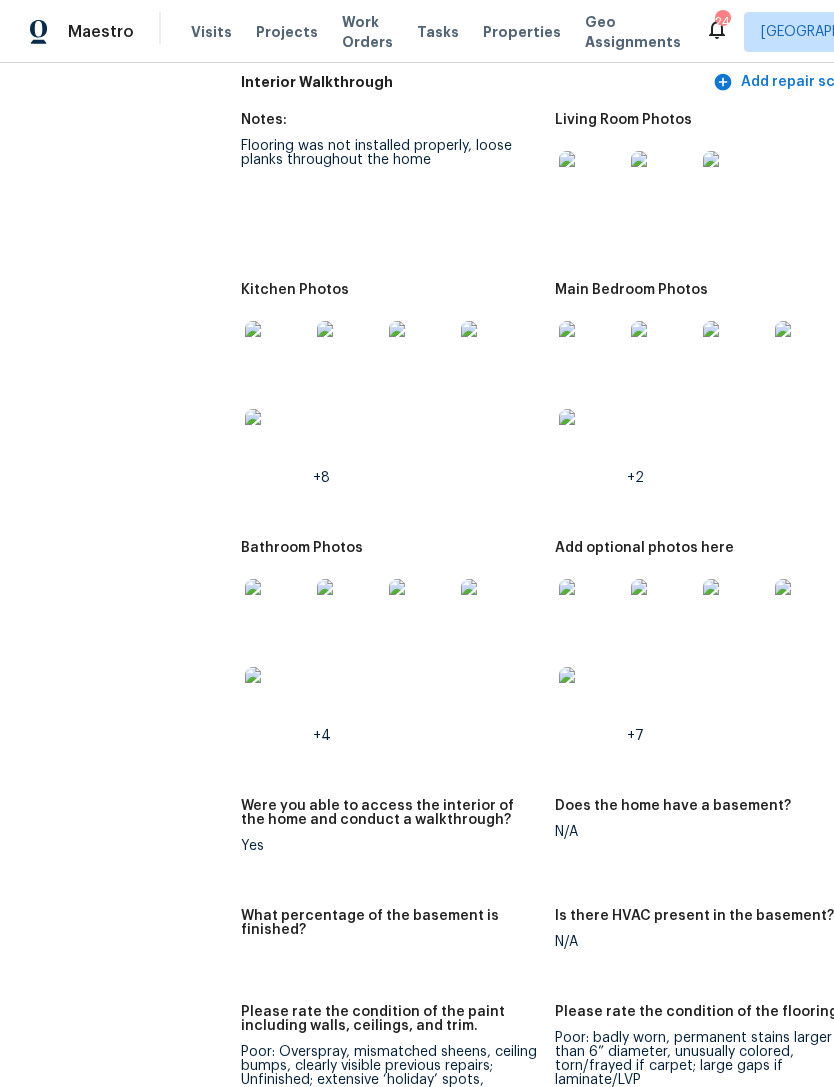 click at bounding box center (591, 611) 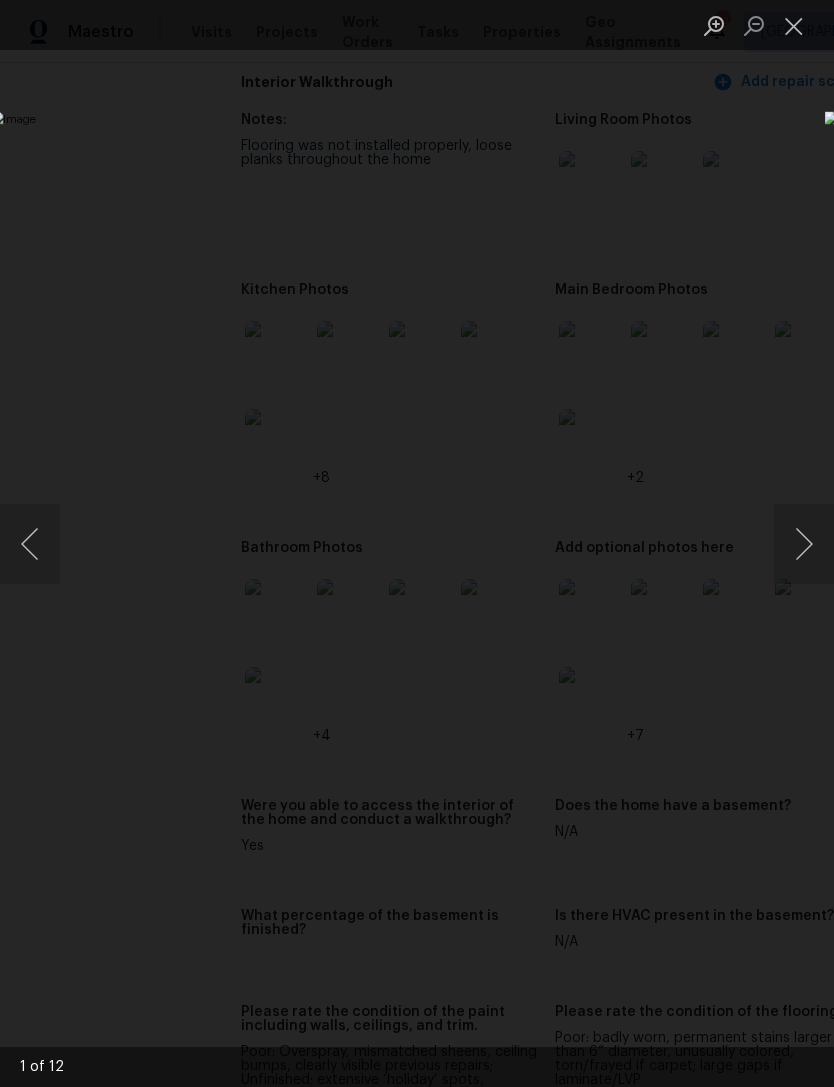click at bounding box center [804, 544] 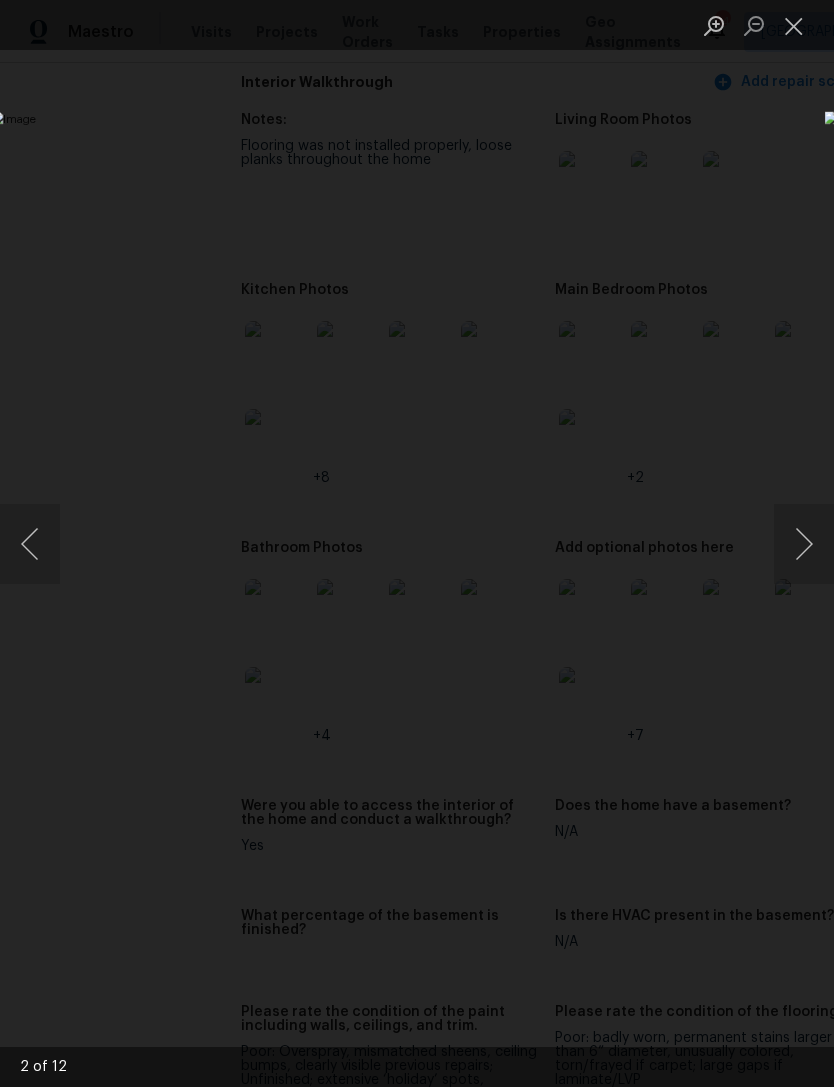 click at bounding box center [804, 544] 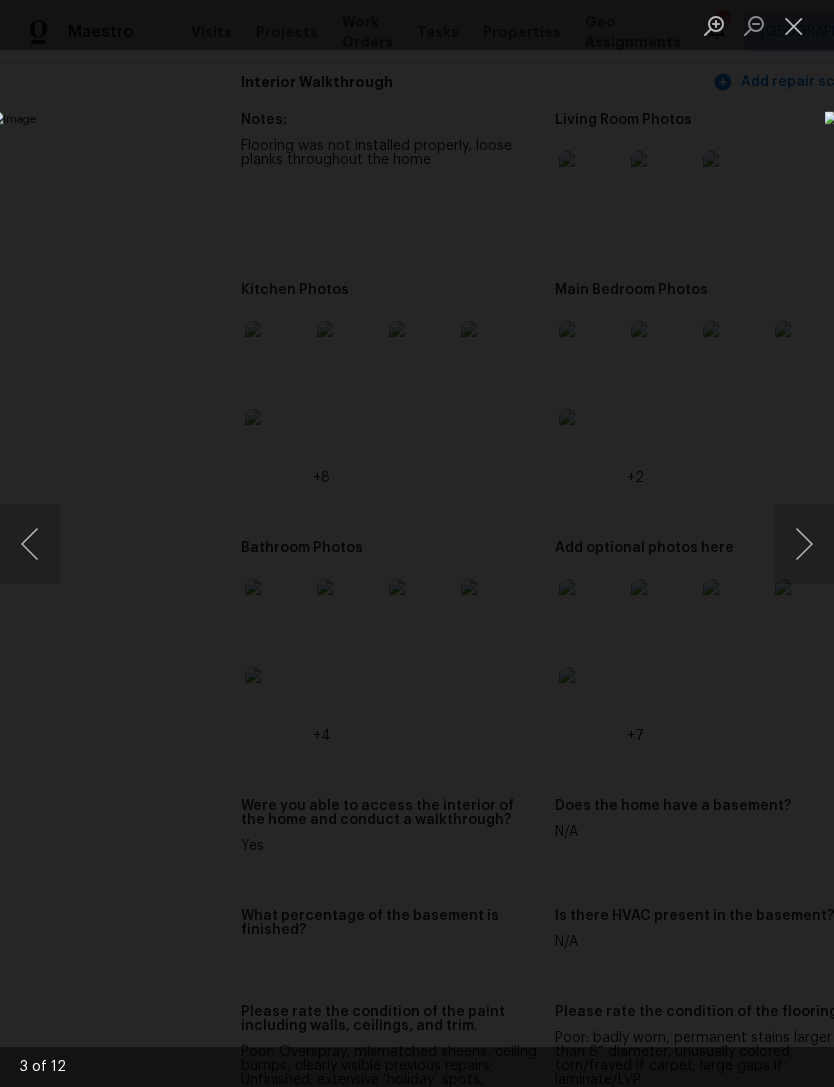 click at bounding box center [804, 544] 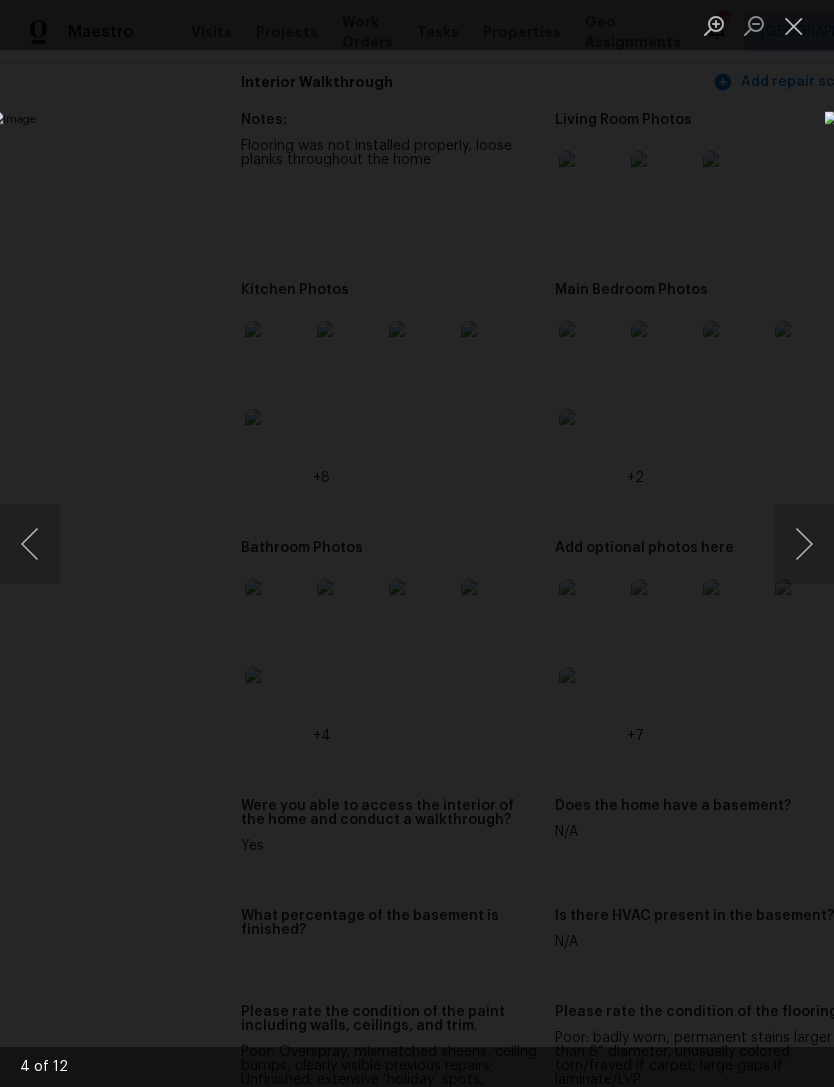 click at bounding box center [804, 544] 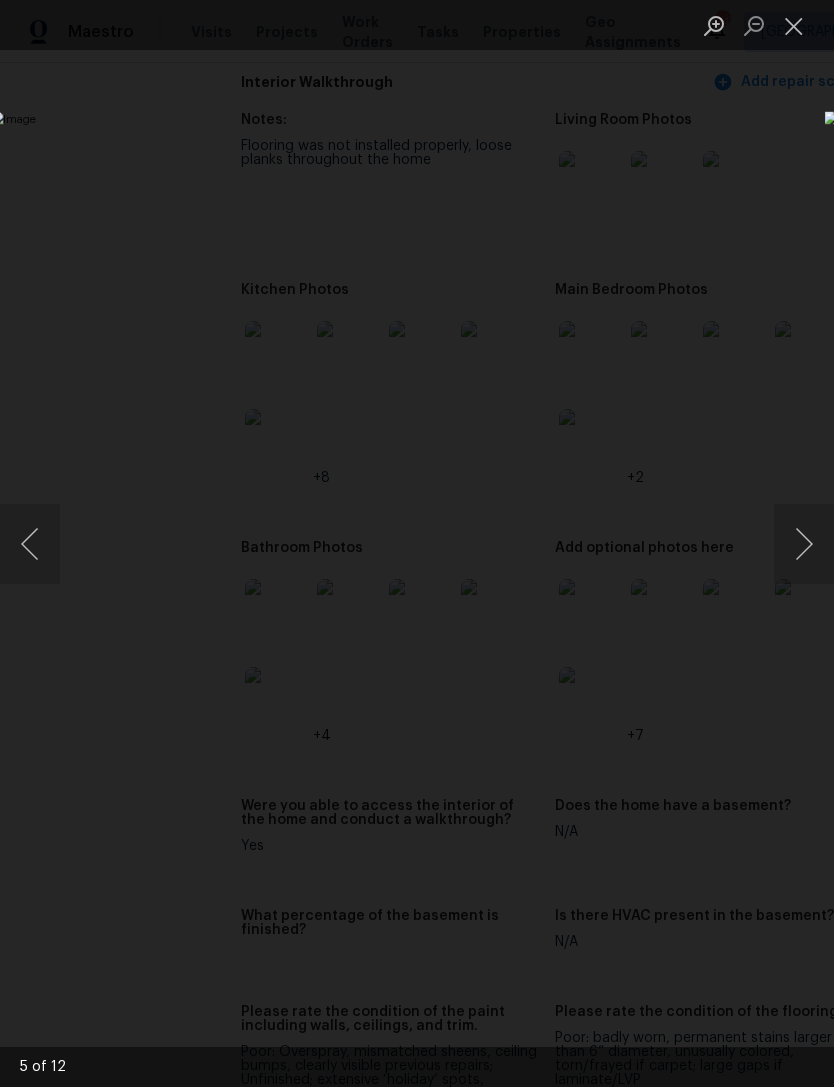 click at bounding box center [804, 544] 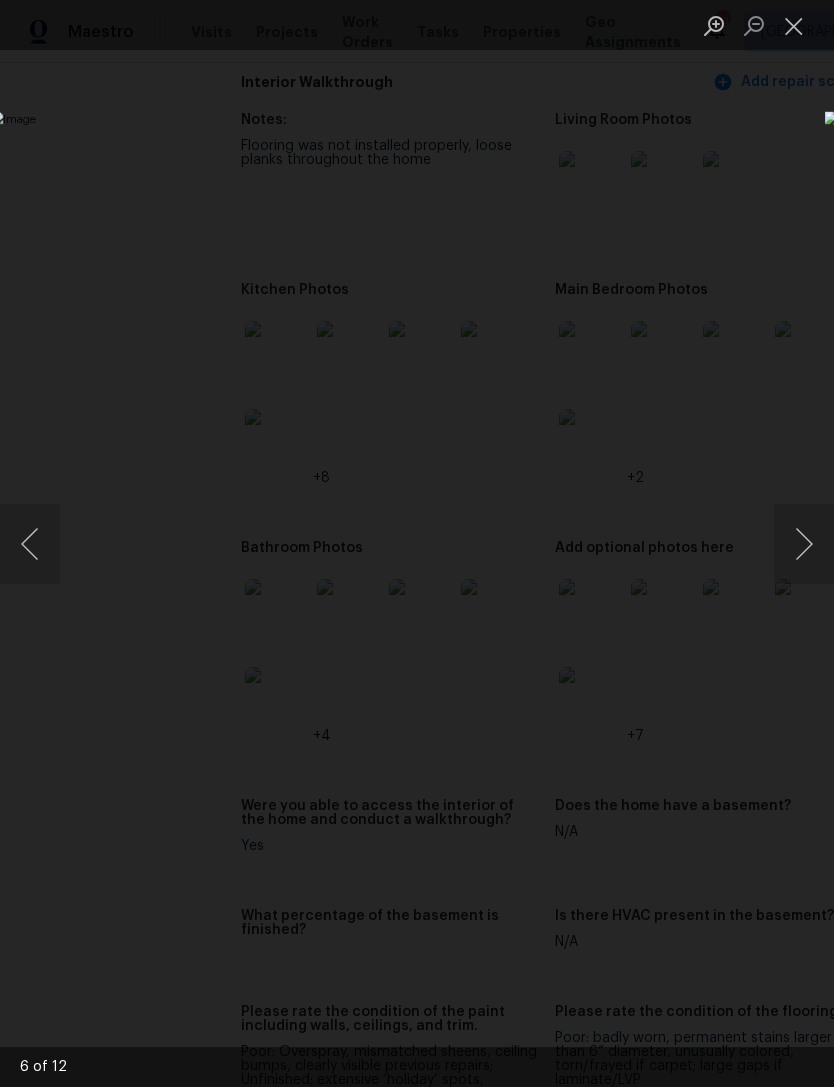 click at bounding box center (804, 544) 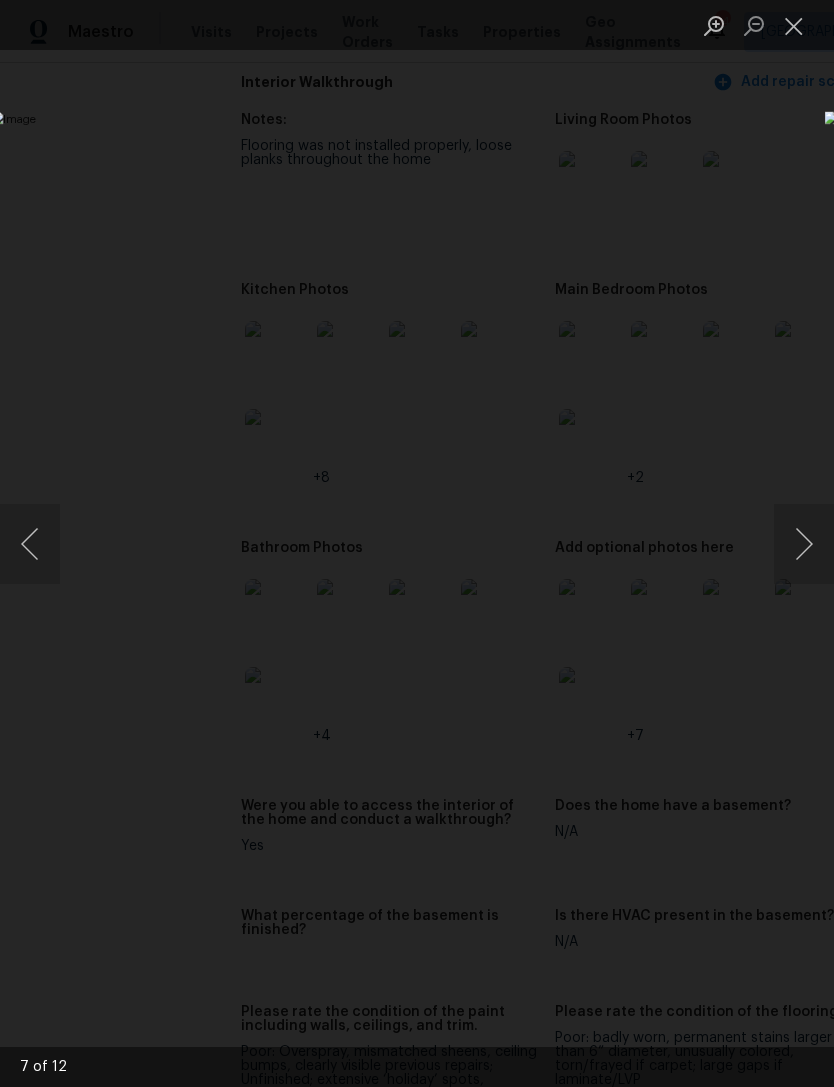 click at bounding box center [804, 544] 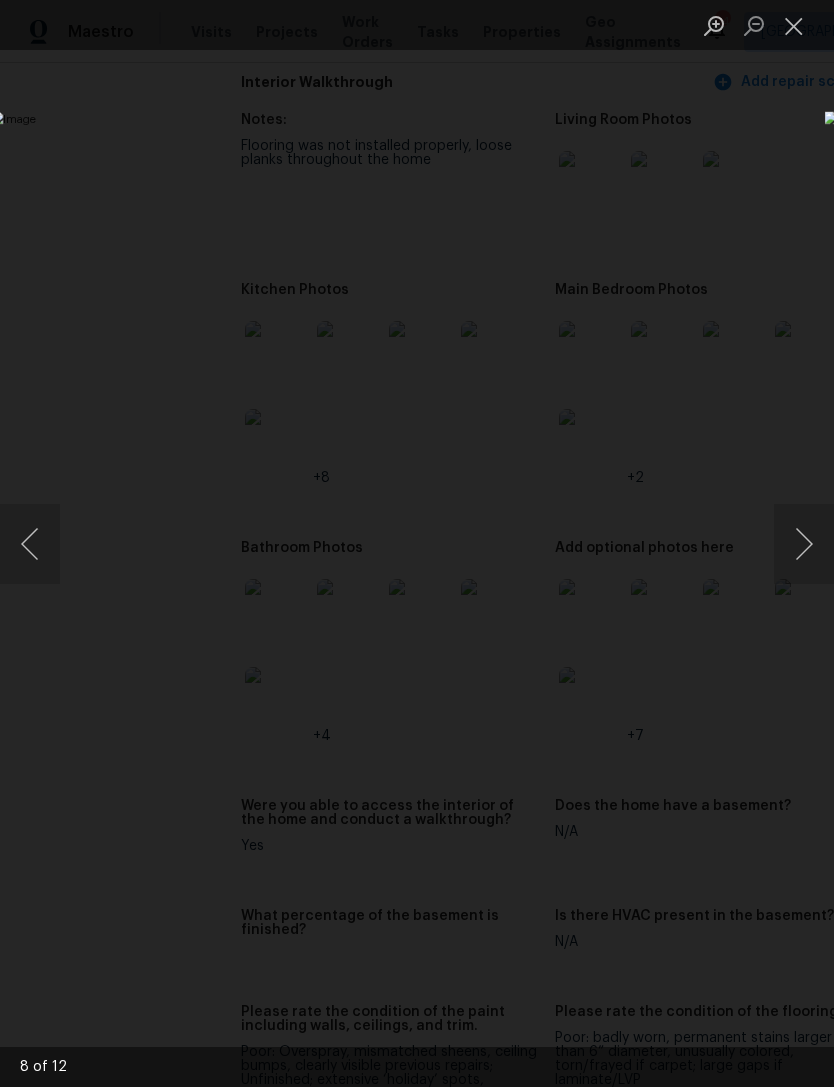 click at bounding box center (804, 544) 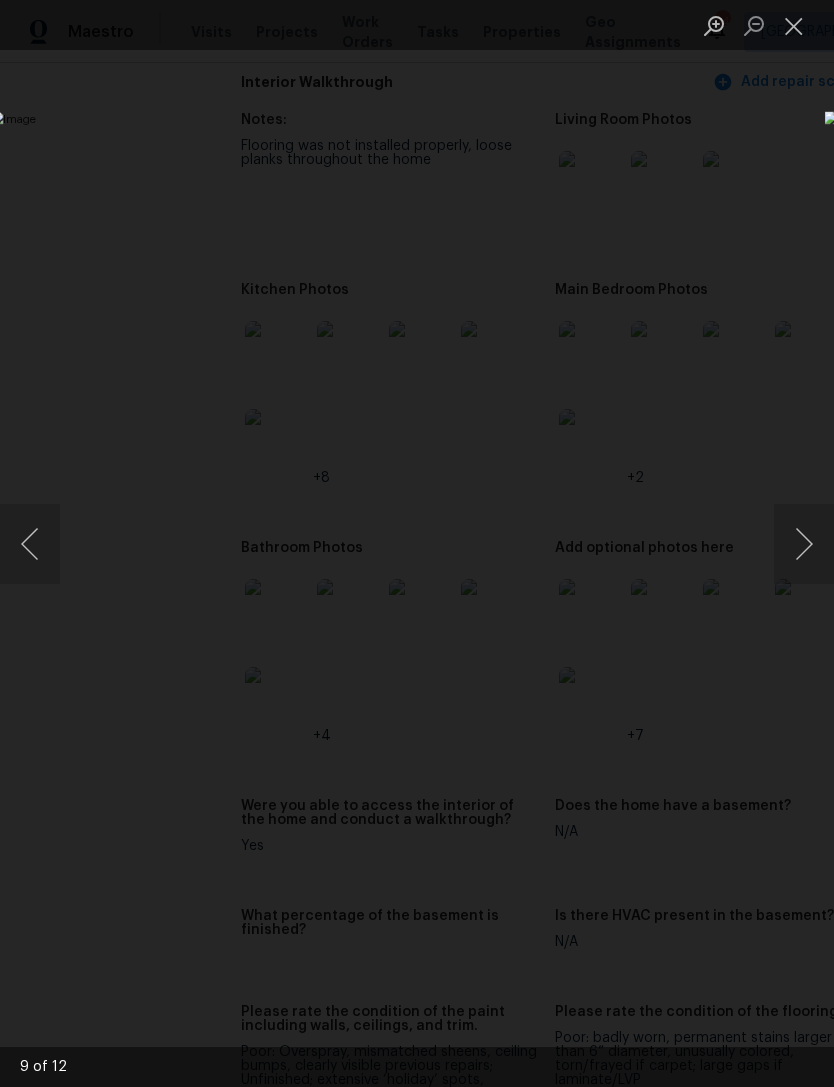 click at bounding box center [804, 544] 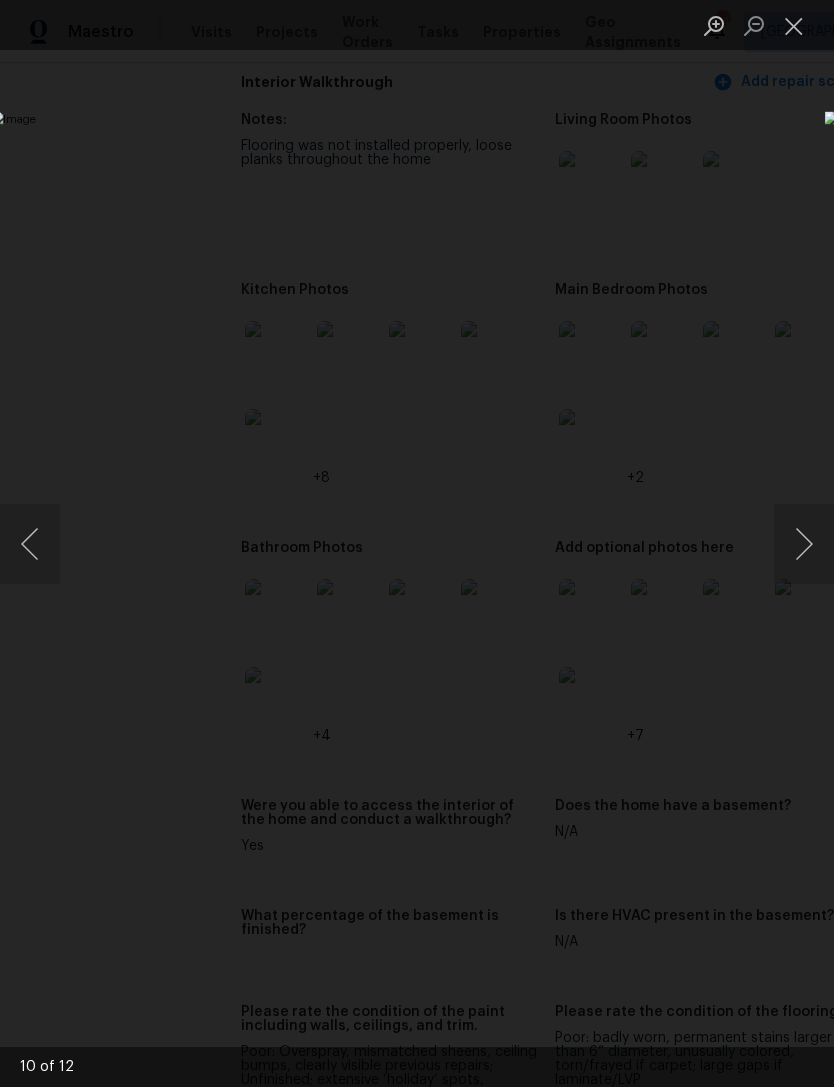 click at bounding box center [804, 544] 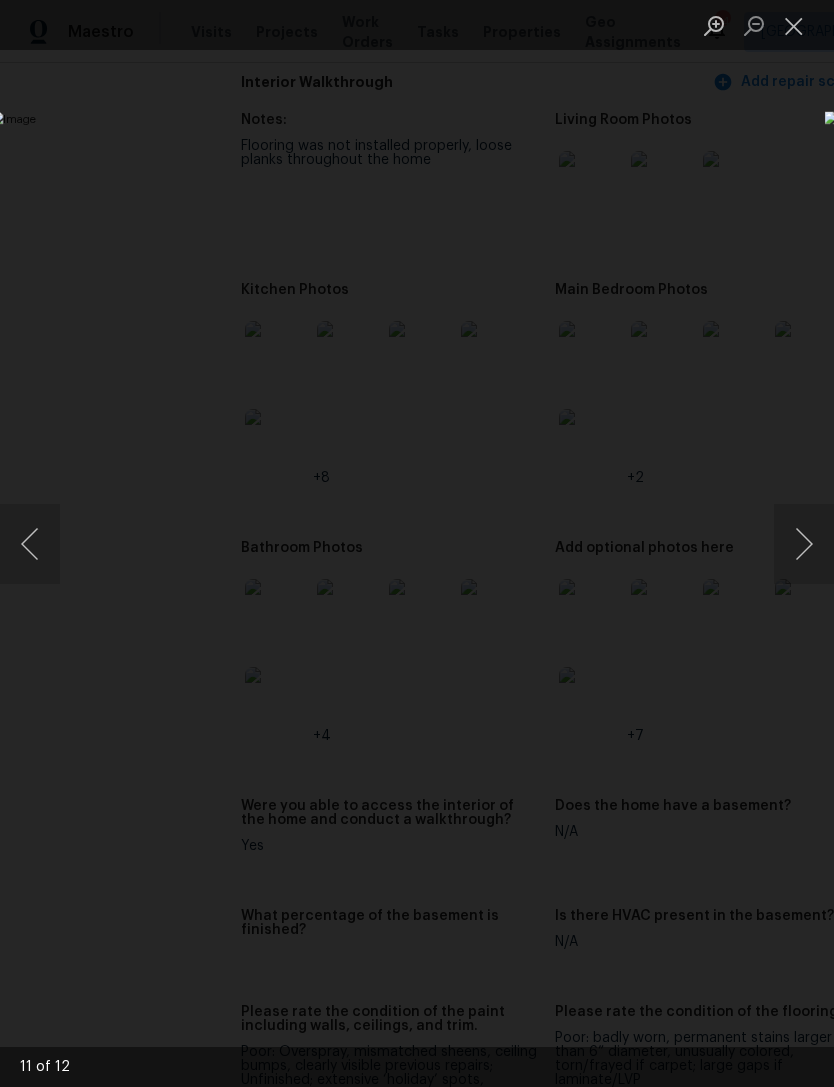 click at bounding box center [804, 544] 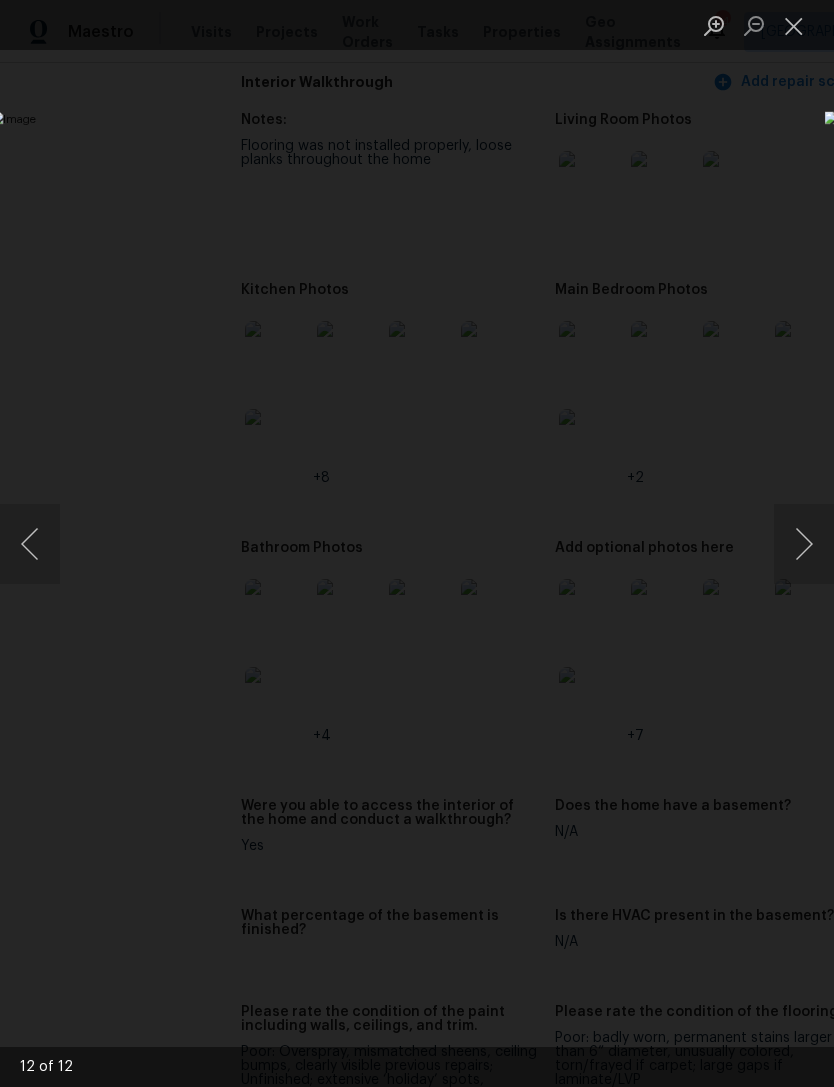 click at bounding box center [804, 544] 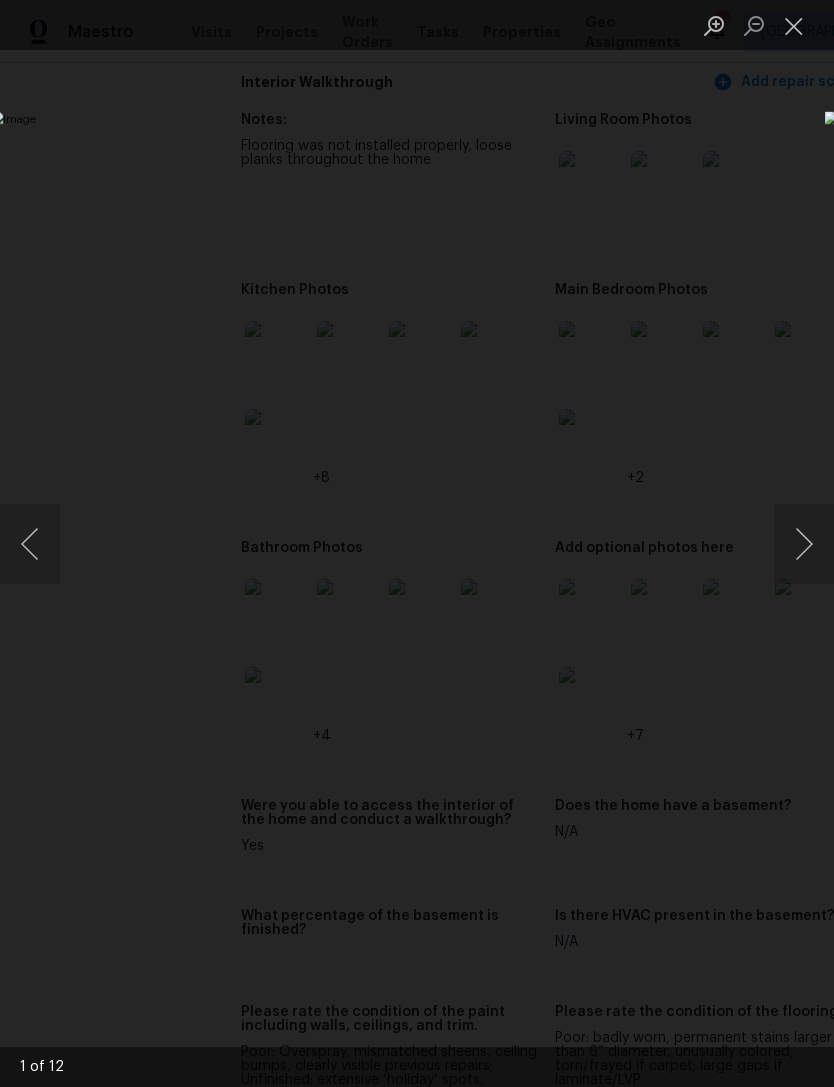 click at bounding box center [804, 544] 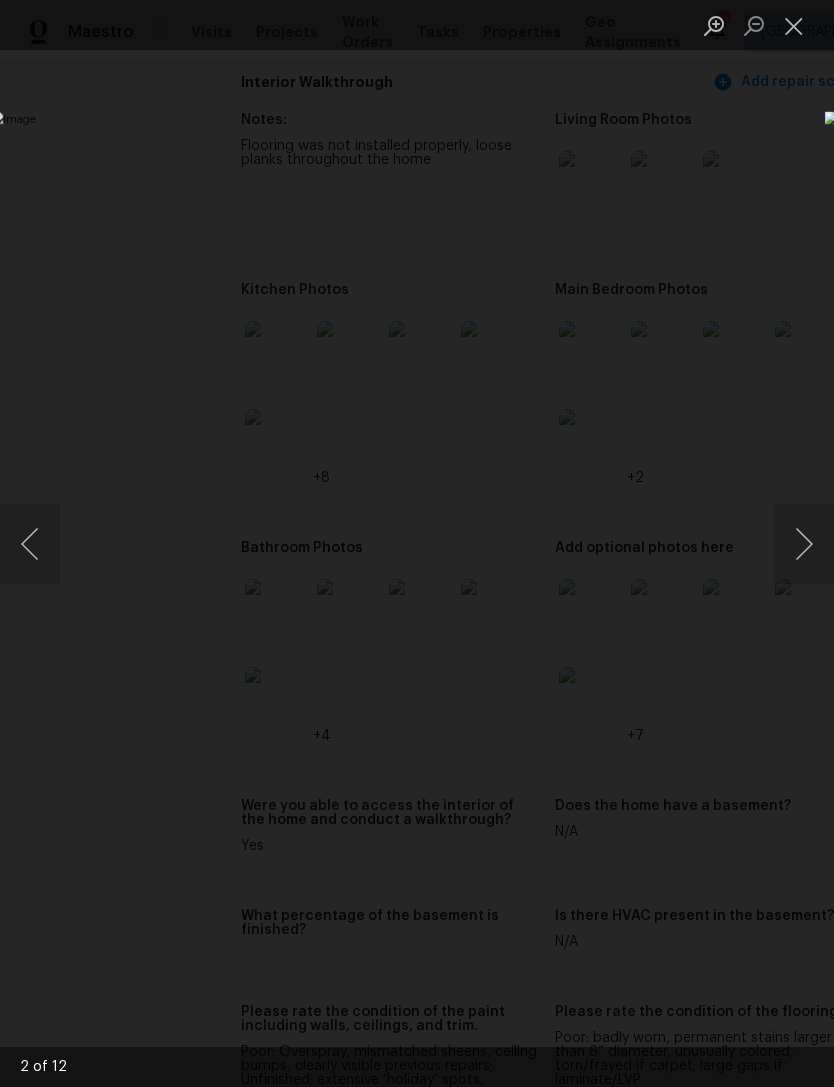 click at bounding box center [804, 544] 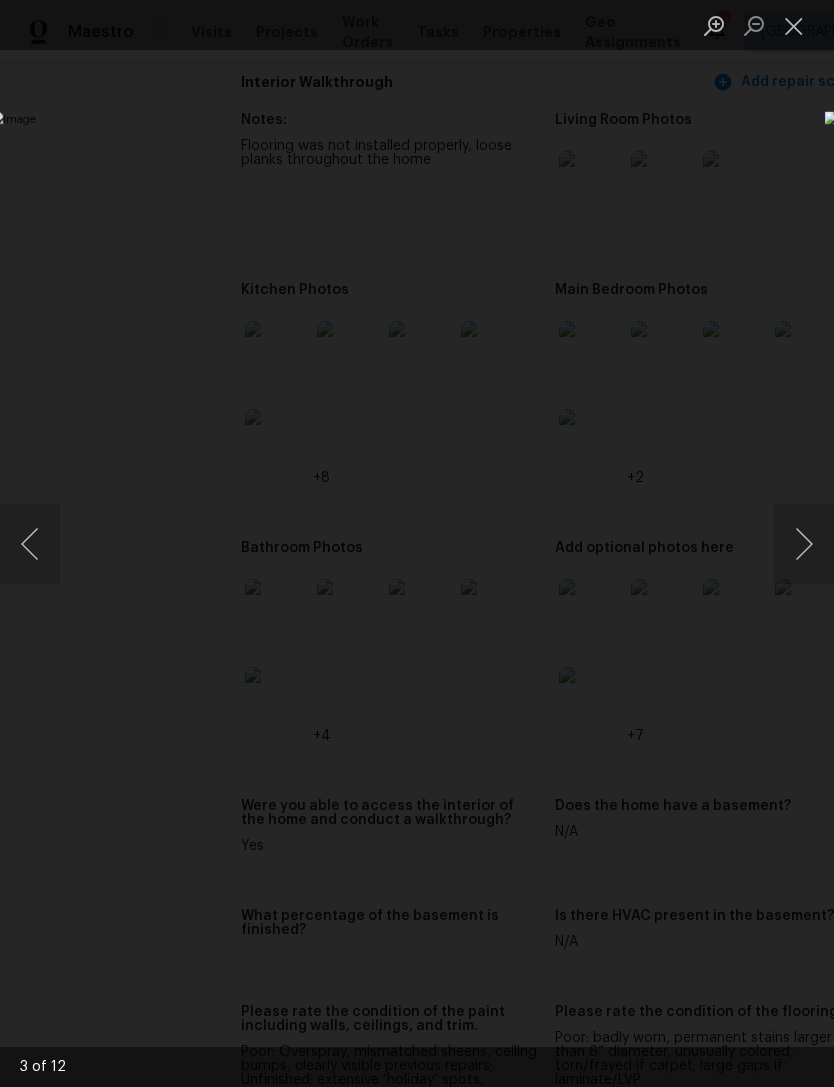 click at bounding box center [794, 25] 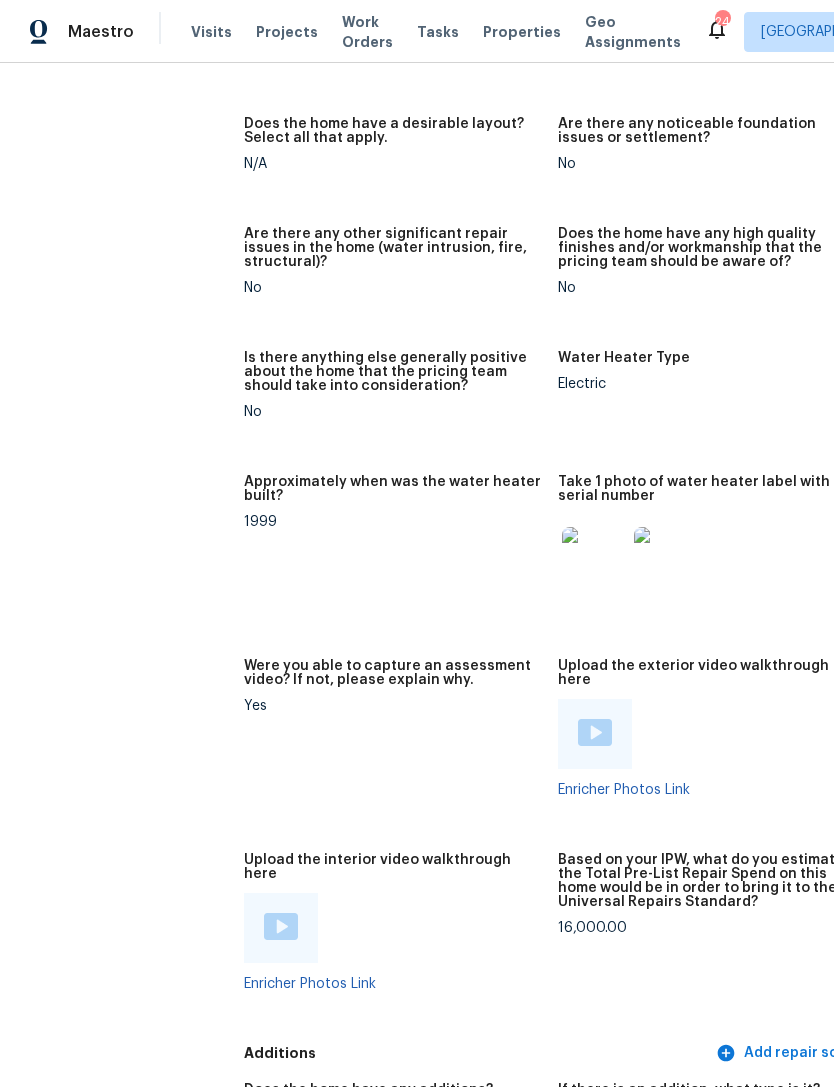 scroll, scrollTop: 3685, scrollLeft: 0, axis: vertical 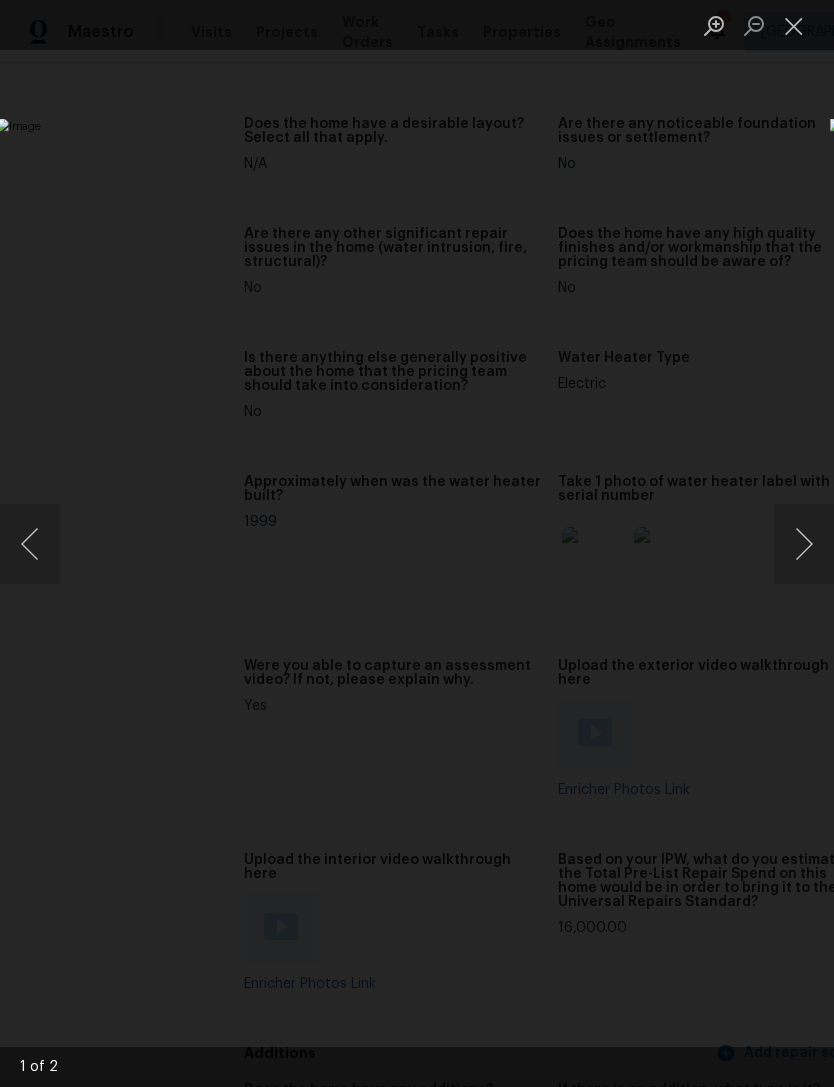 click at bounding box center [804, 544] 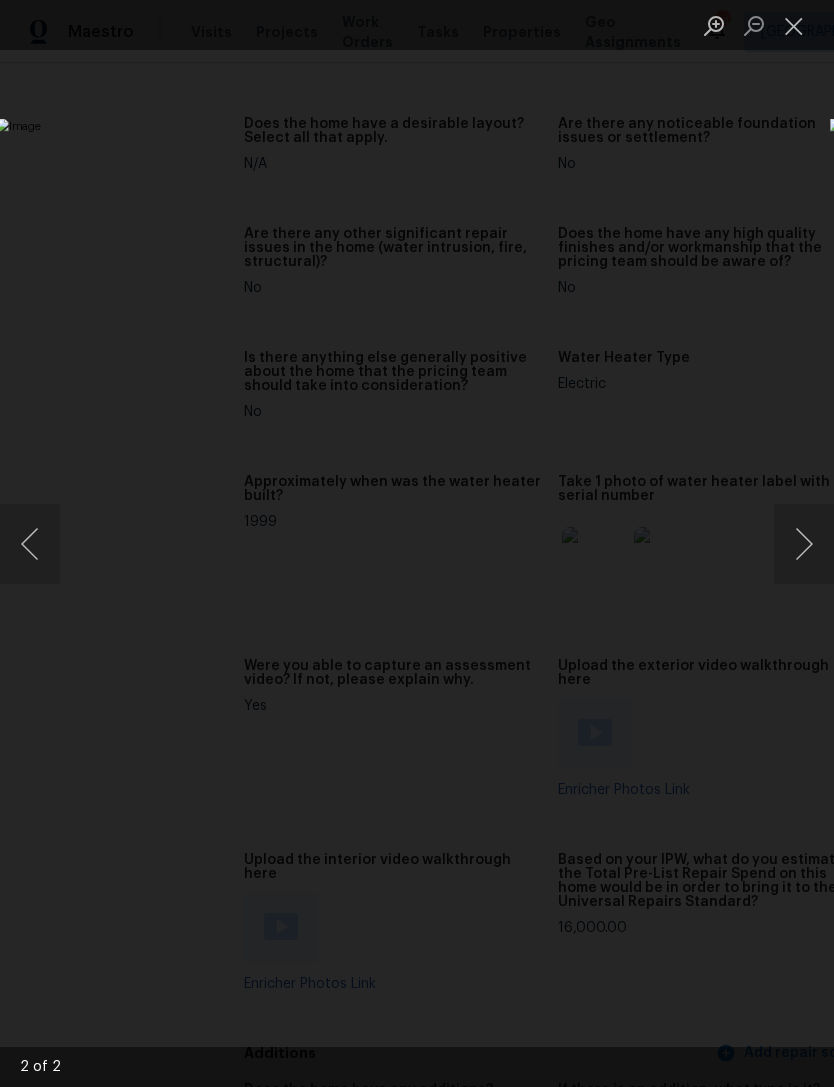 click at bounding box center (804, 544) 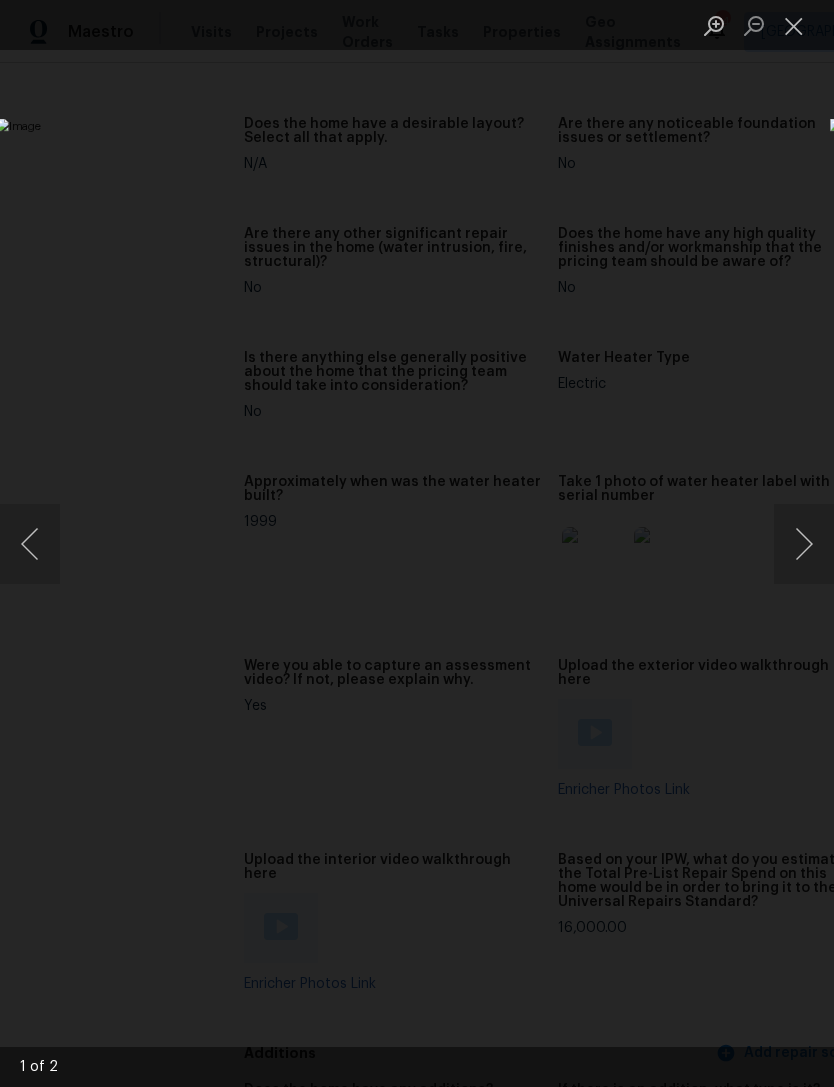 click at bounding box center (794, 25) 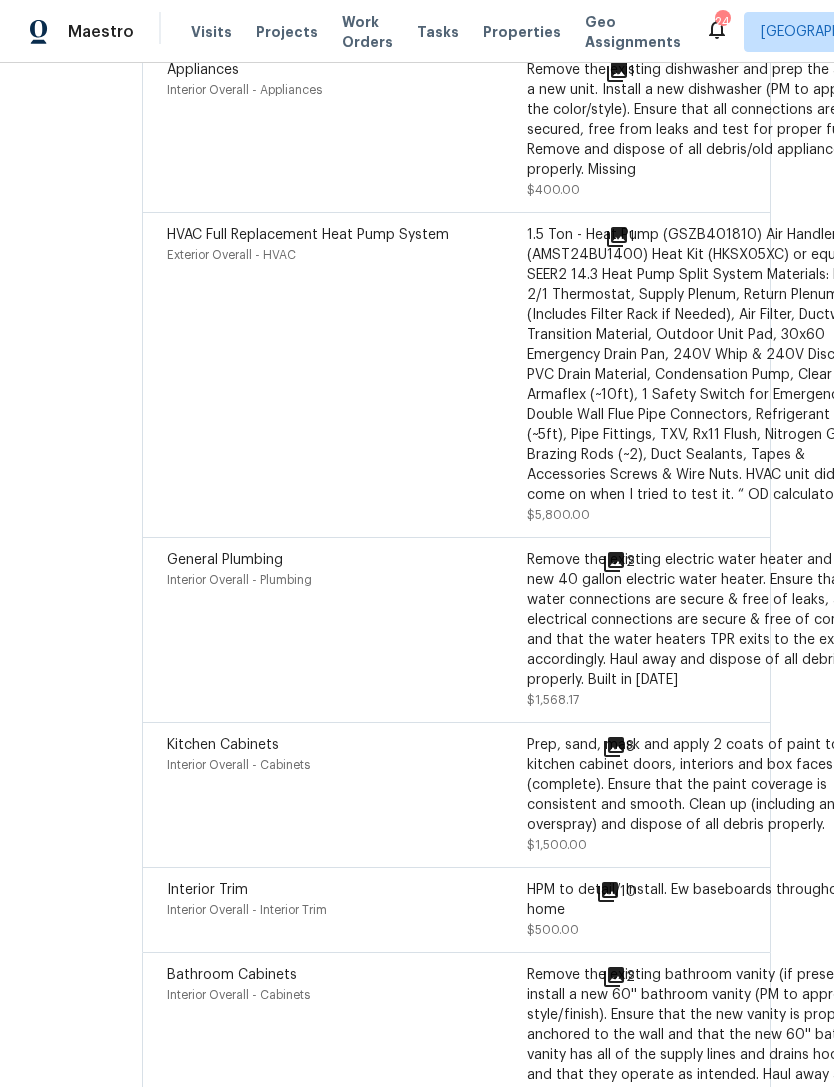 scroll, scrollTop: 5609, scrollLeft: 102, axis: both 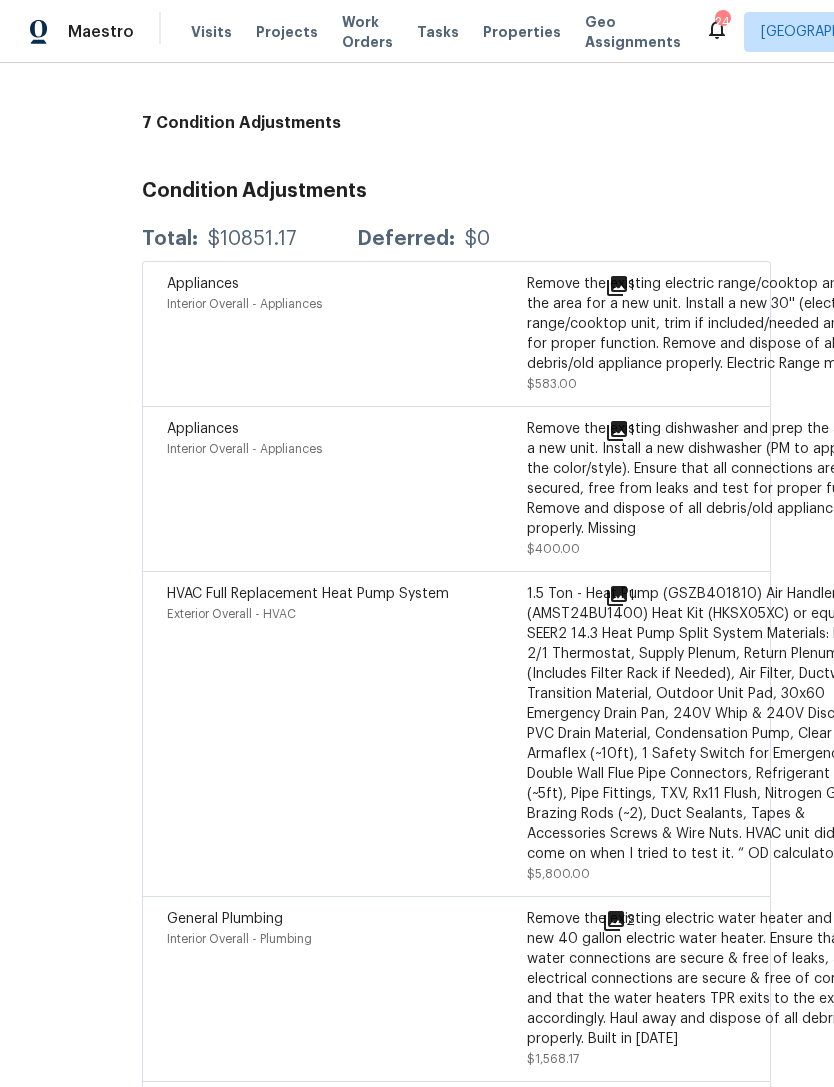 click on "1.5 Ton - Heat Pump (GSZB401810) Air Handler (AMST24BU1400) Heat Kit (HKSX05XC) or equivalent. SEER2 14.3  Heat Pump Split System Materials:  Digital 2/1 Thermostat, Supply Plenum, Return Plenum (Includes Filter Rack if Needed), Air Filter, Ductwork Transition Material, Outdoor Unit Pad, 30x60 Emergency Drain Pan, 240V Whip & 240V Disconnect, PVC Drain Material, Condensation Pump, Clear Tubing, Armaflex (~10ft), 1 Safety Switch for Emergency Pan, Double Wall Flue Pipe Connectors, Refrigerant Piping (~5ft), Pipe Fittings, TXV, Rx11 Flush, Nitrogen Gas, Brazing Rods (~2), Duct Sealants, Tapes & Accessories Screws & Wire Nuts.
HVAC unit did not come on when I tried to test it.
“ OD calculator”" at bounding box center [707, 724] 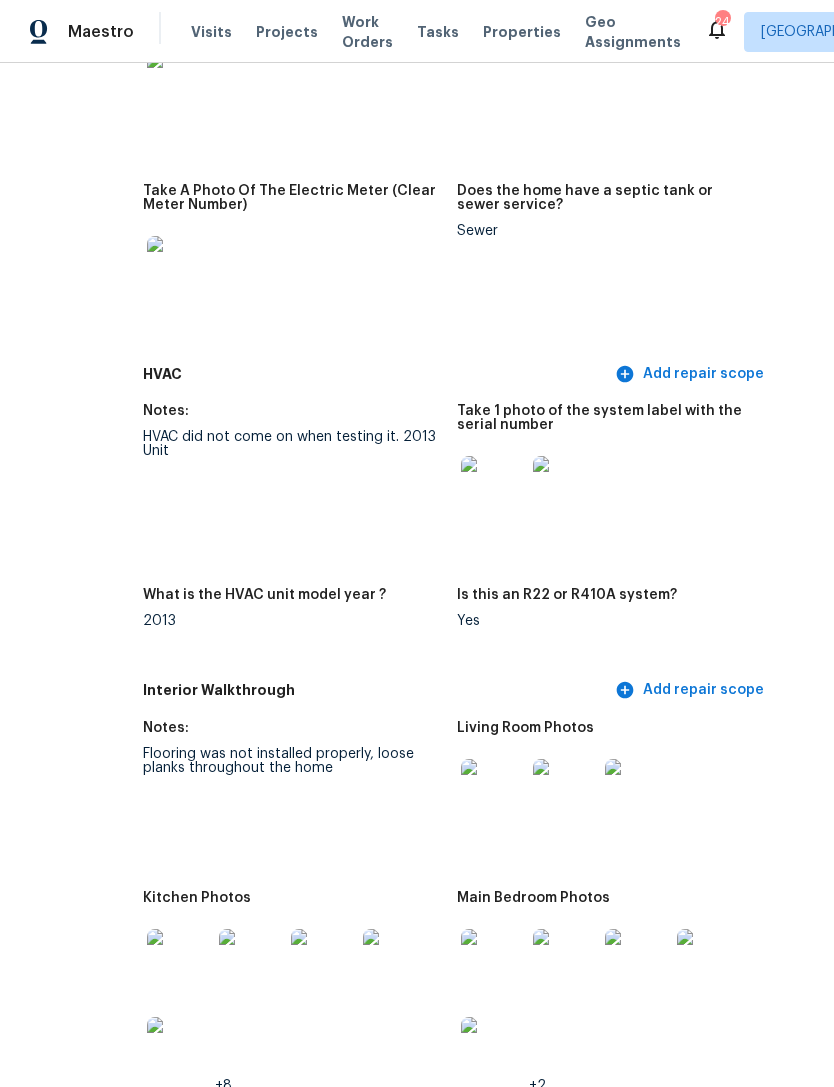 scroll, scrollTop: 1728, scrollLeft: 101, axis: both 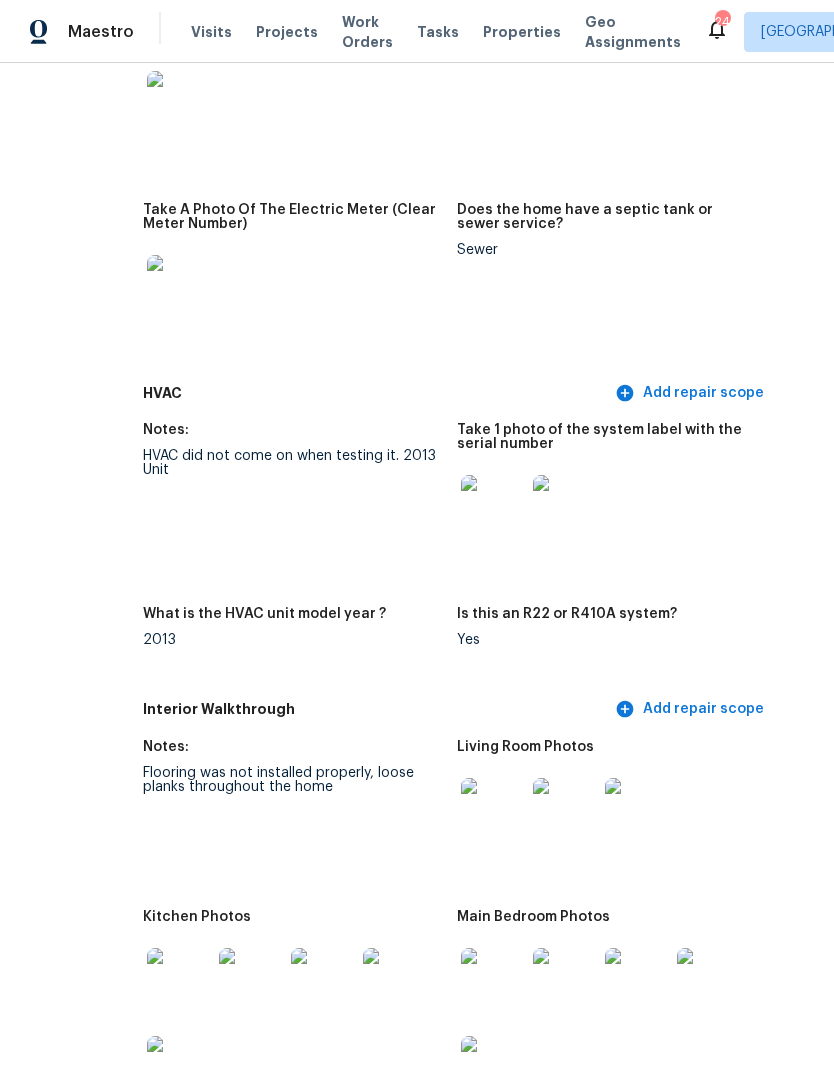 click at bounding box center [493, 507] 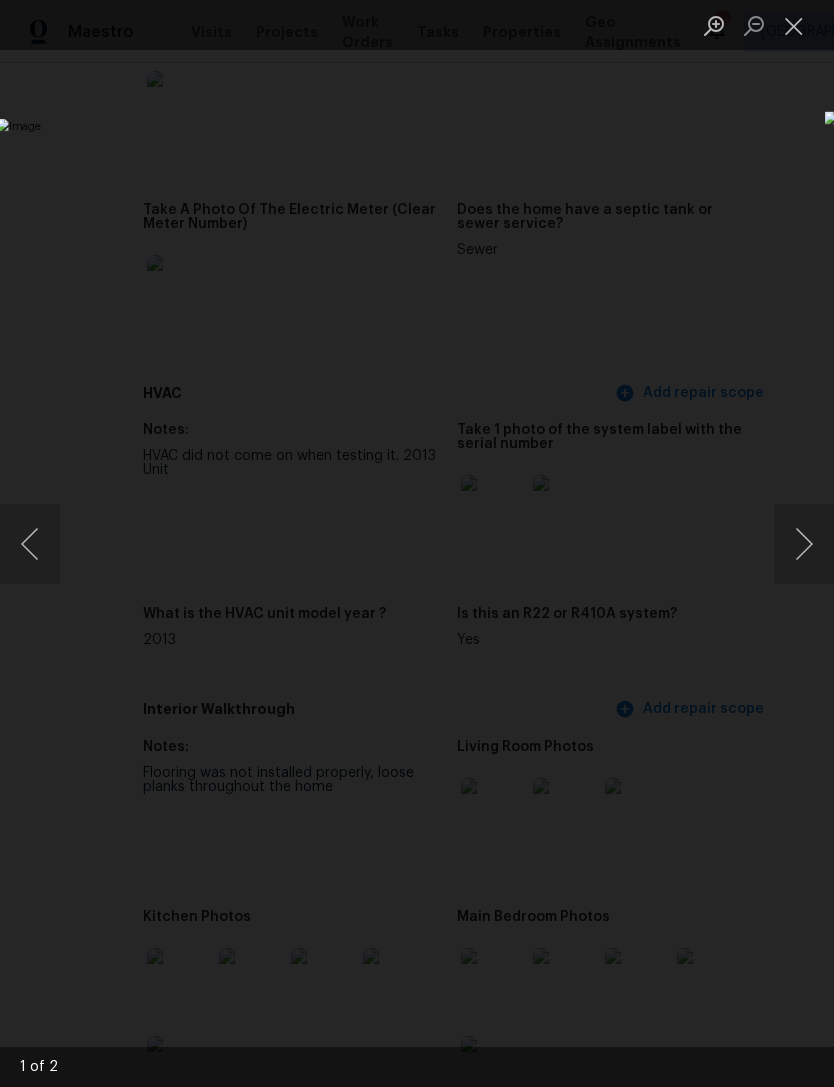 click at bounding box center (804, 544) 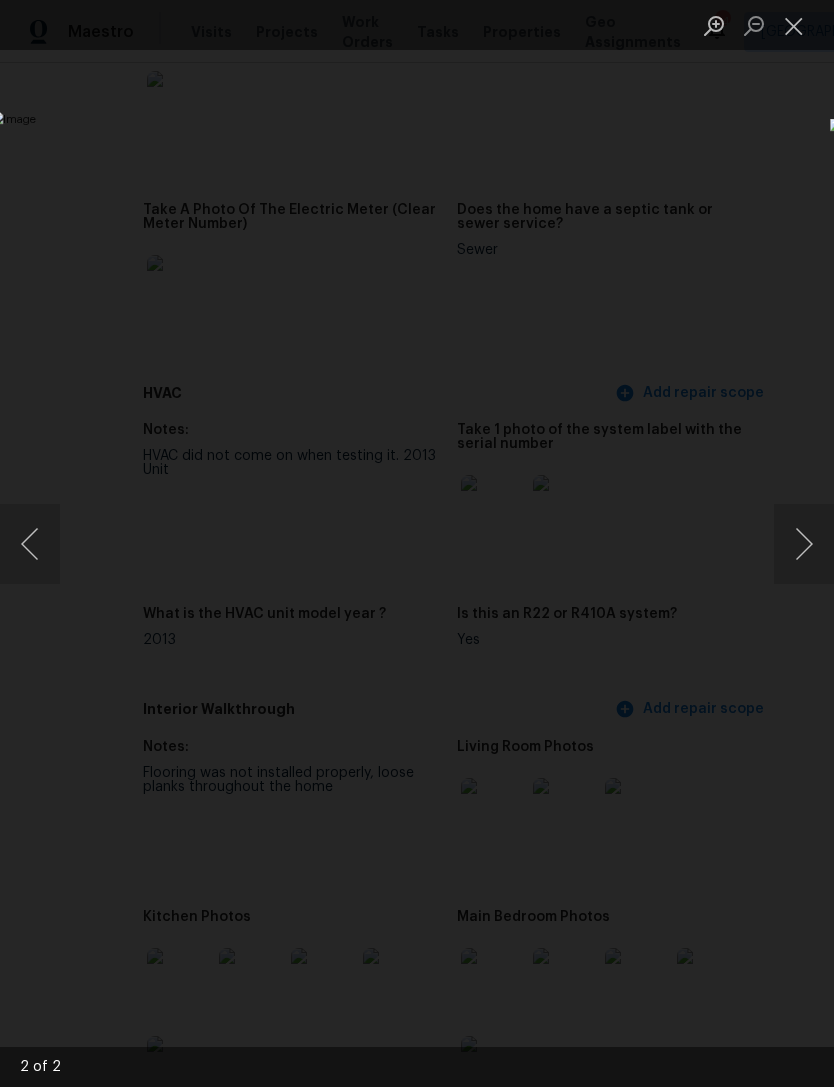 click at bounding box center [794, 25] 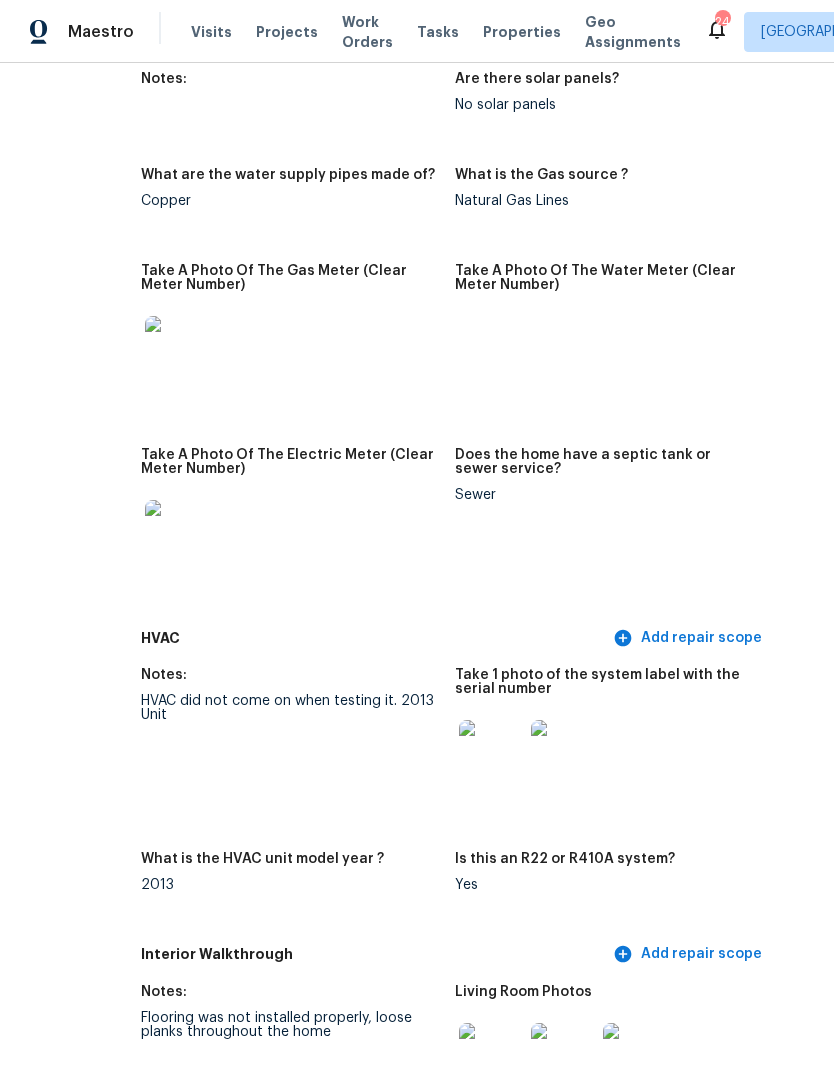scroll, scrollTop: 1483, scrollLeft: 102, axis: both 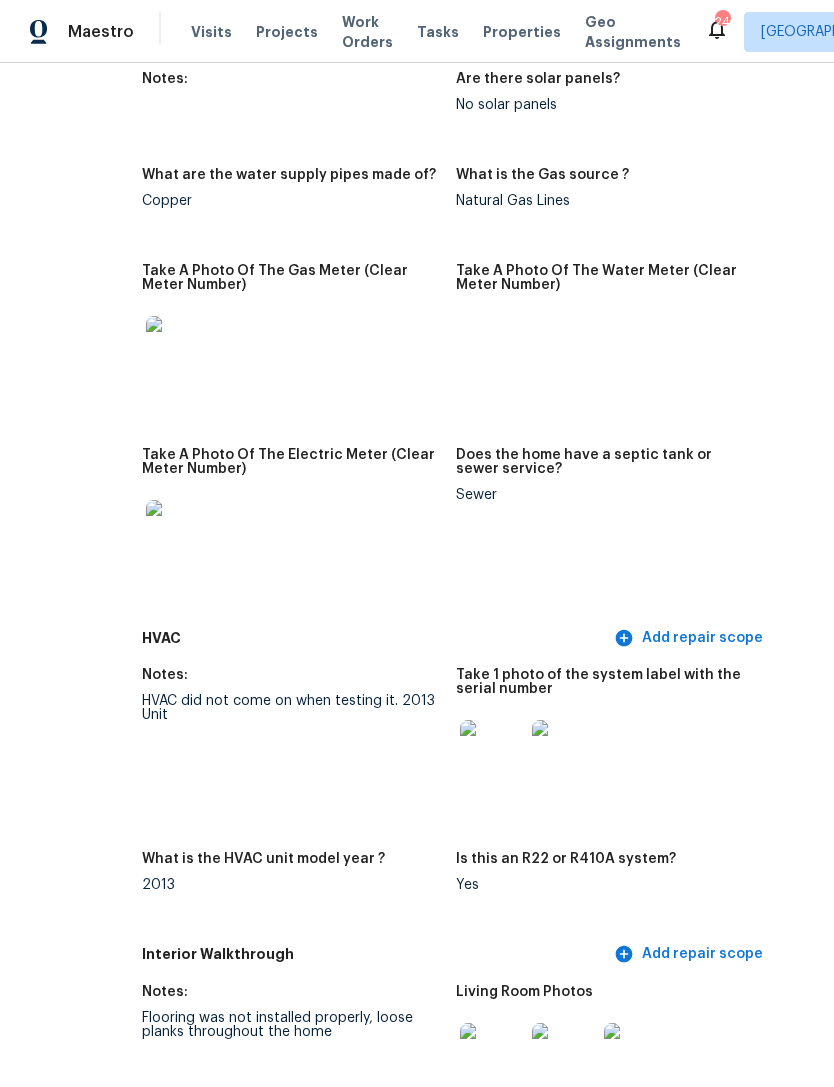 click at bounding box center (178, 532) 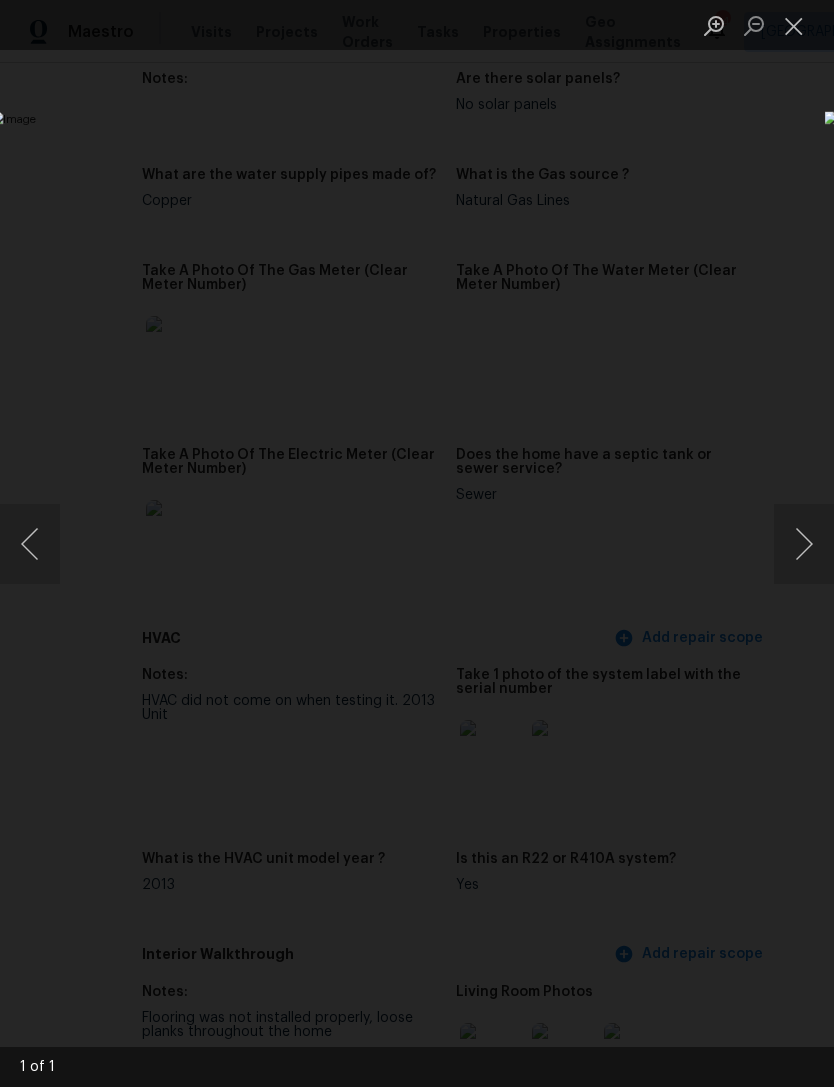 click at bounding box center (804, 544) 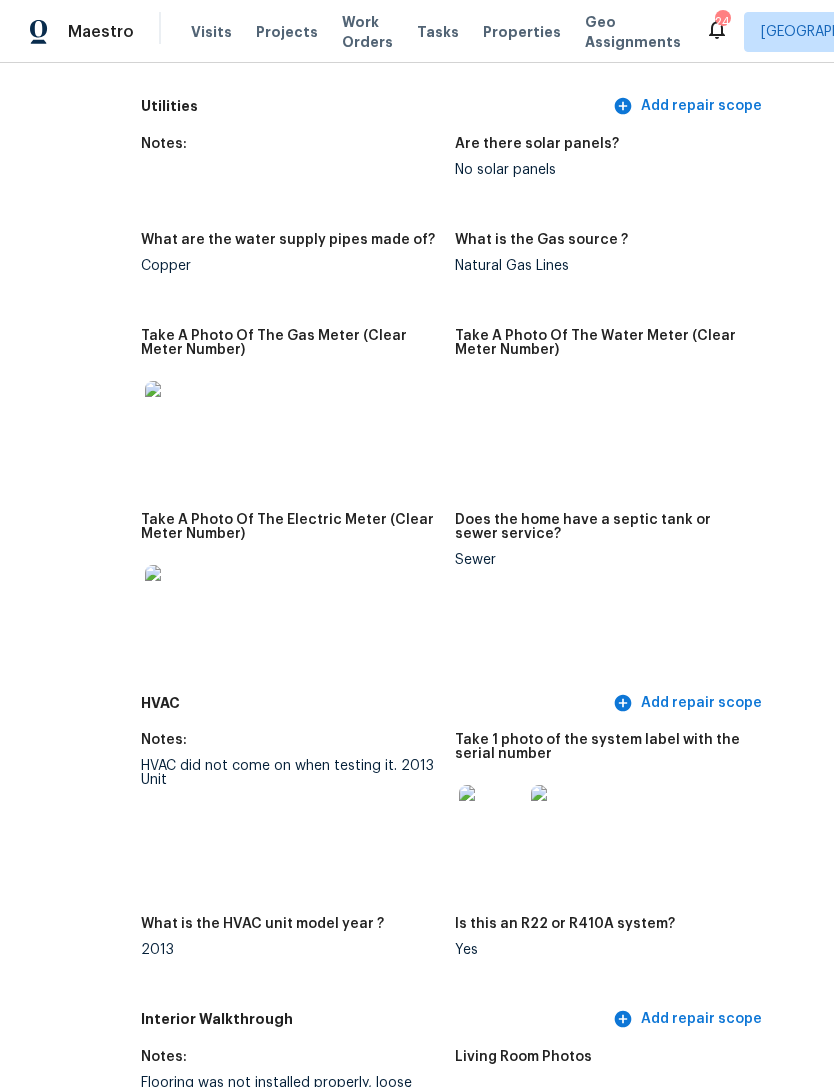 scroll, scrollTop: 1298, scrollLeft: 102, axis: both 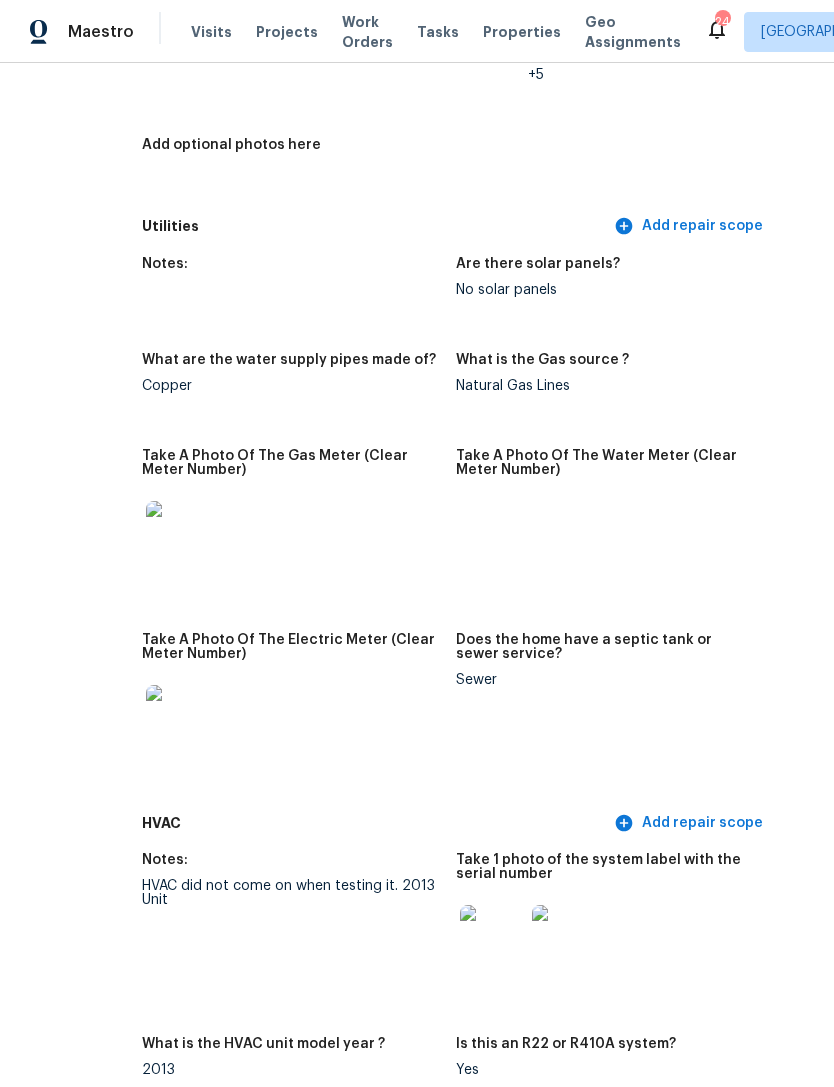 click at bounding box center [178, 533] 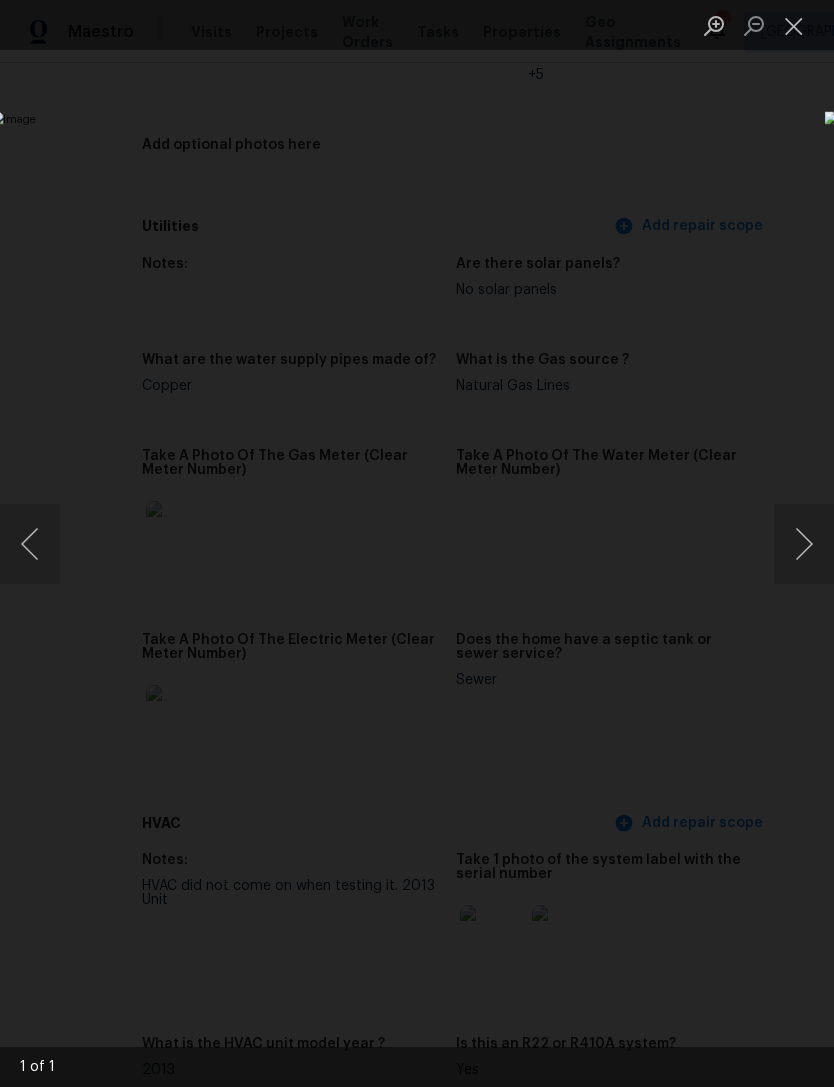 click at bounding box center (804, 544) 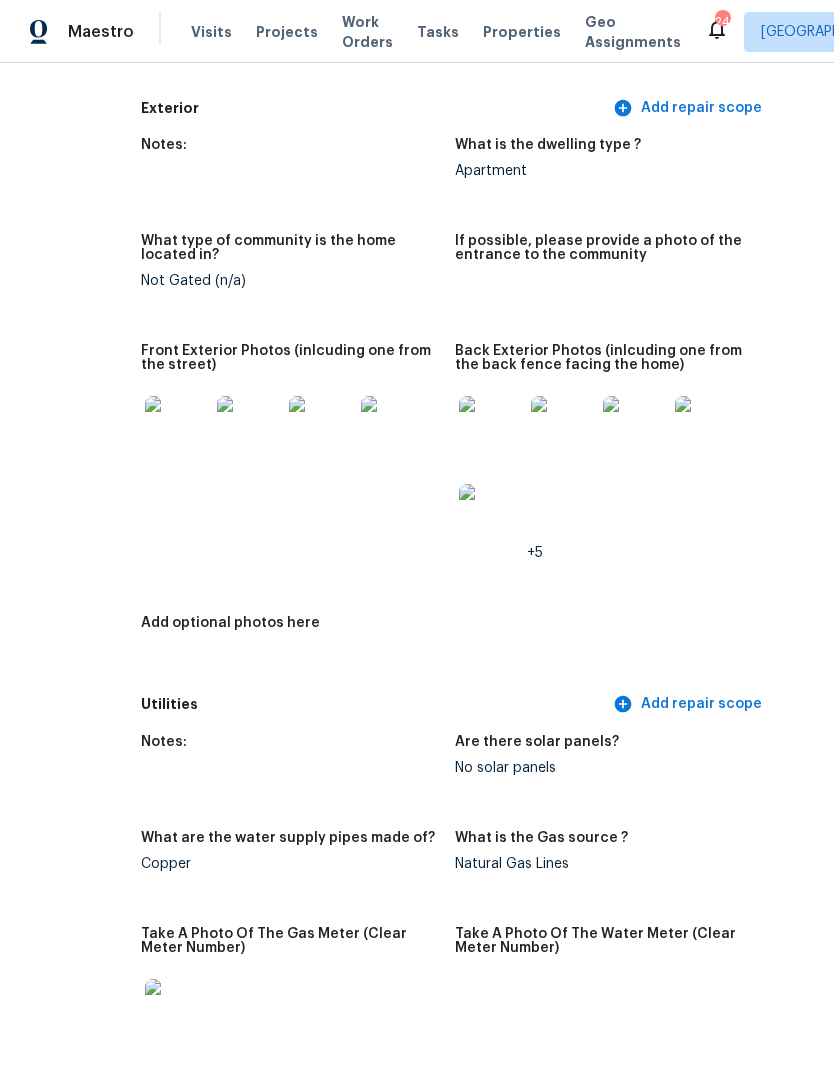 scroll, scrollTop: 820, scrollLeft: 102, axis: both 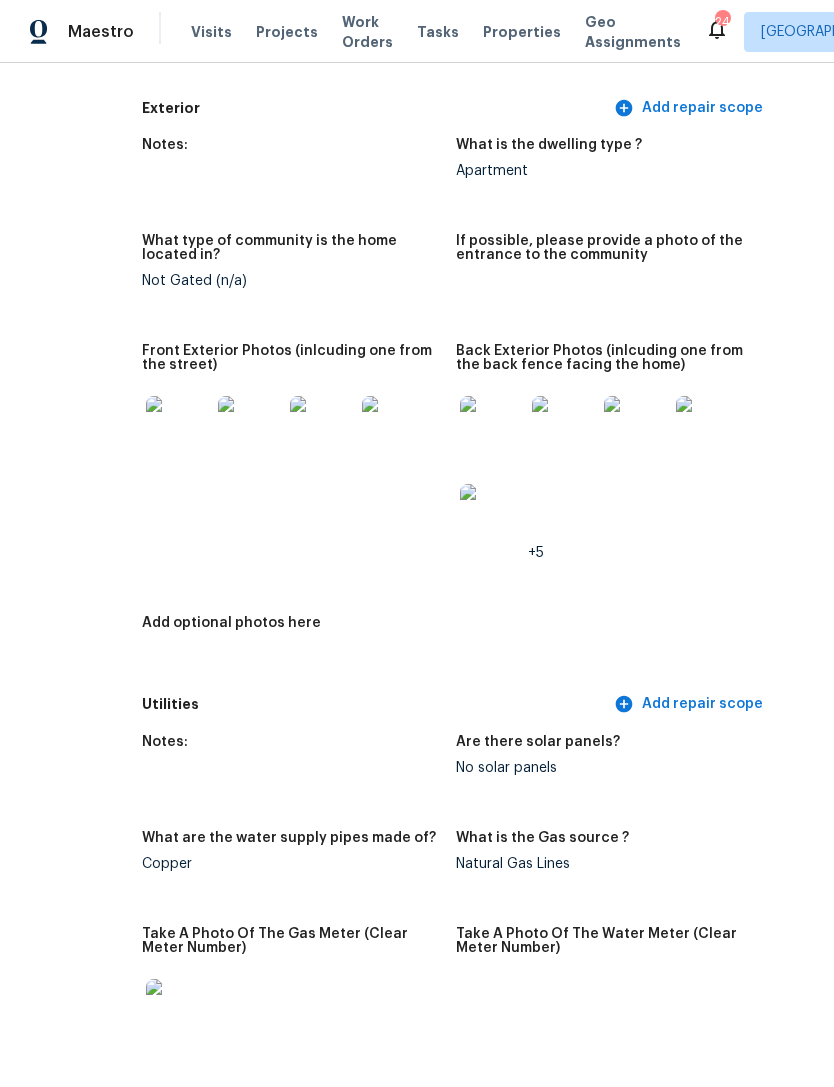 click at bounding box center [492, 516] 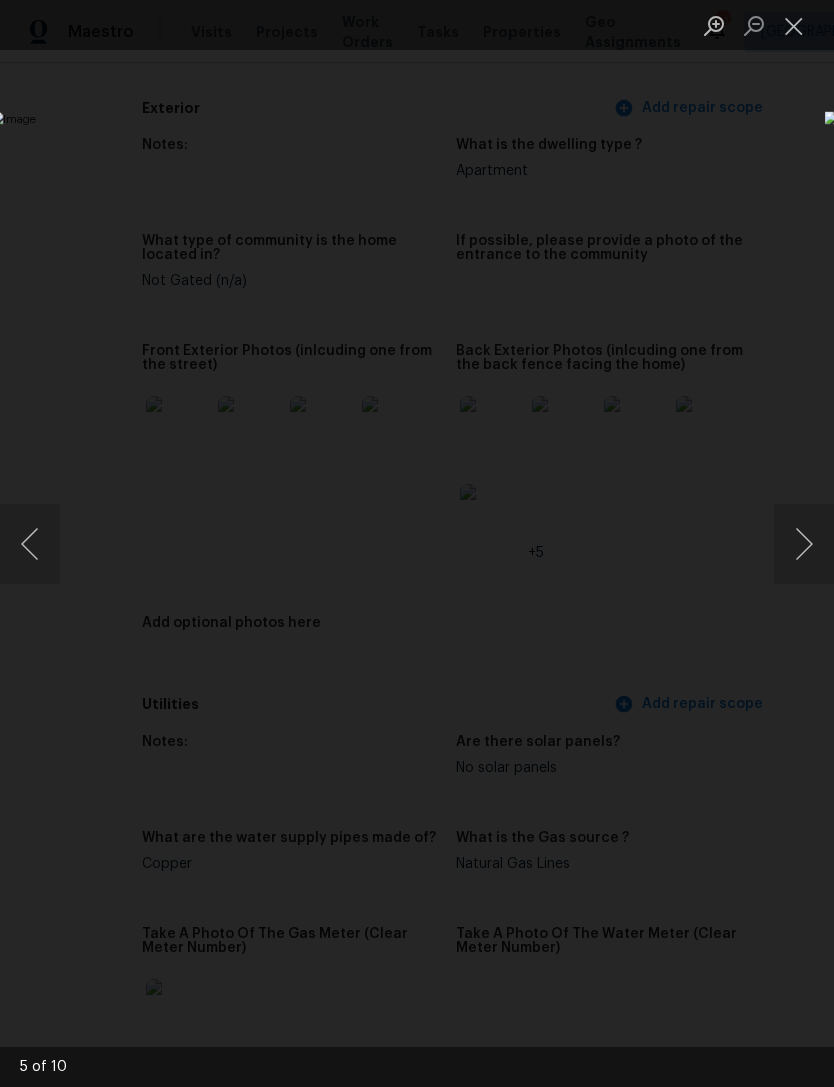 click at bounding box center [804, 544] 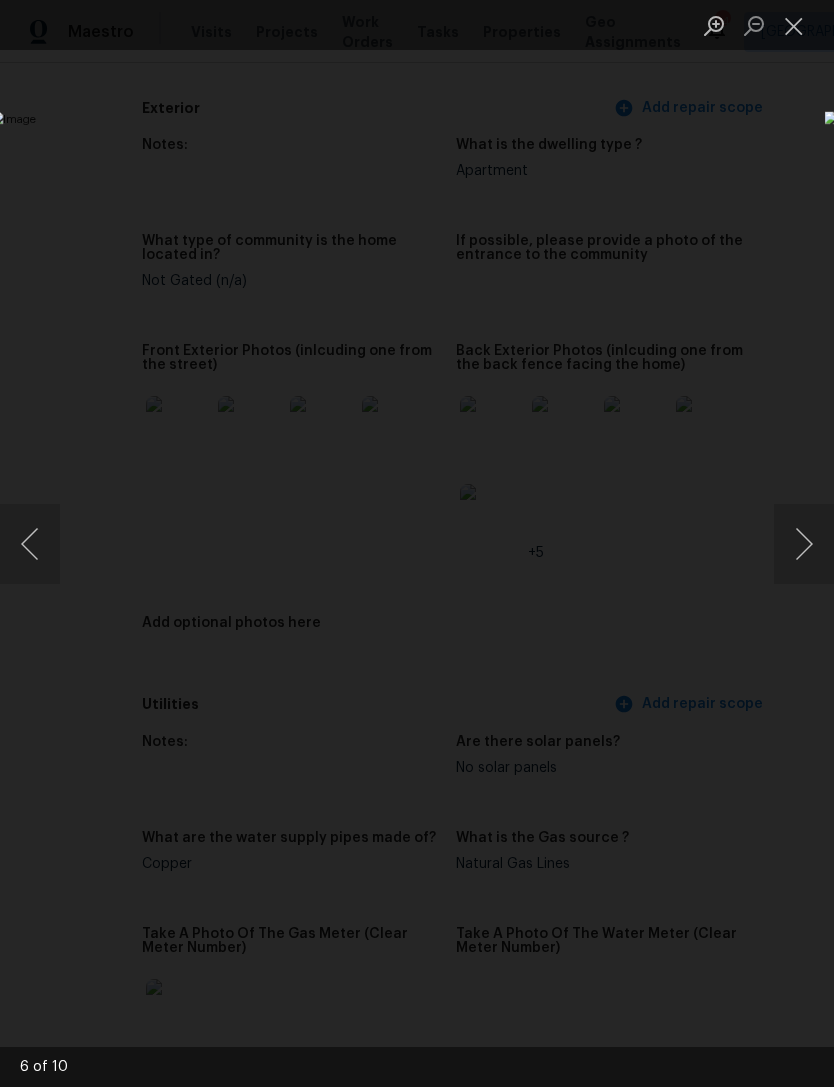 click at bounding box center (804, 544) 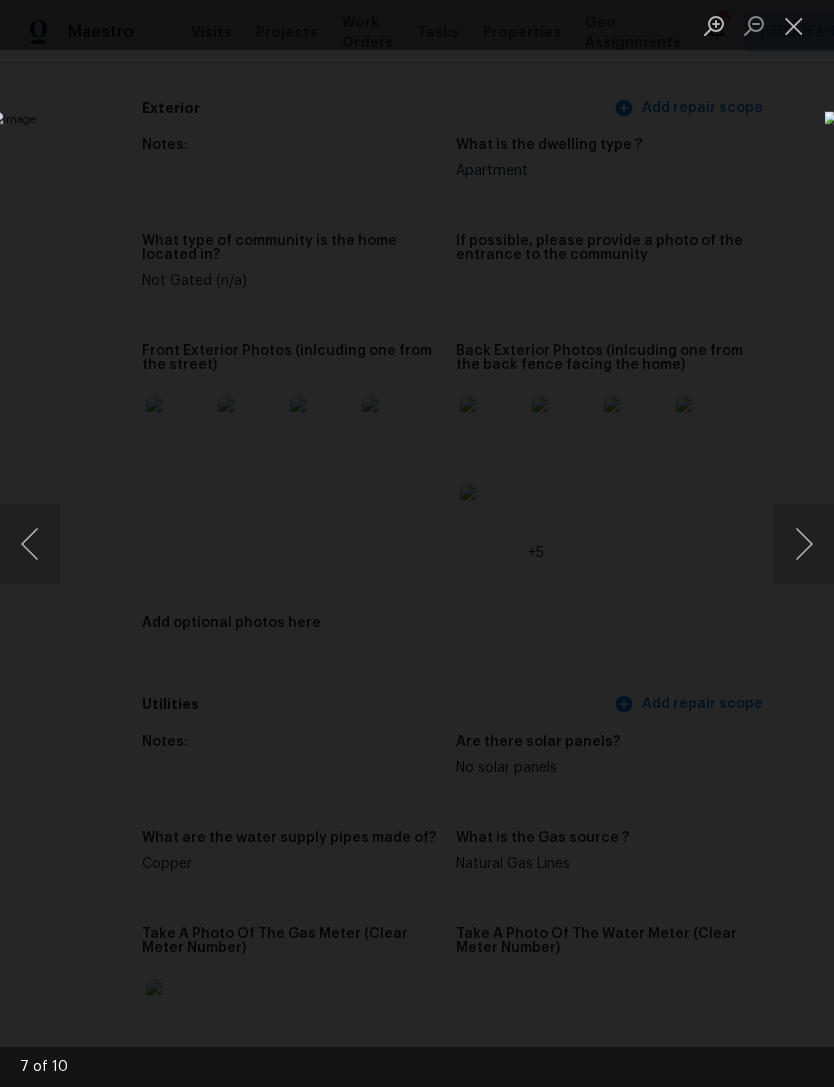 click at bounding box center (804, 544) 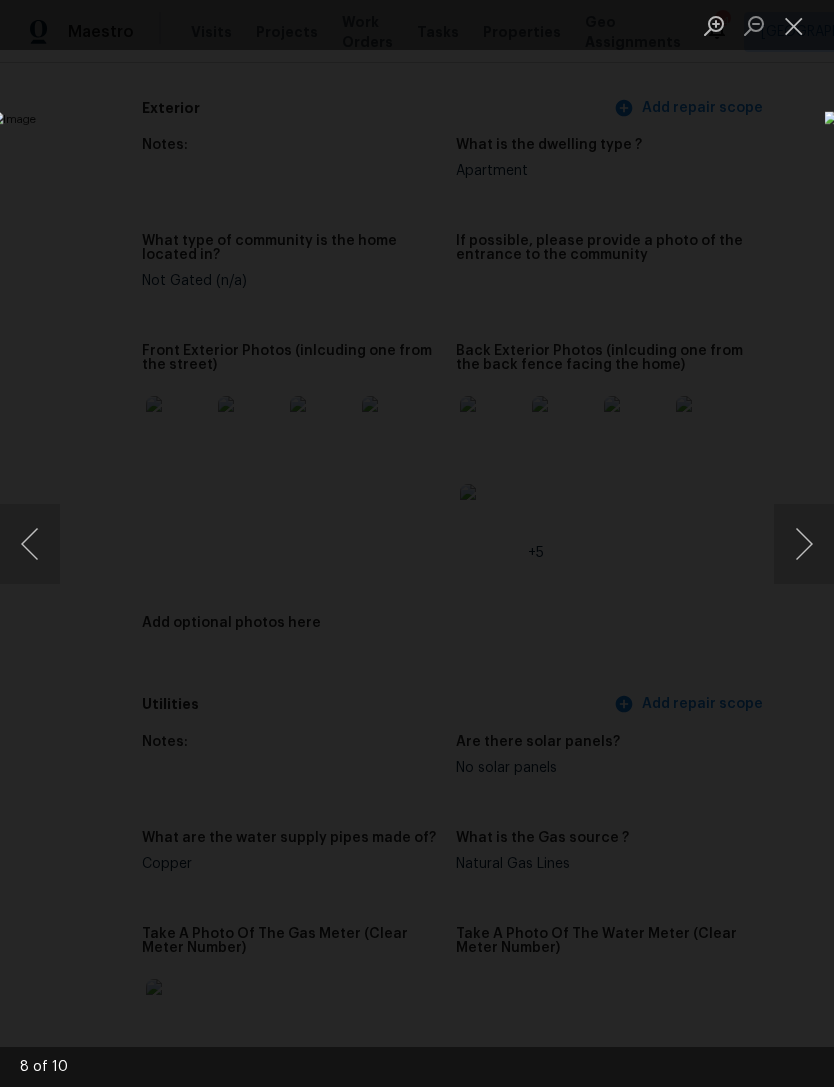click at bounding box center (794, 25) 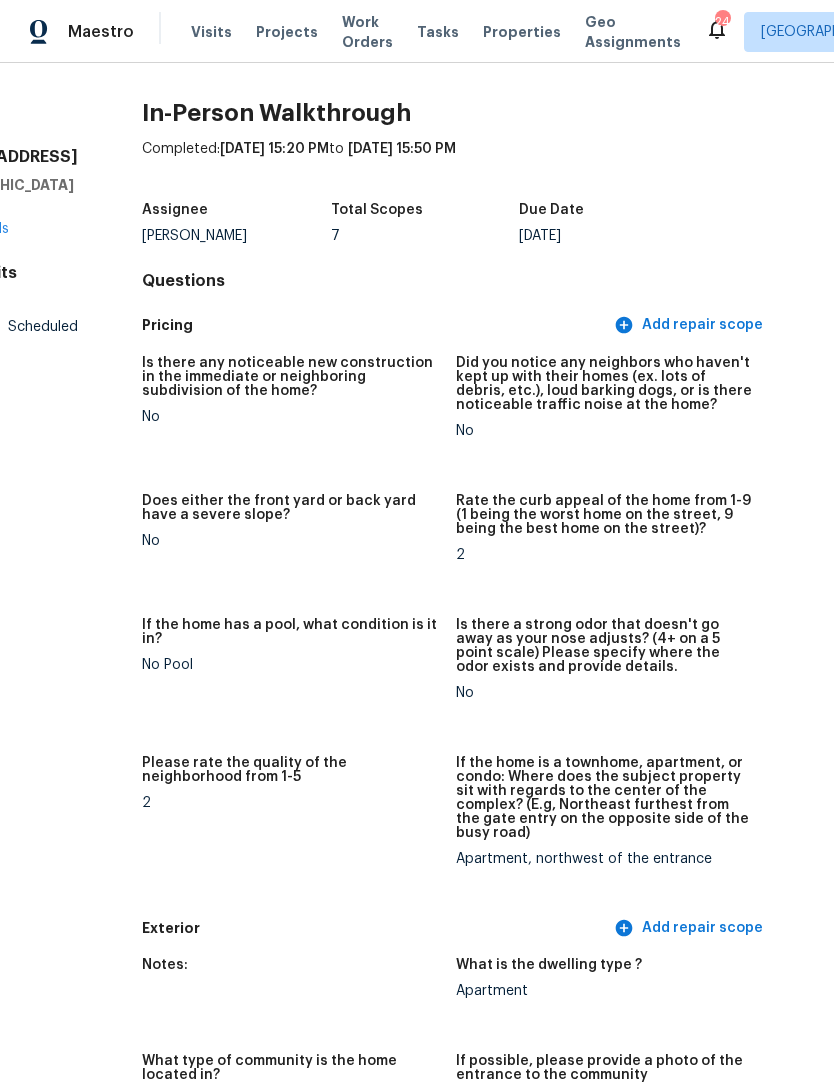 scroll, scrollTop: 0, scrollLeft: 102, axis: horizontal 